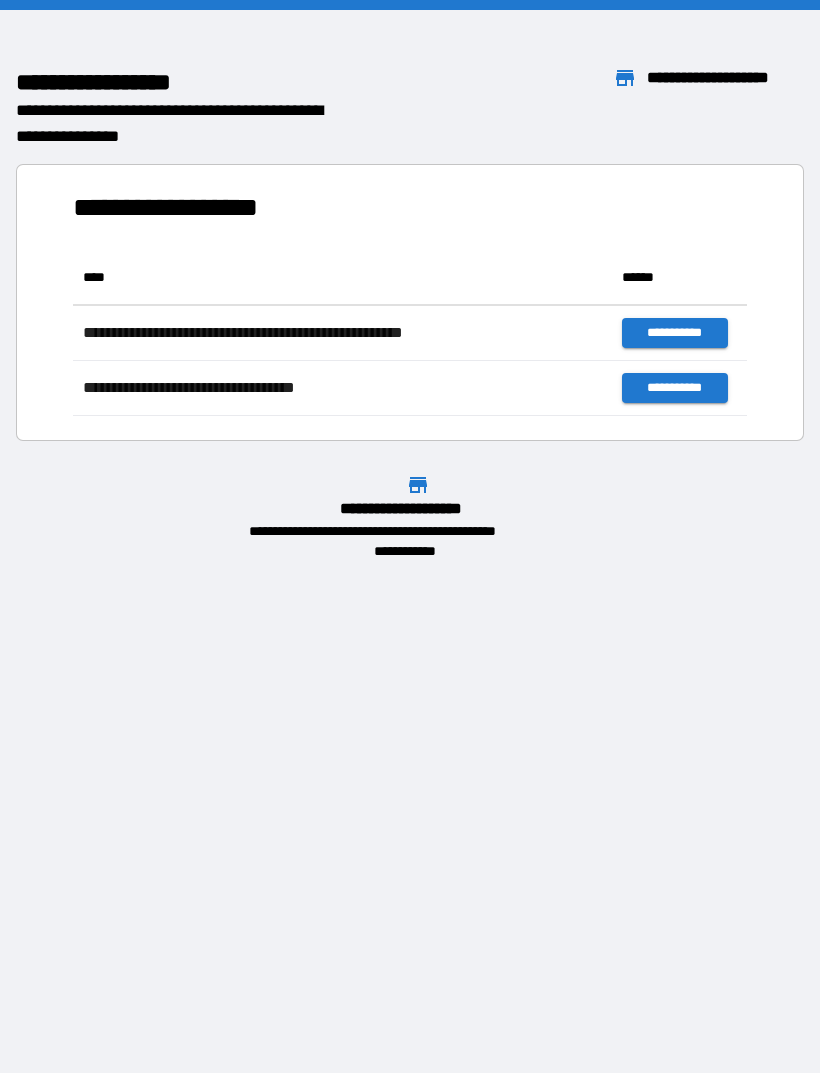 scroll, scrollTop: 0, scrollLeft: 0, axis: both 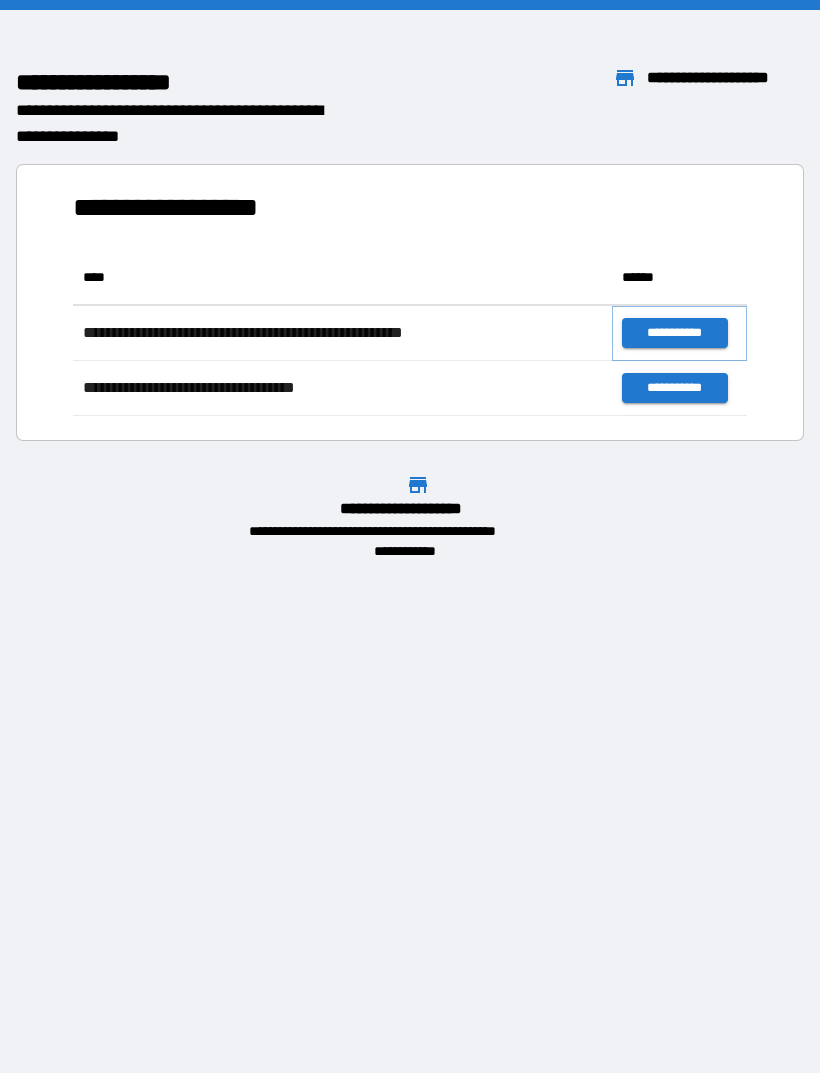 click on "**********" at bounding box center [674, 333] 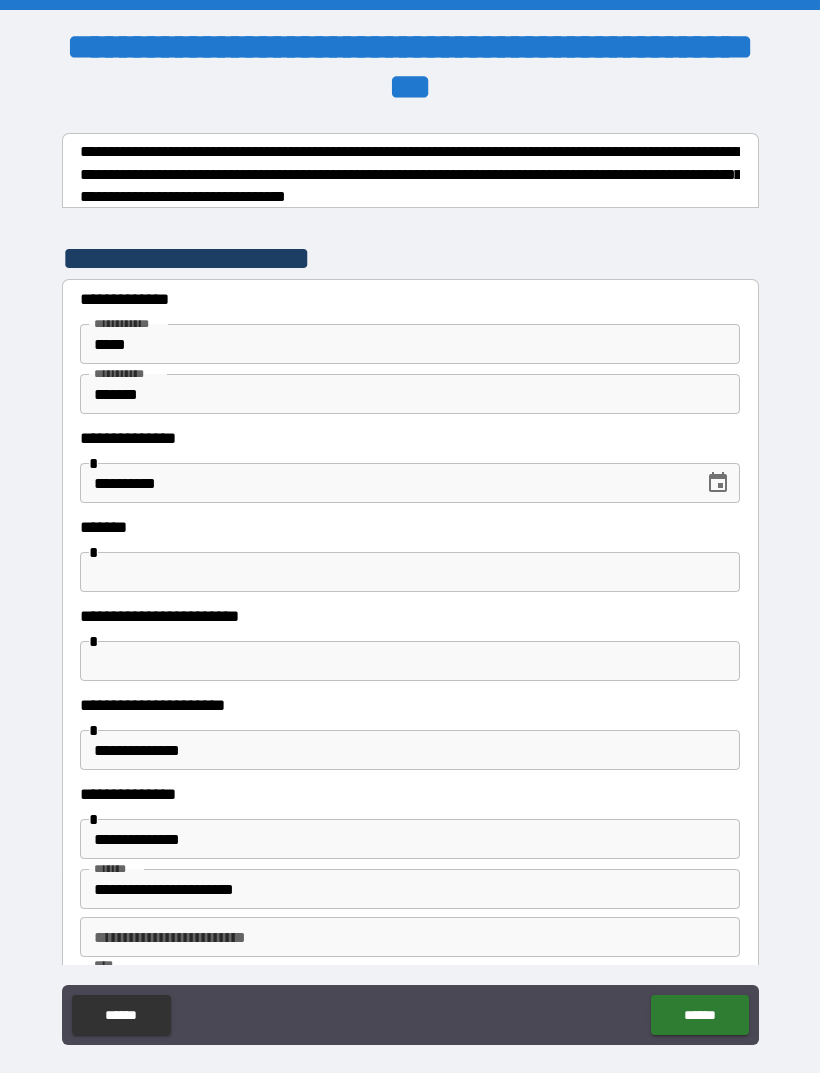 click at bounding box center (410, 572) 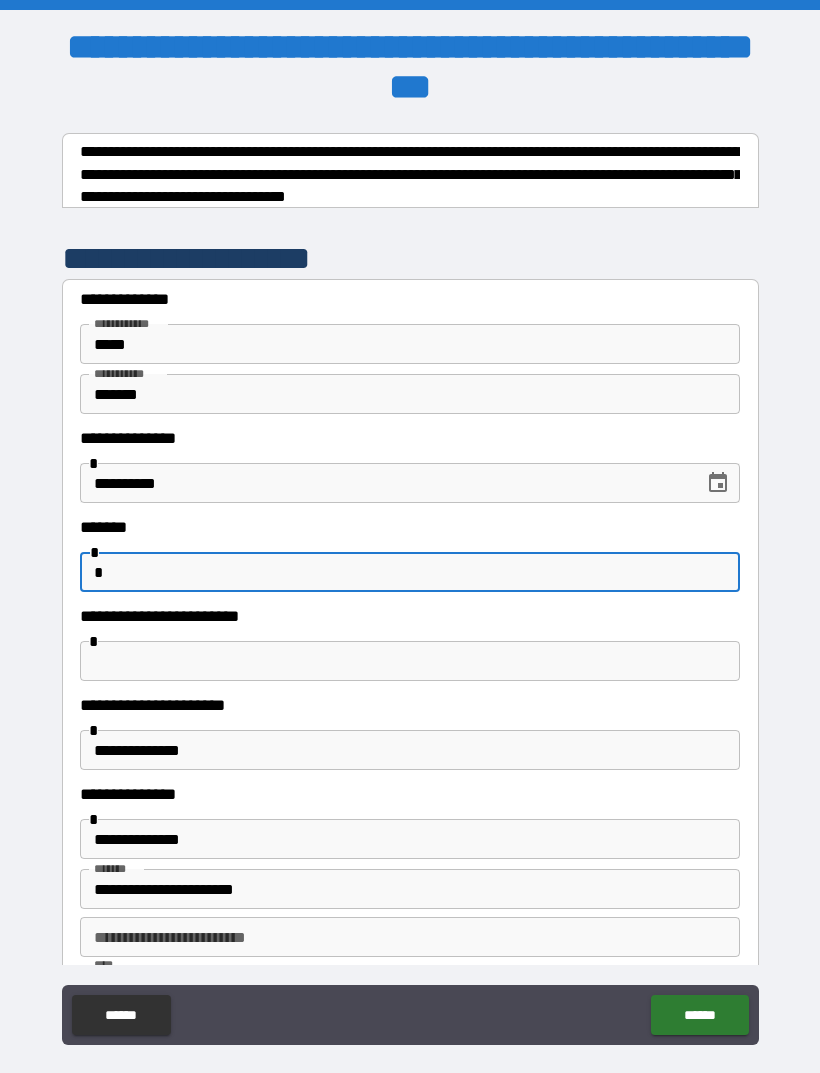 type on "*" 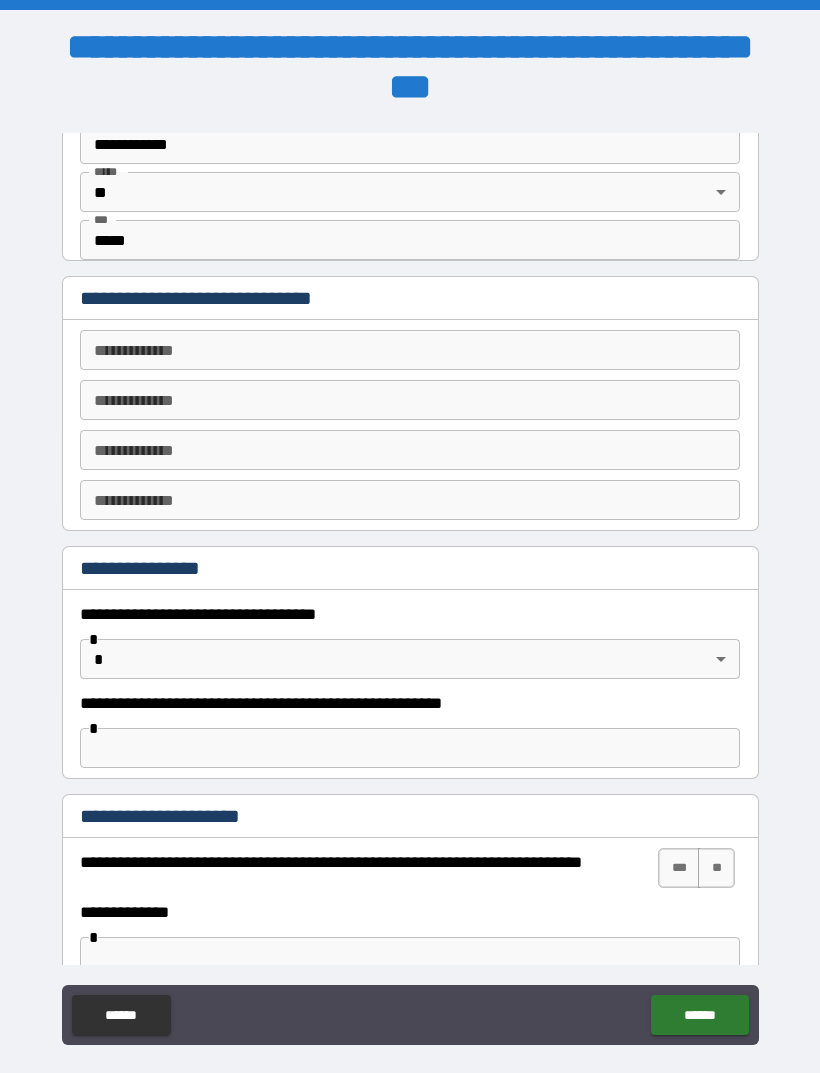 scroll, scrollTop: 849, scrollLeft: 0, axis: vertical 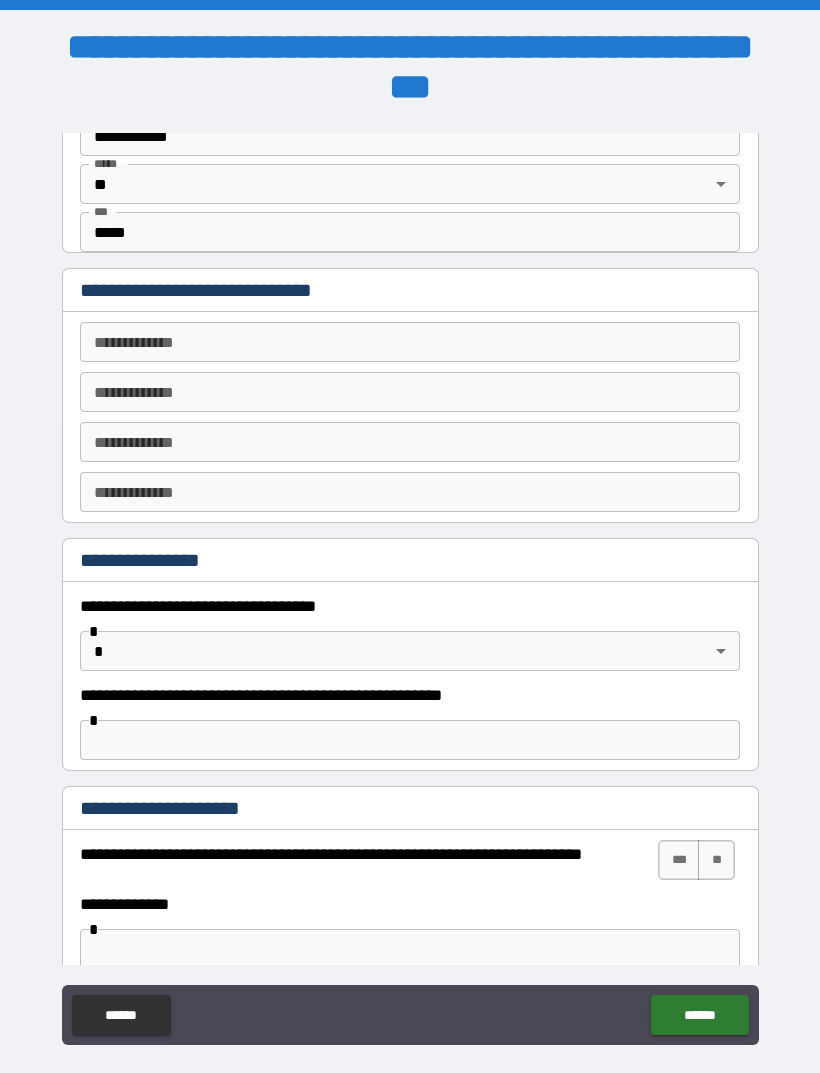 type on "**********" 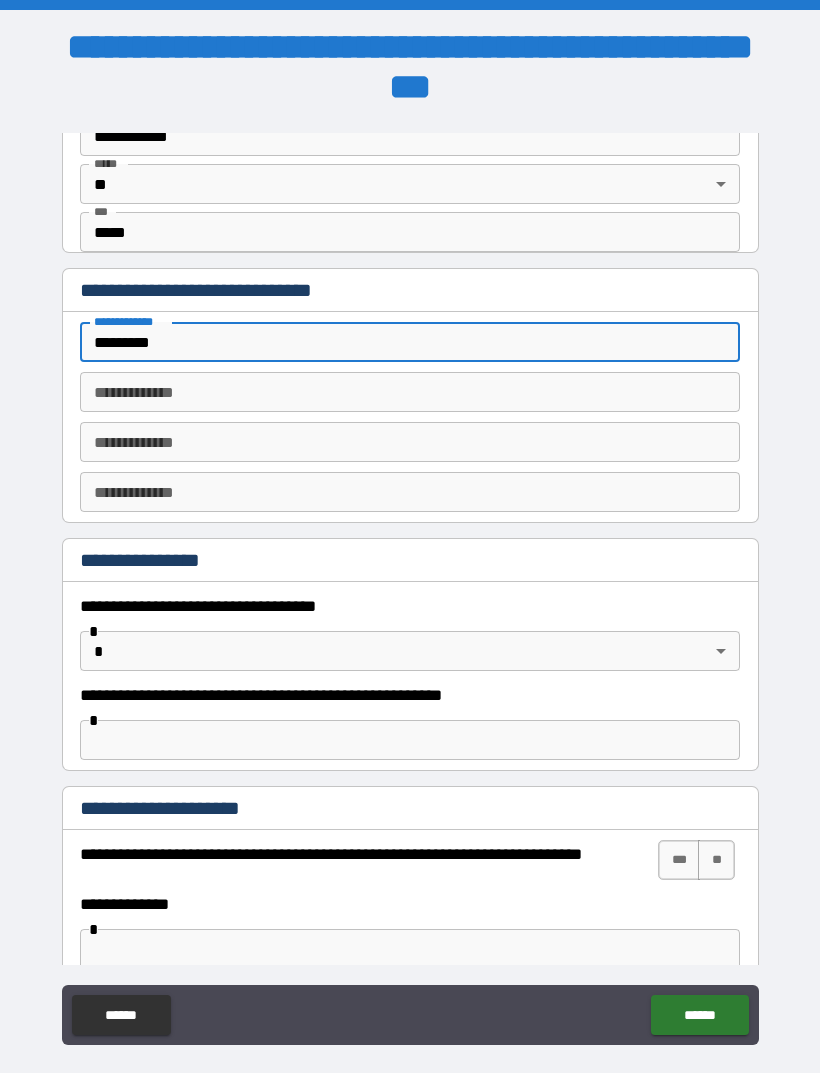 type on "*********" 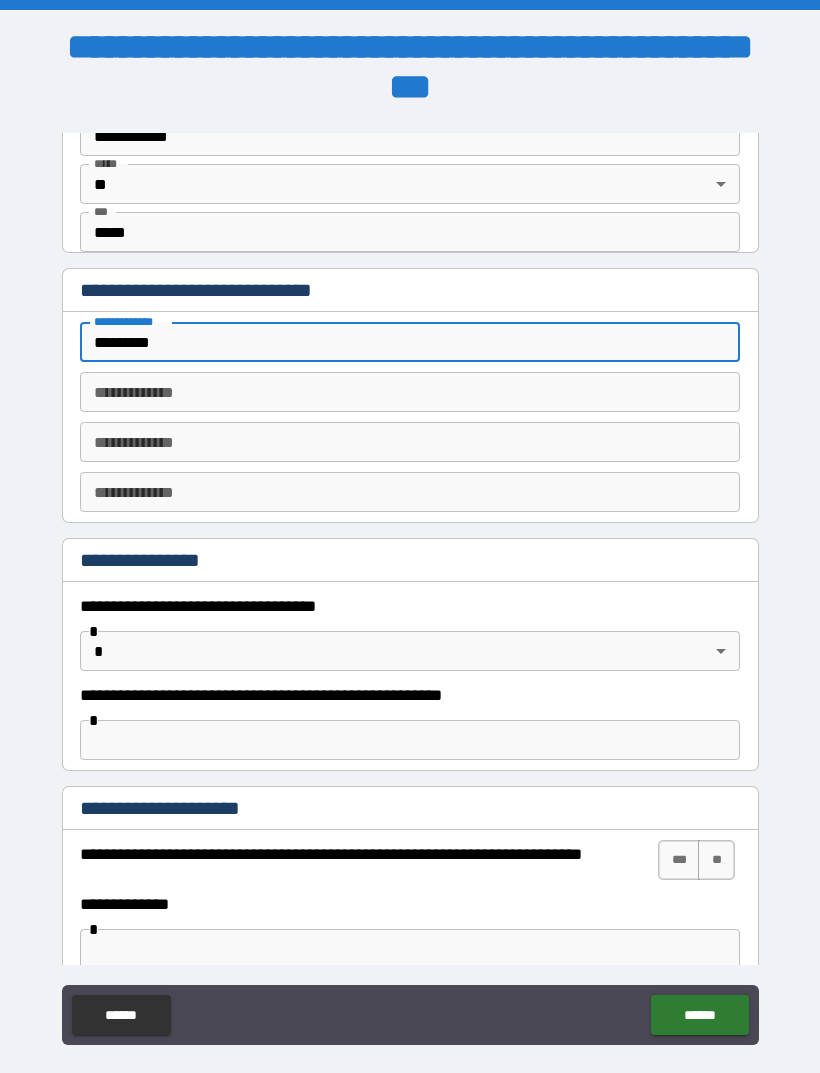 click on "**********" at bounding box center [410, 392] 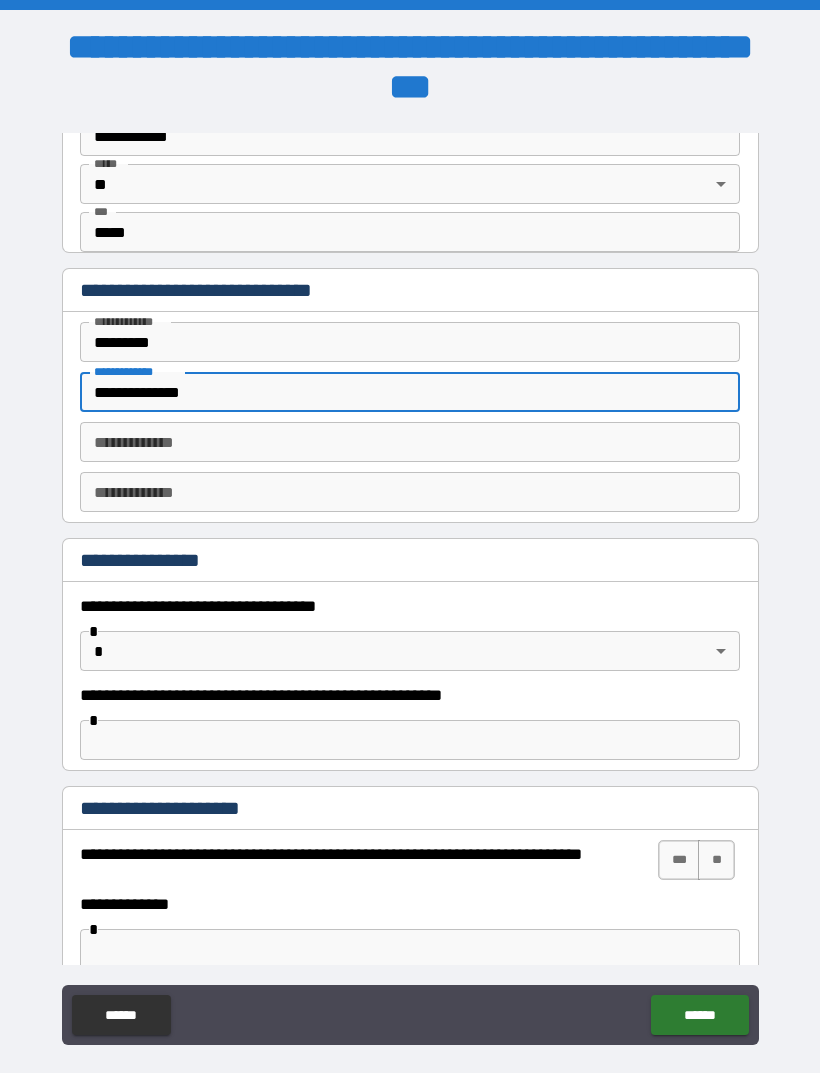 type on "**********" 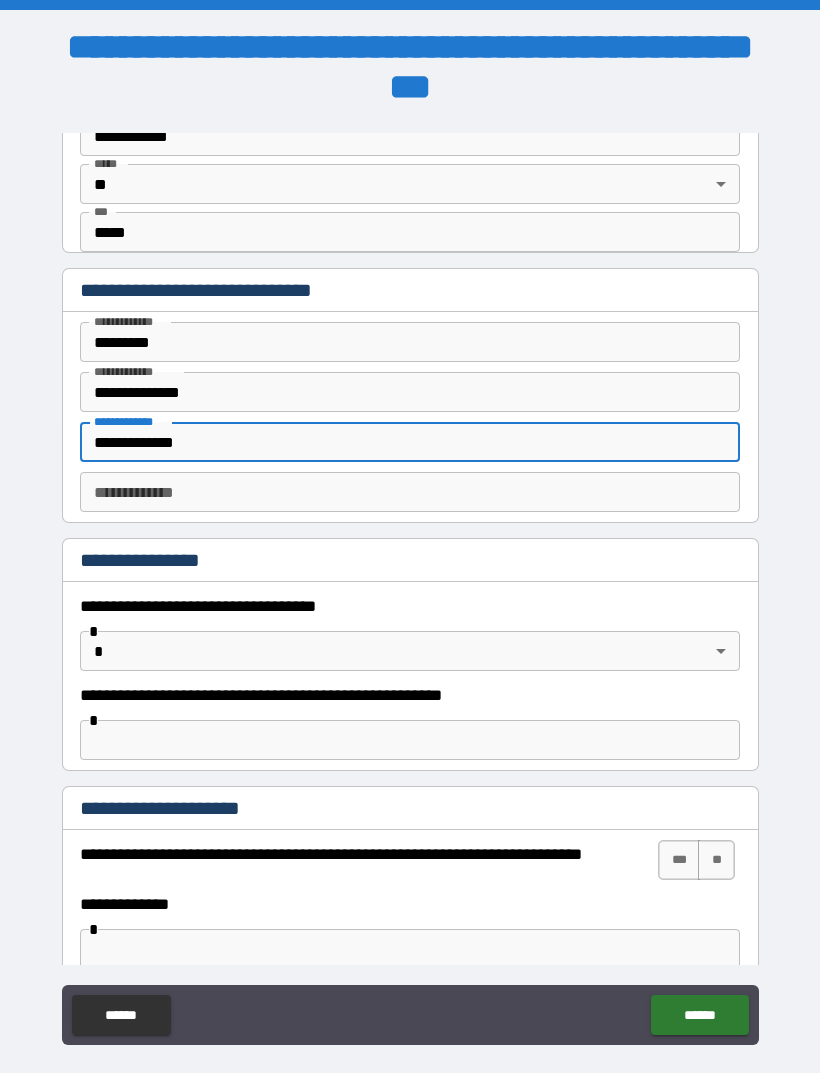type on "**********" 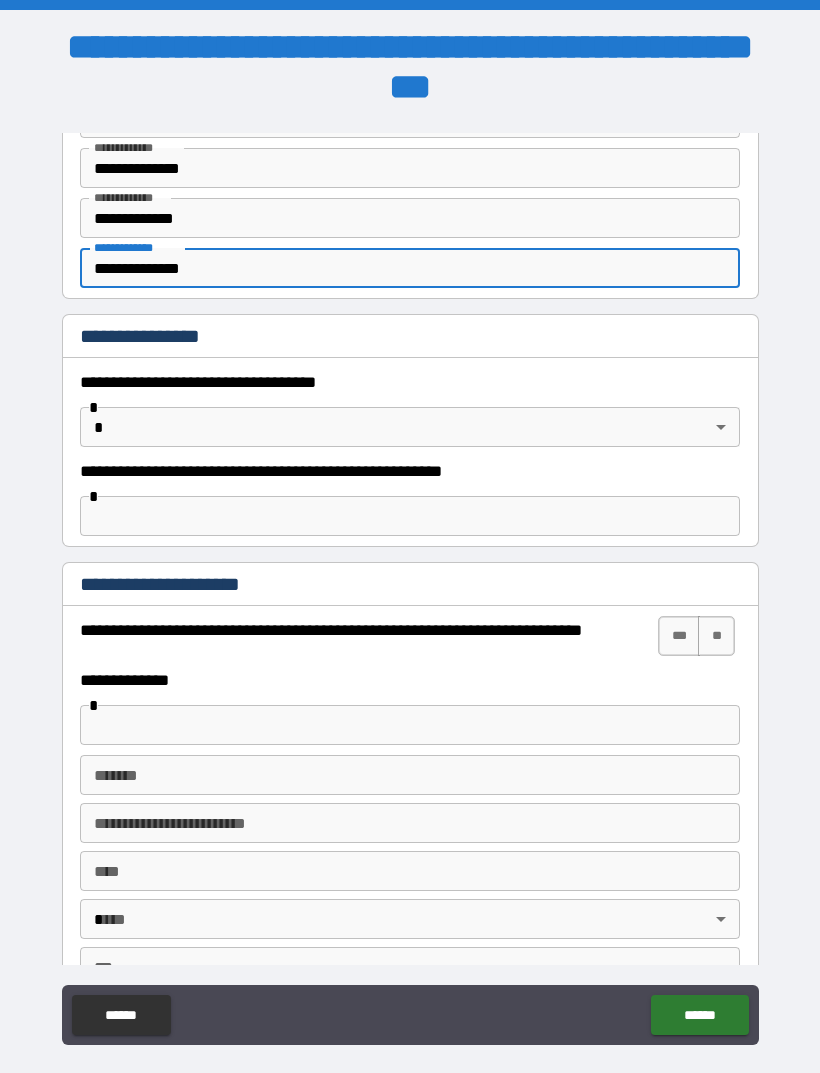 scroll, scrollTop: 1072, scrollLeft: 0, axis: vertical 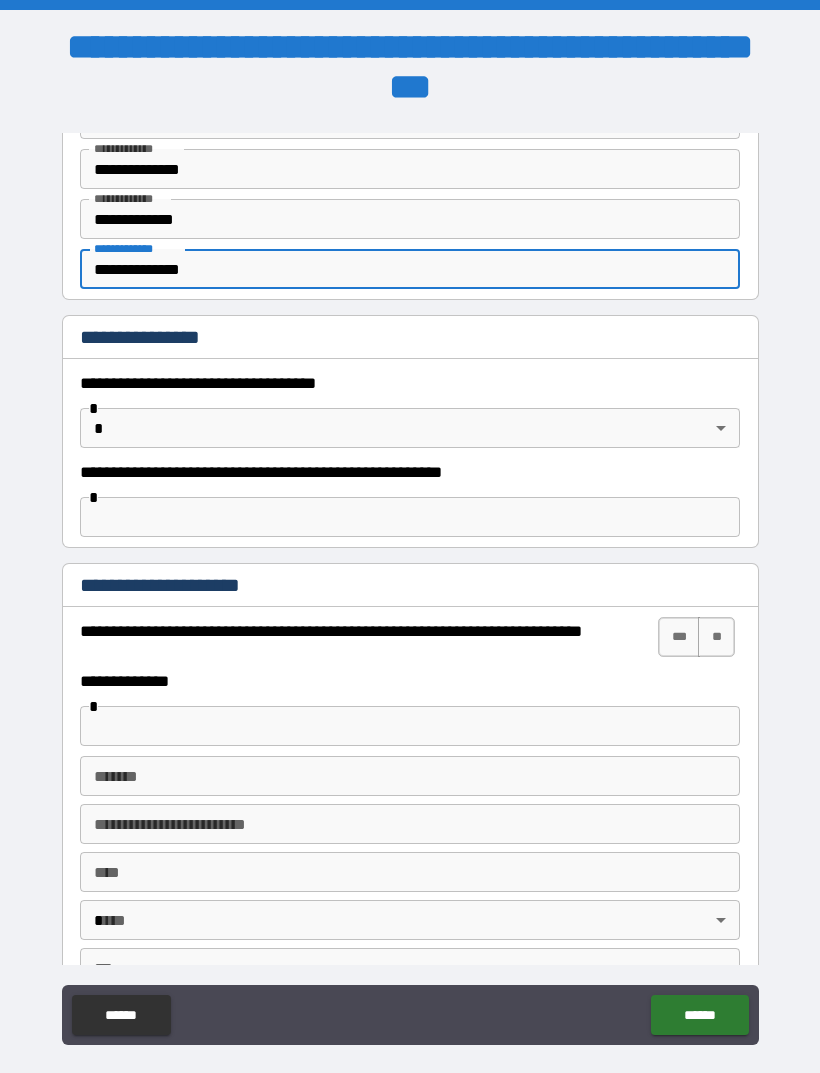 type on "**********" 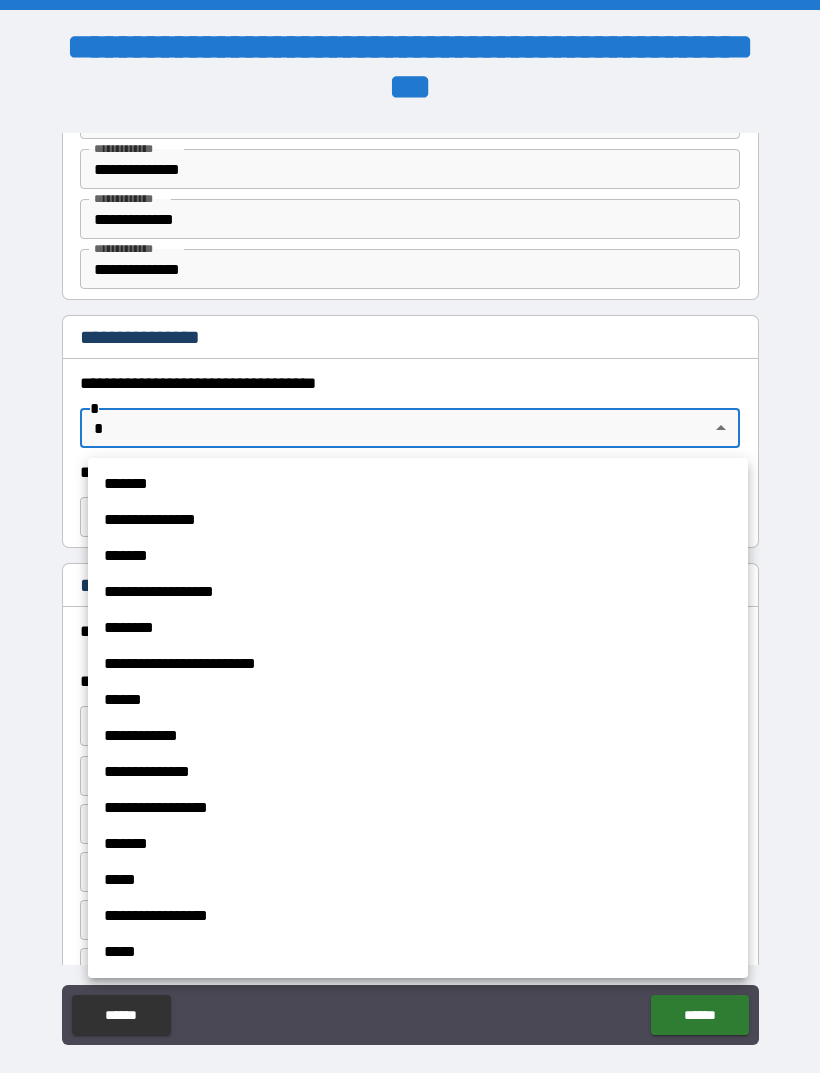 click on "**********" at bounding box center [418, 664] 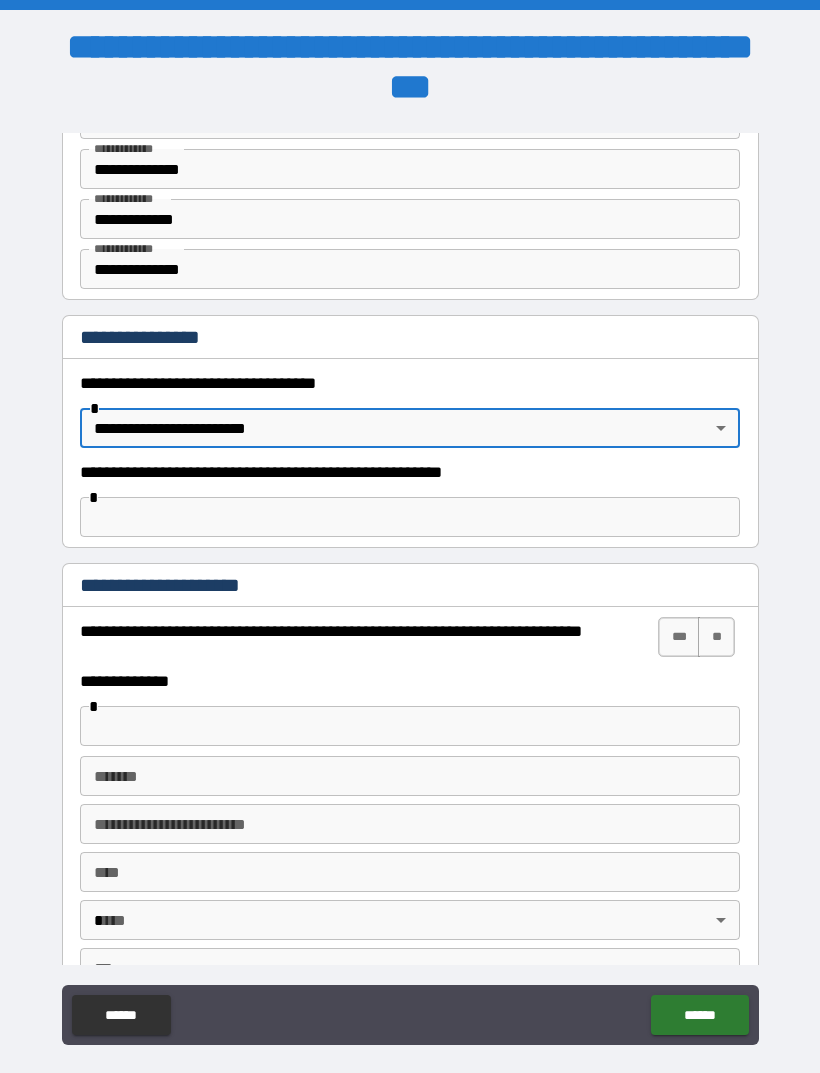 click on "**********" at bounding box center [410, 568] 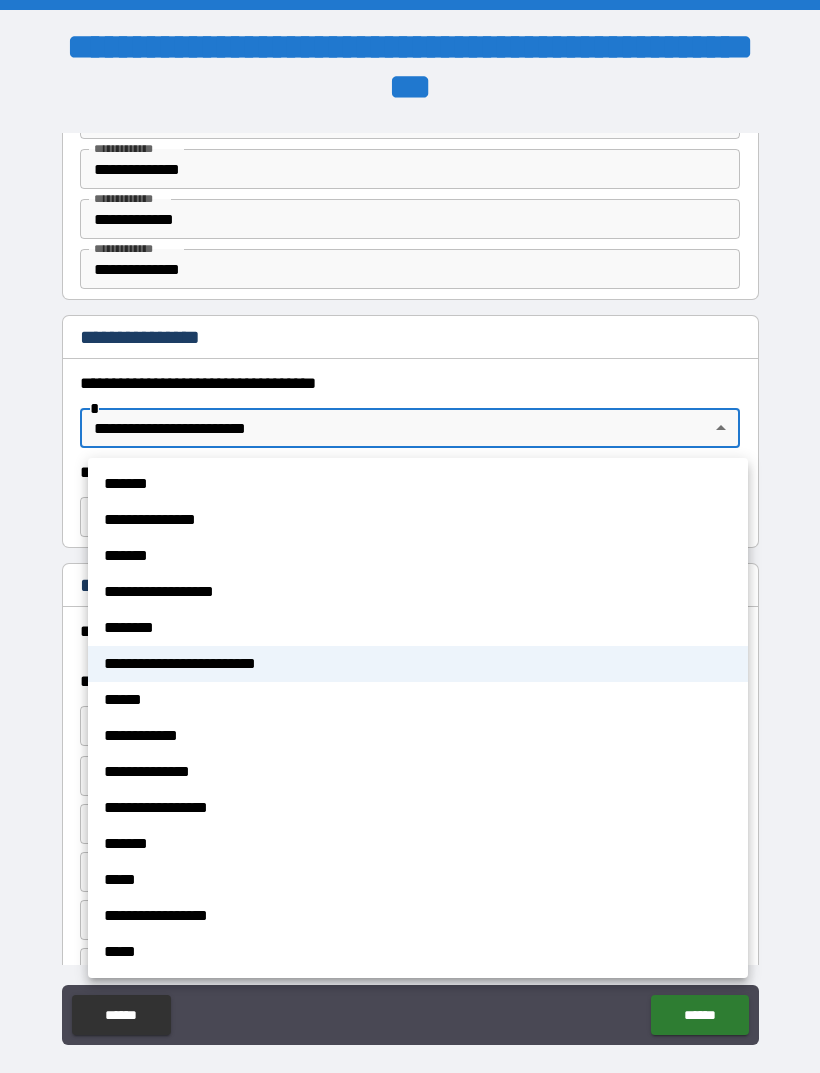 click on "*******" at bounding box center (418, 484) 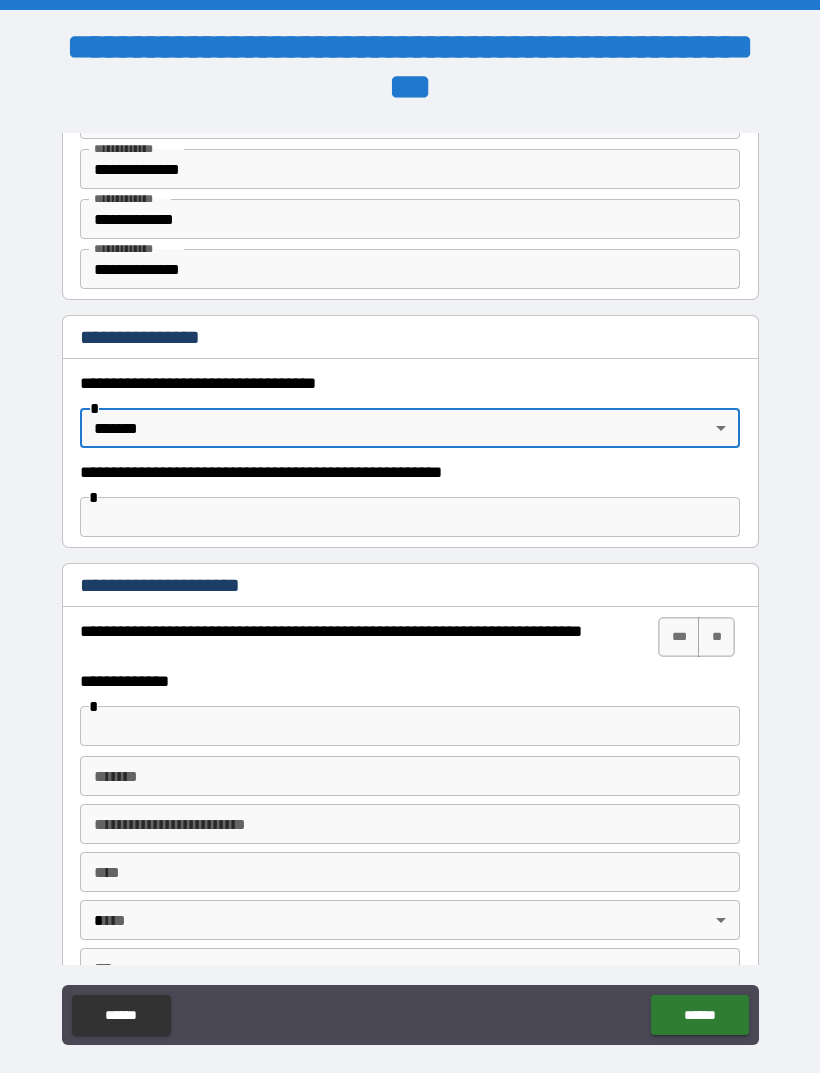 type on "*******" 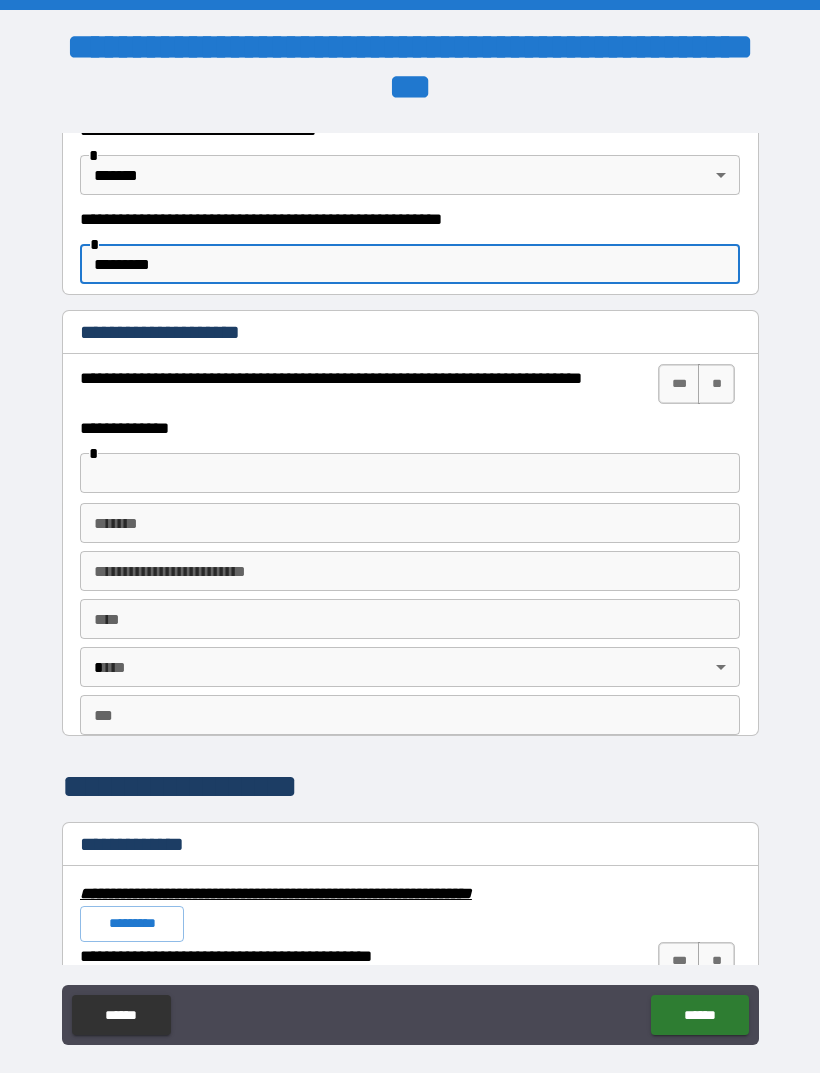 scroll, scrollTop: 1324, scrollLeft: 0, axis: vertical 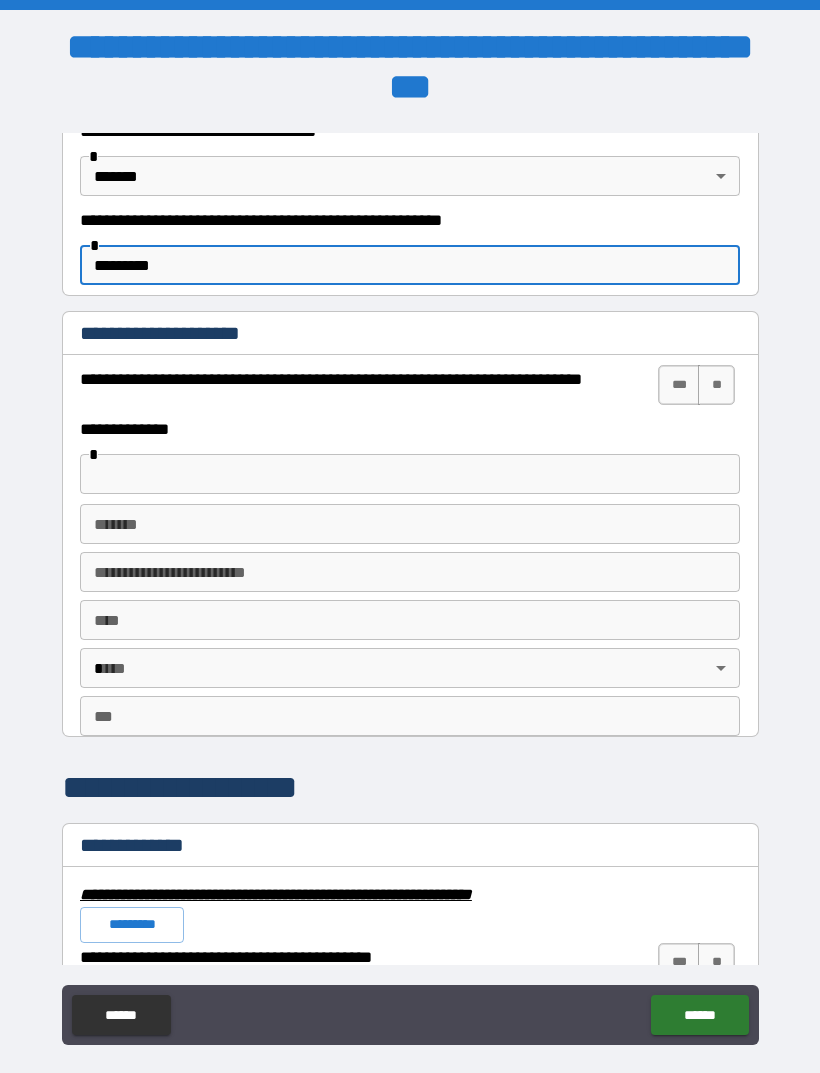 type on "*********" 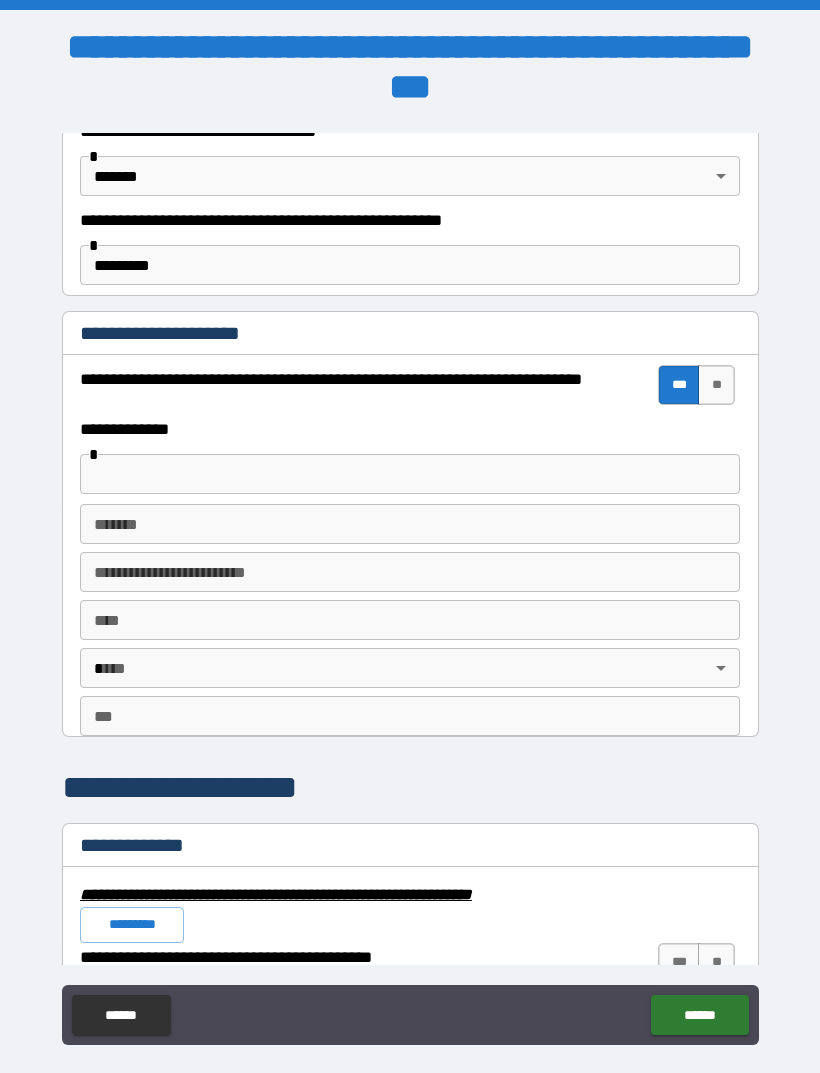 click at bounding box center (410, 474) 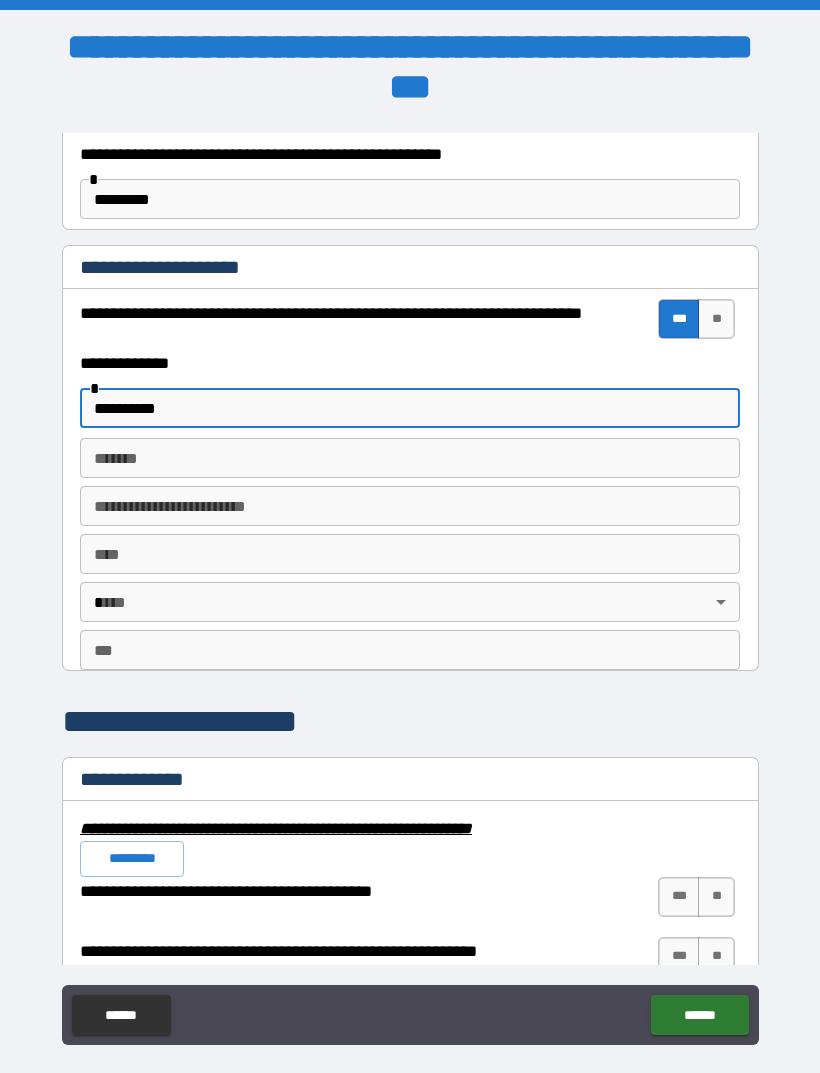 scroll, scrollTop: 1388, scrollLeft: 0, axis: vertical 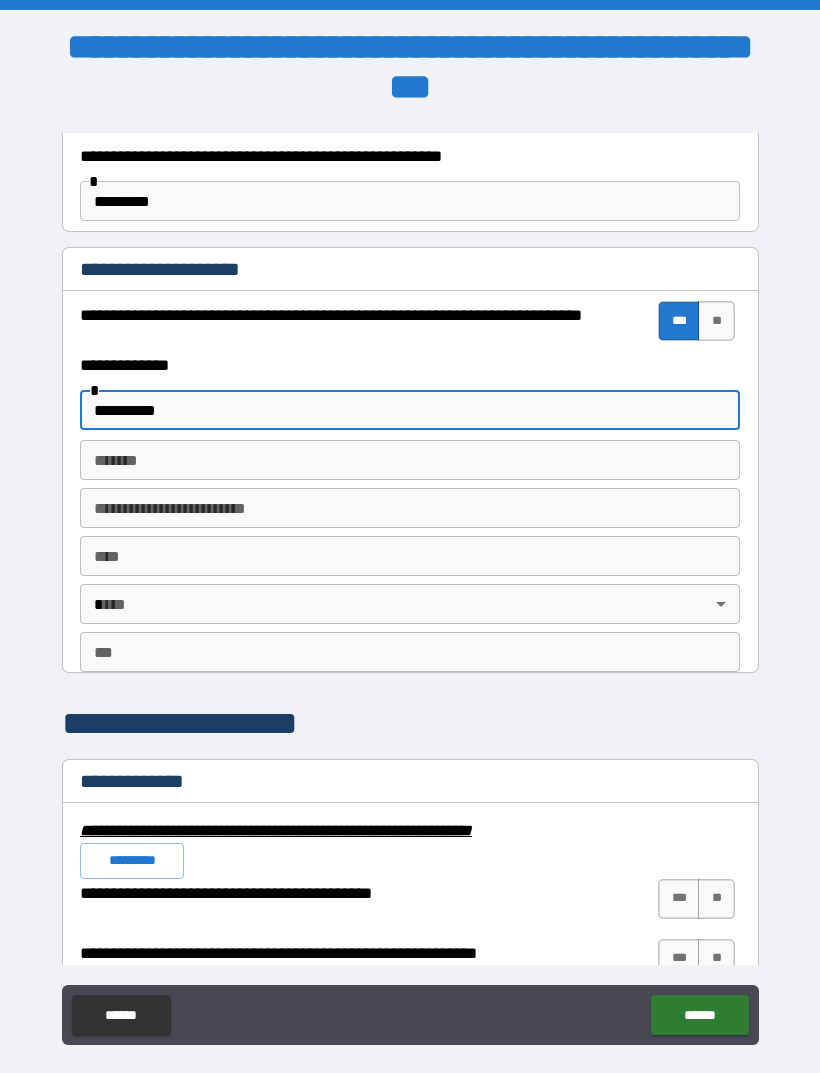 type on "*********" 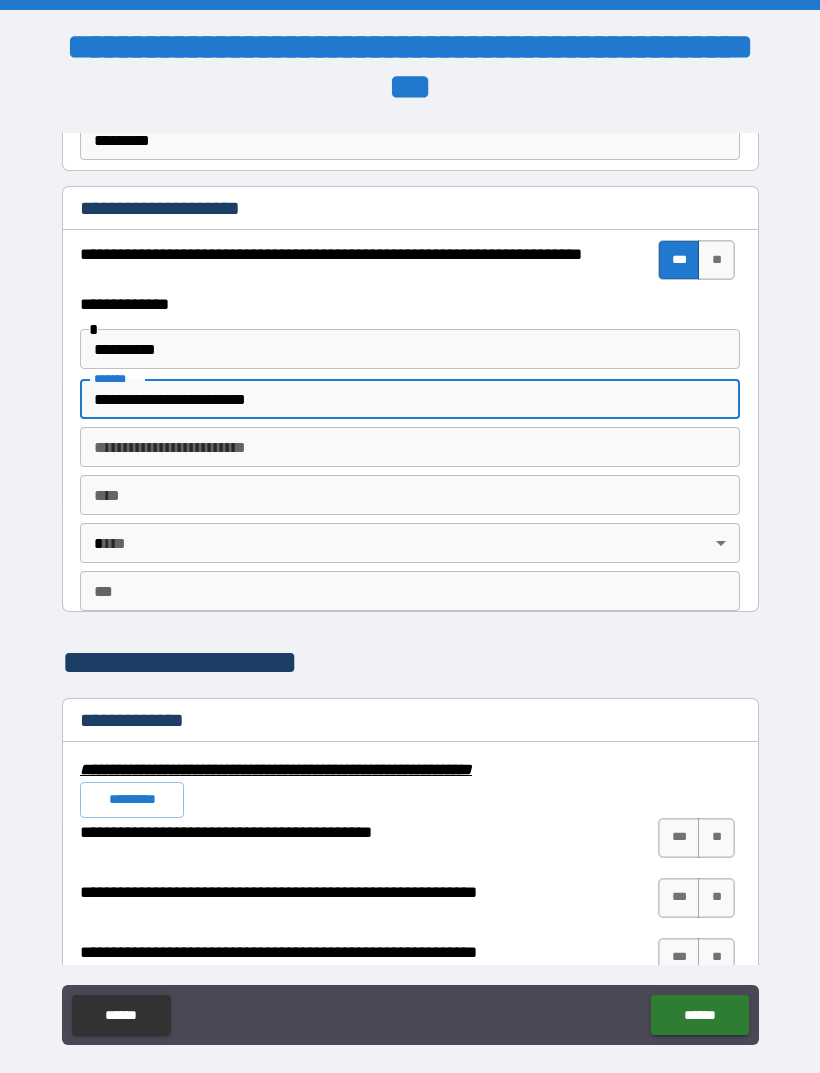 scroll, scrollTop: 1464, scrollLeft: 0, axis: vertical 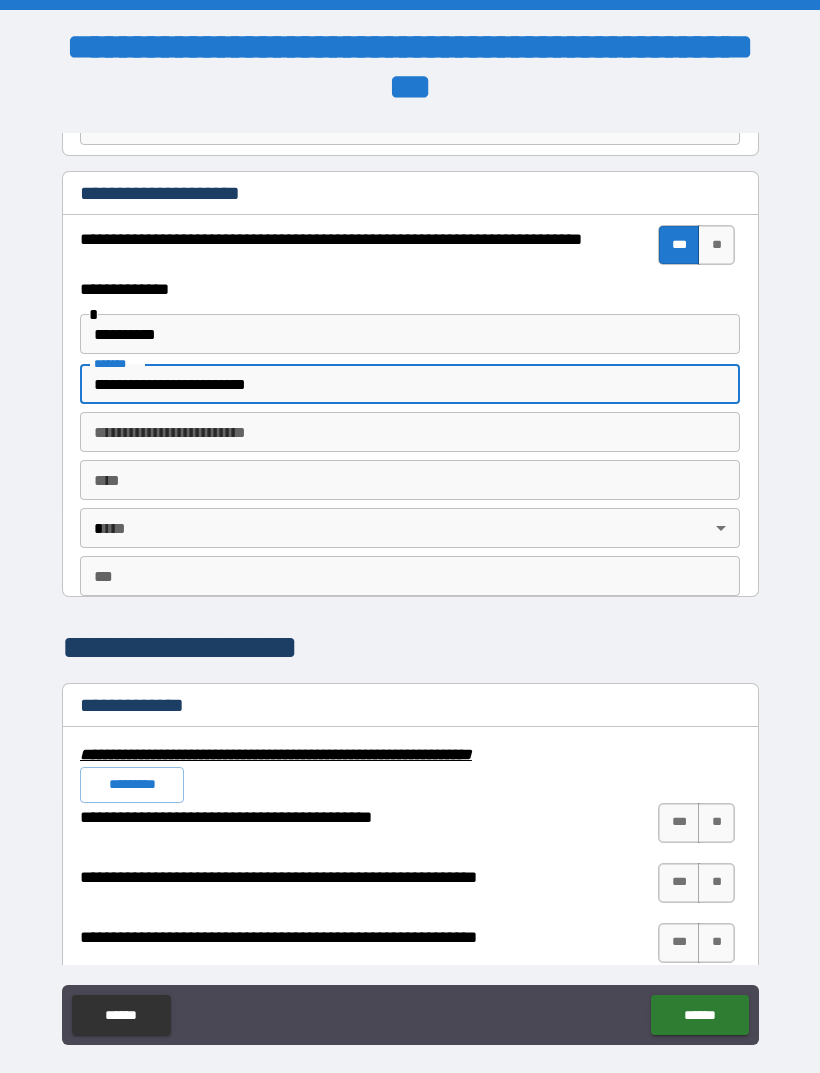 type on "**********" 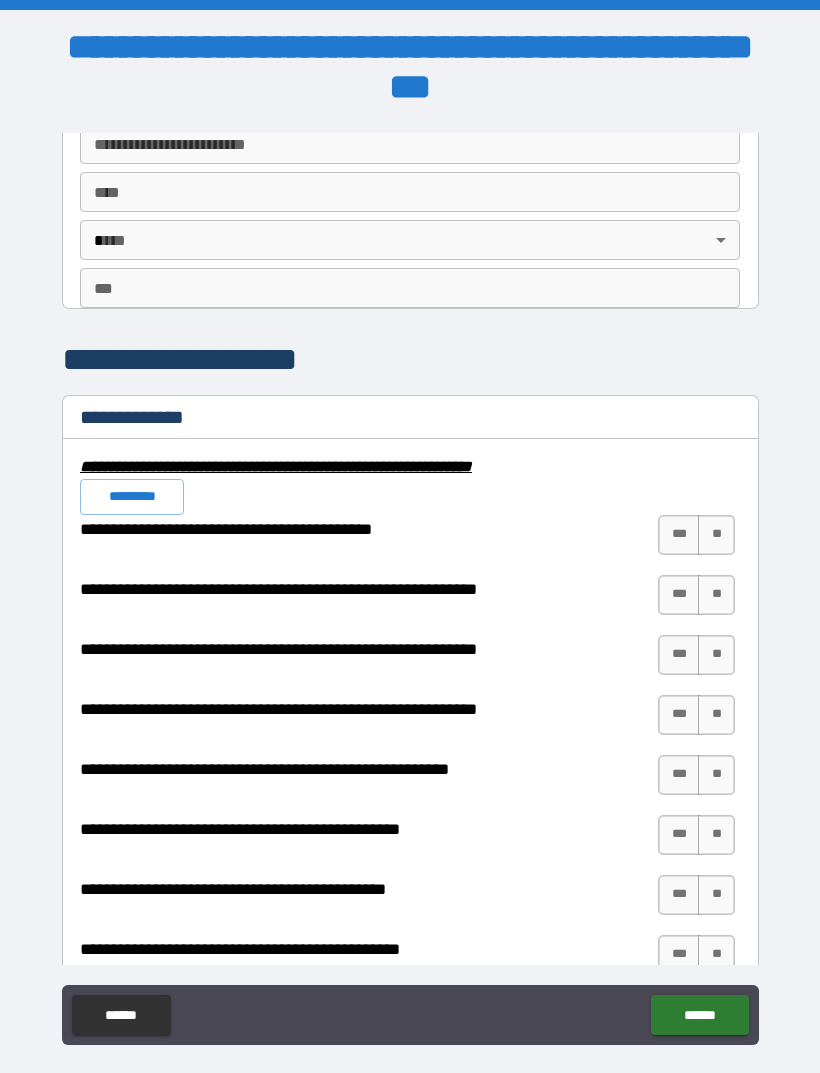 scroll, scrollTop: 1782, scrollLeft: 0, axis: vertical 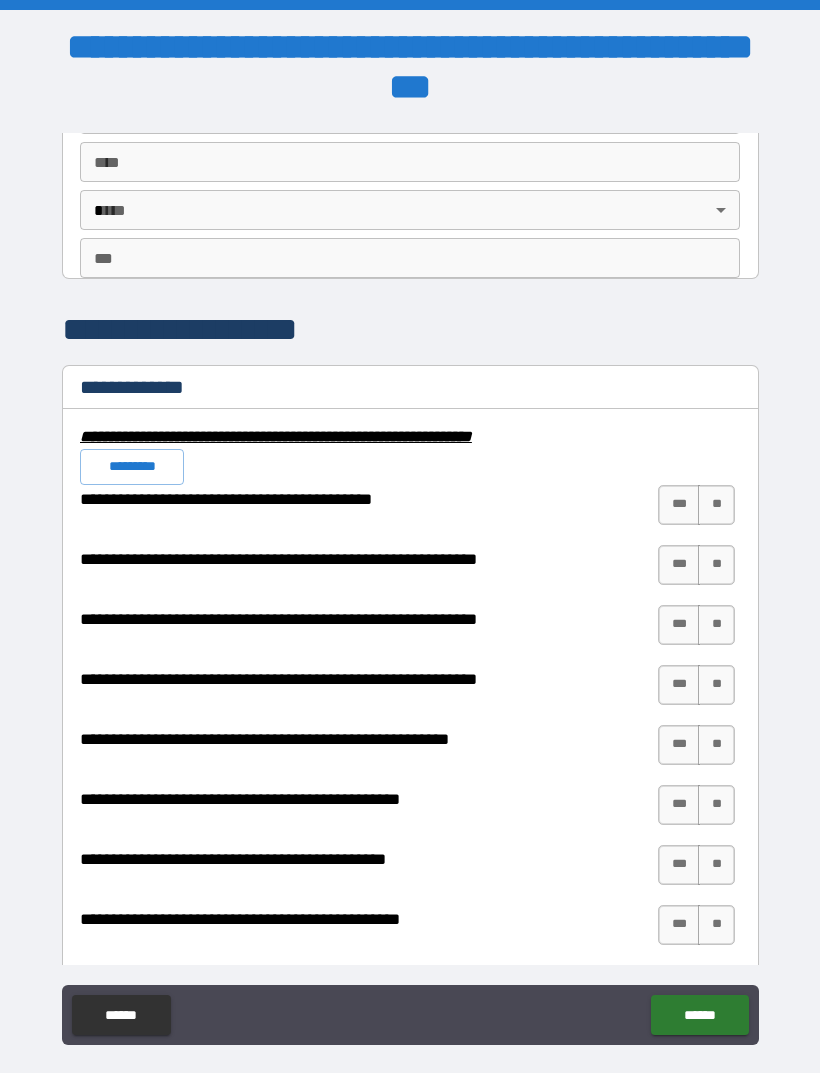 click on "***" at bounding box center [679, 505] 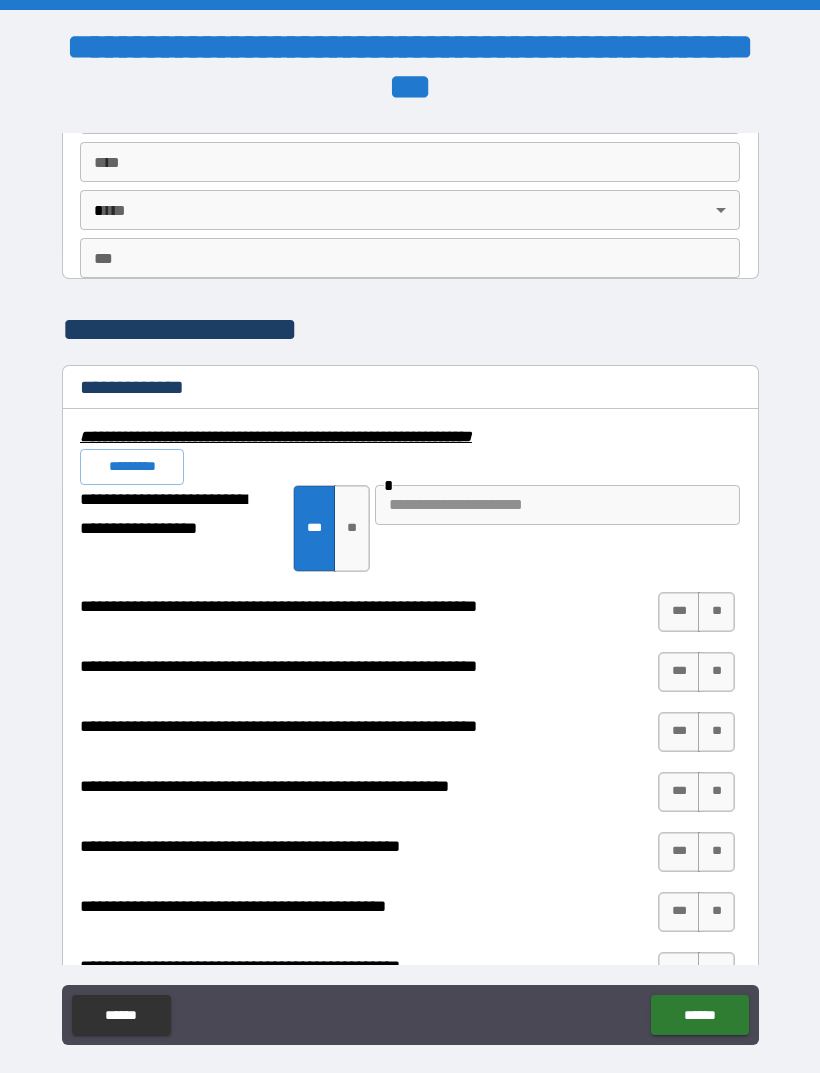 click at bounding box center [557, 505] 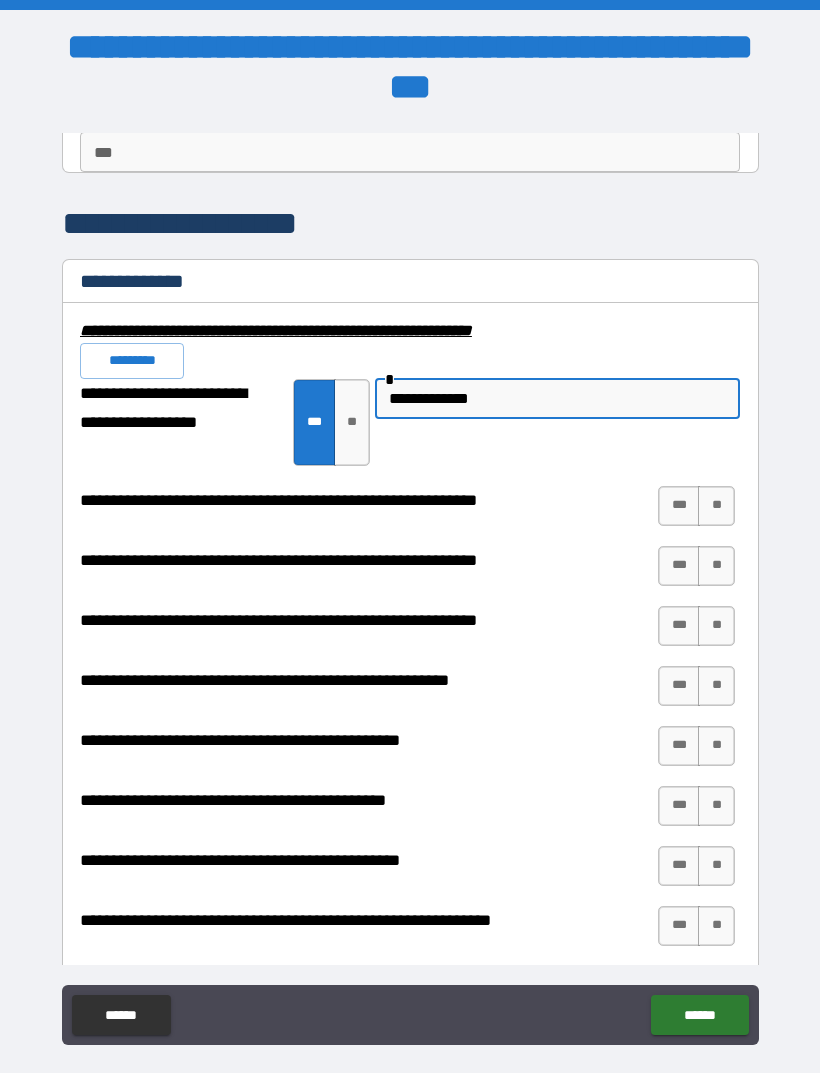 scroll, scrollTop: 1892, scrollLeft: 0, axis: vertical 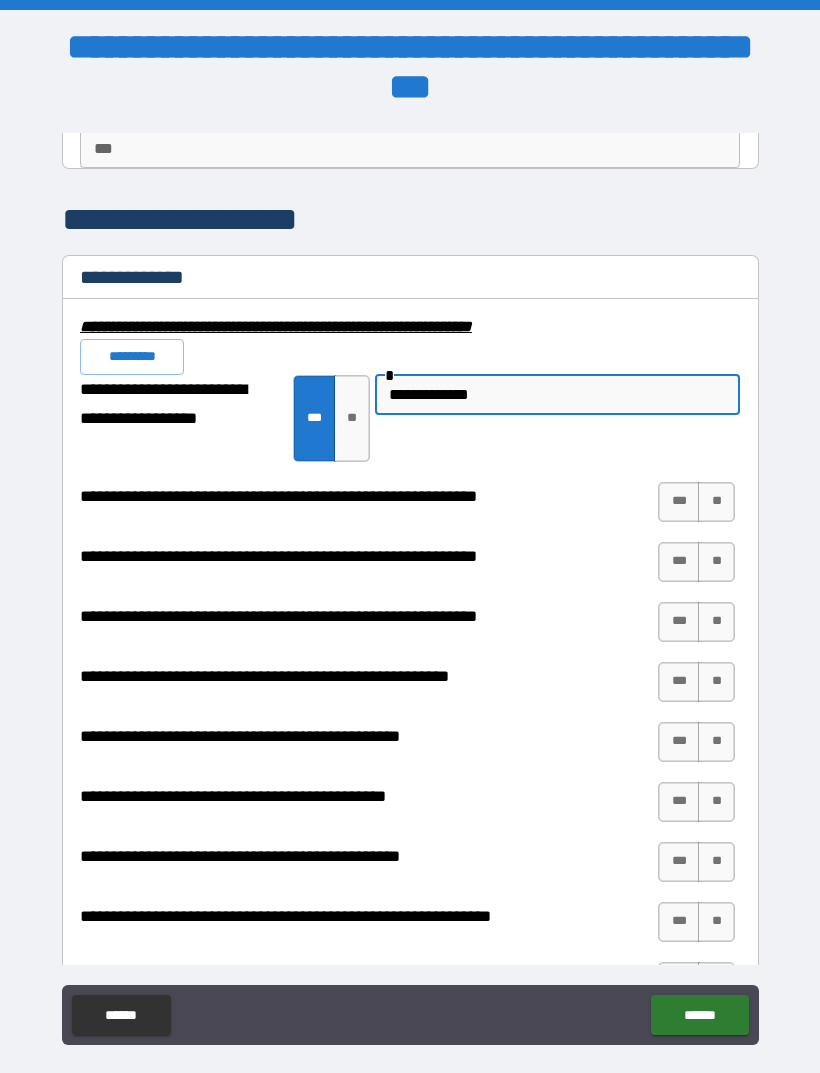 type on "**********" 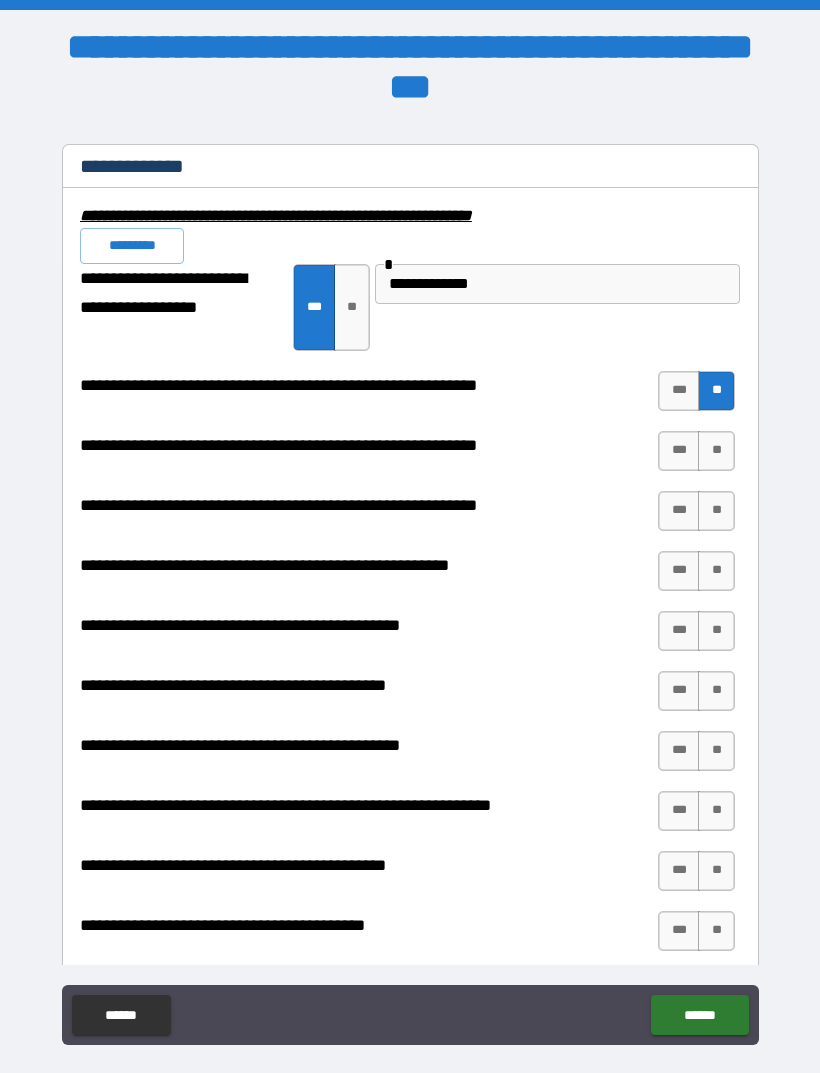 scroll, scrollTop: 2004, scrollLeft: 0, axis: vertical 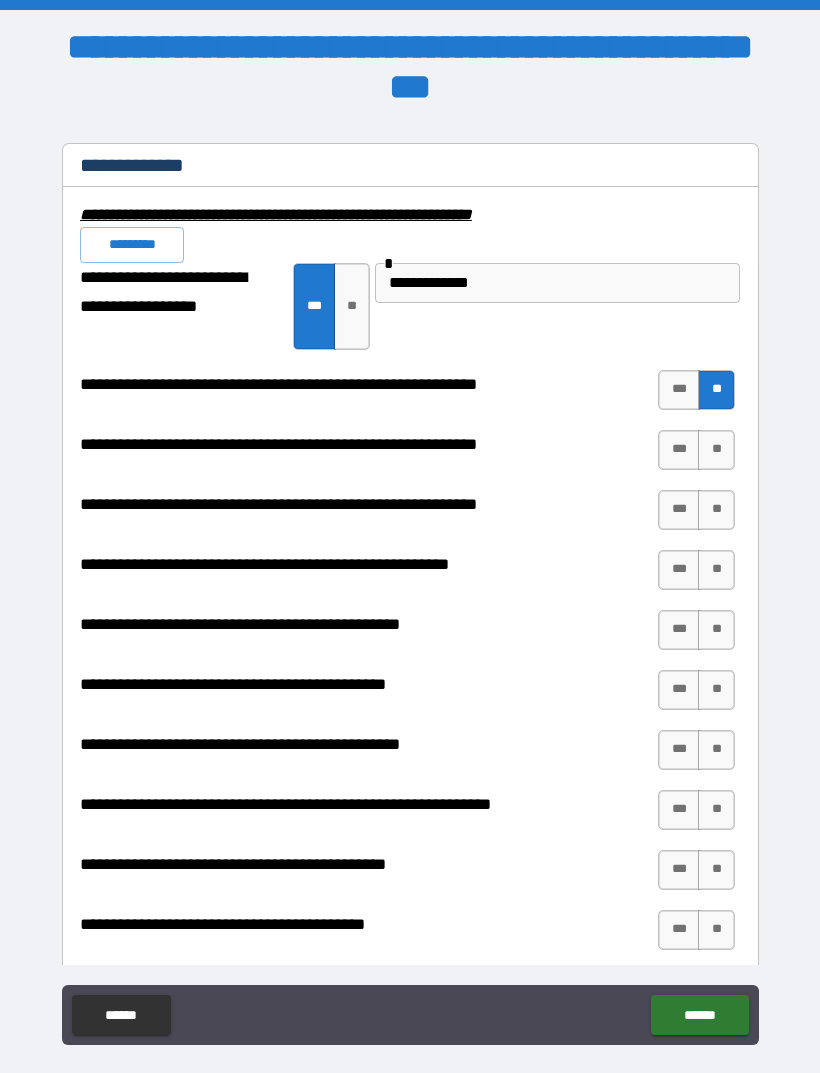click on "**" at bounding box center [716, 450] 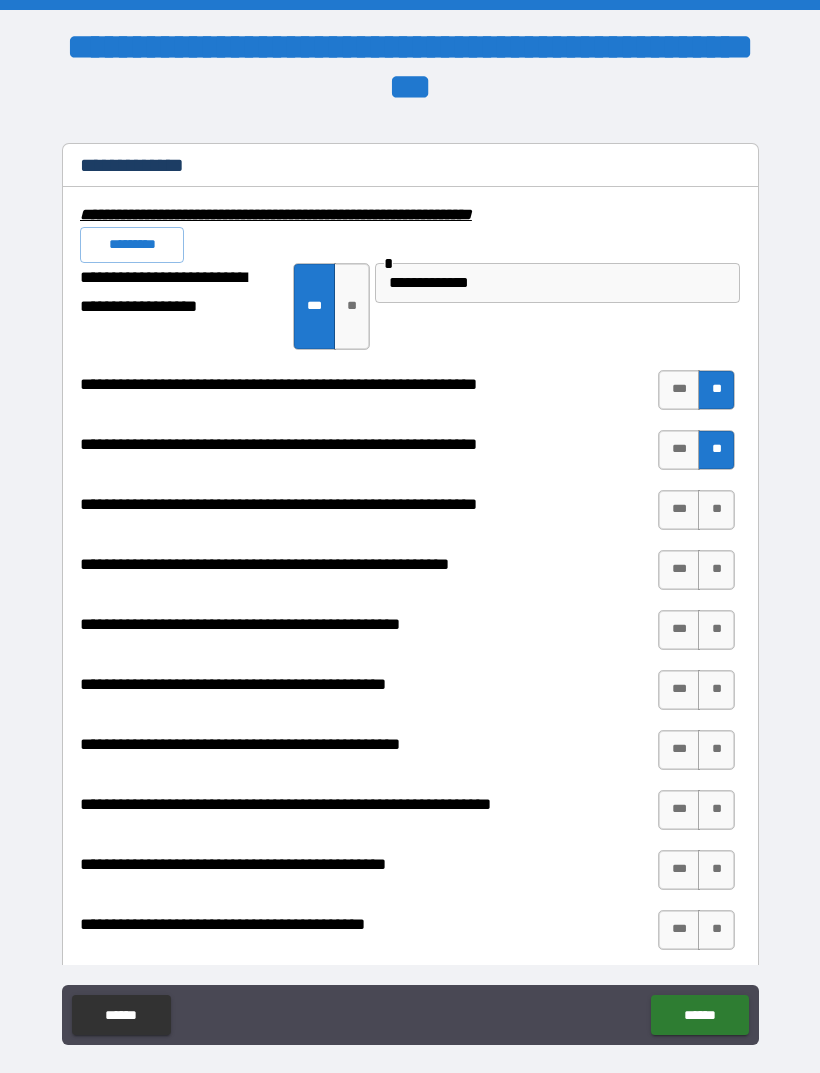 click on "**" at bounding box center [716, 510] 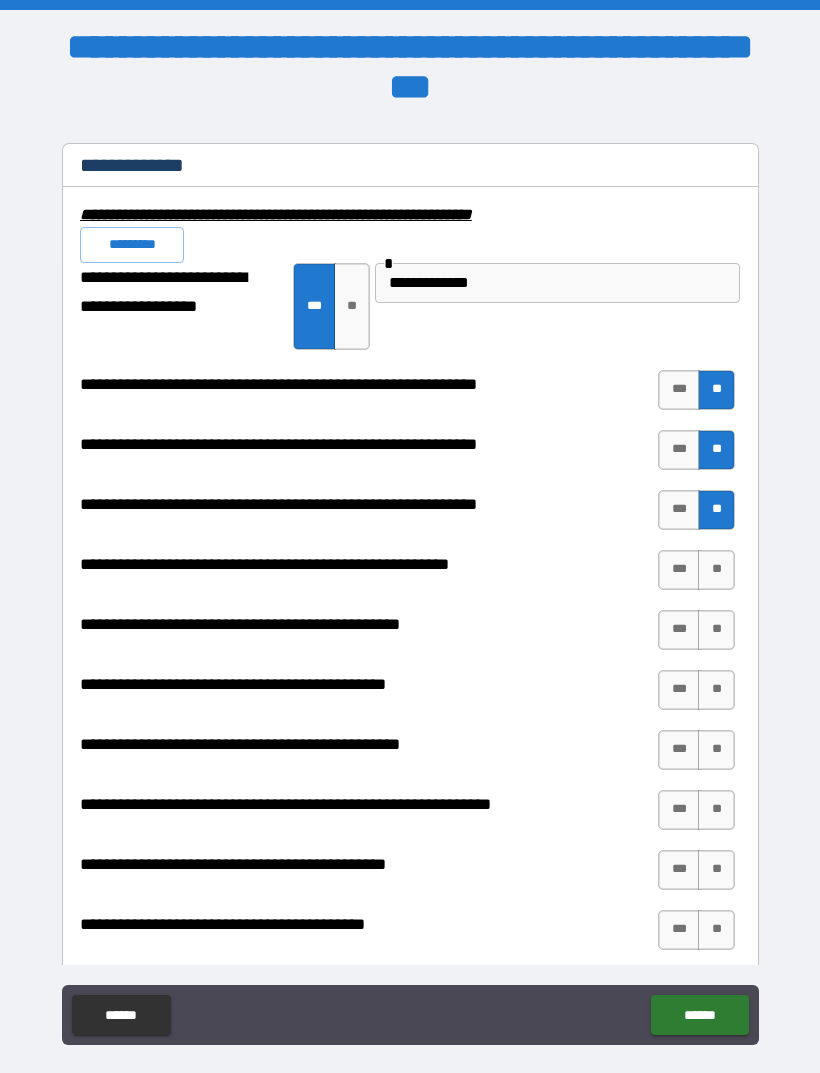 click on "***" at bounding box center [679, 570] 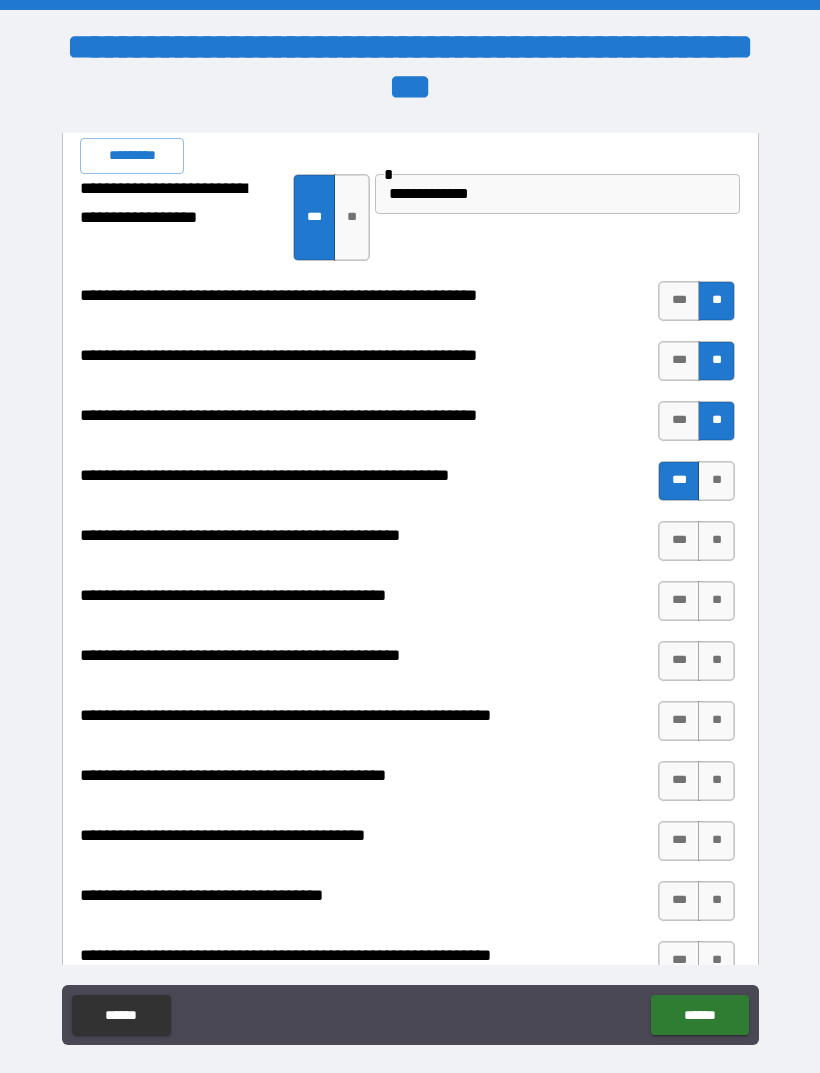 scroll, scrollTop: 2105, scrollLeft: 0, axis: vertical 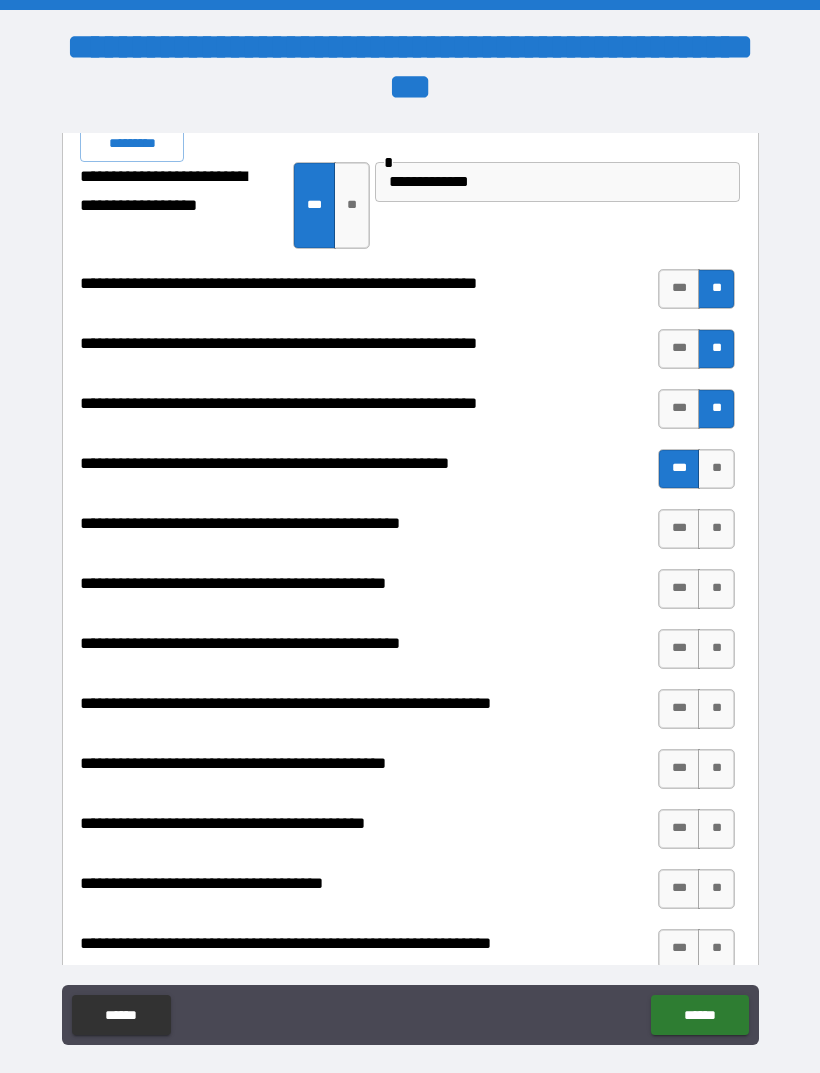 click on "**" at bounding box center [716, 529] 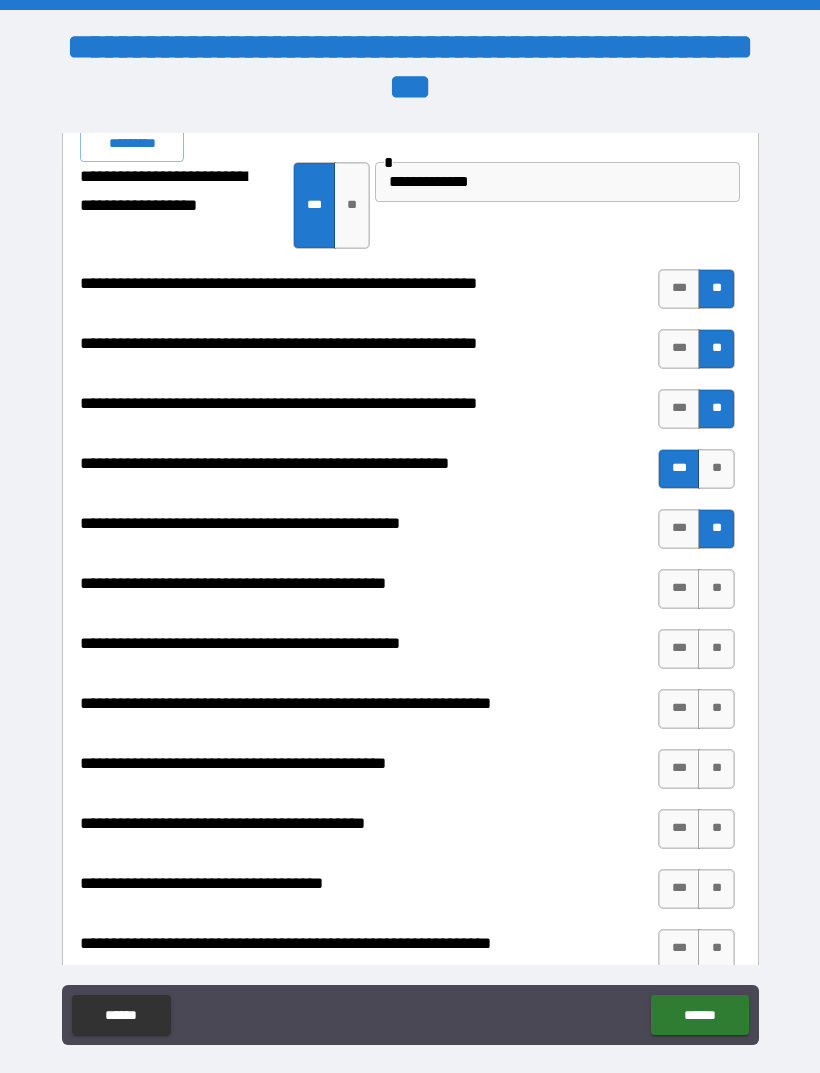 click on "**" at bounding box center (716, 589) 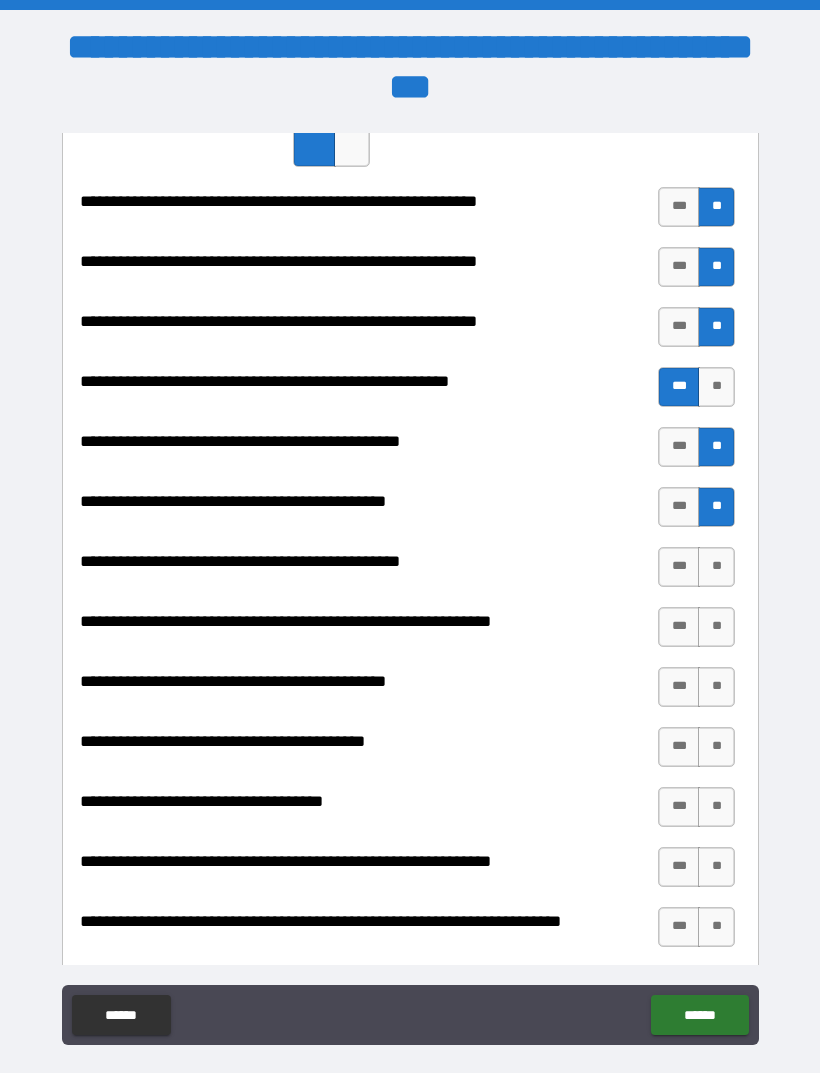 scroll, scrollTop: 2189, scrollLeft: 0, axis: vertical 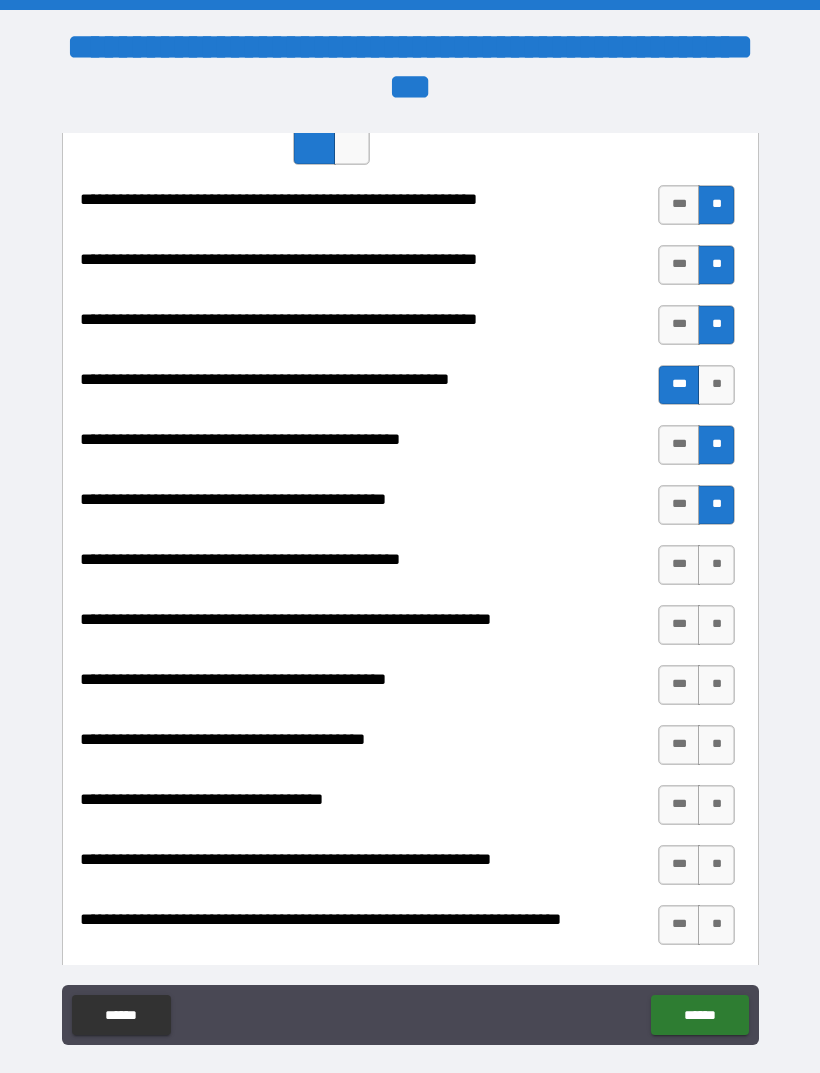 click on "***" at bounding box center [679, 505] 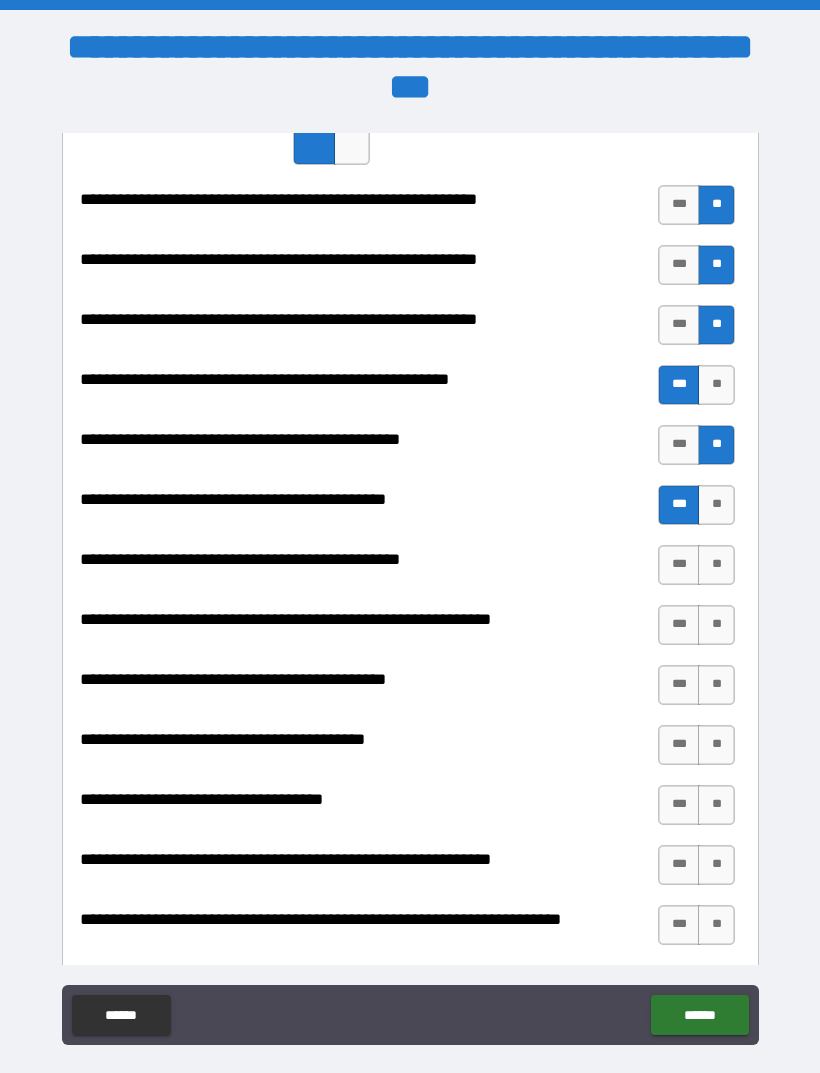 click on "***" at bounding box center [679, 565] 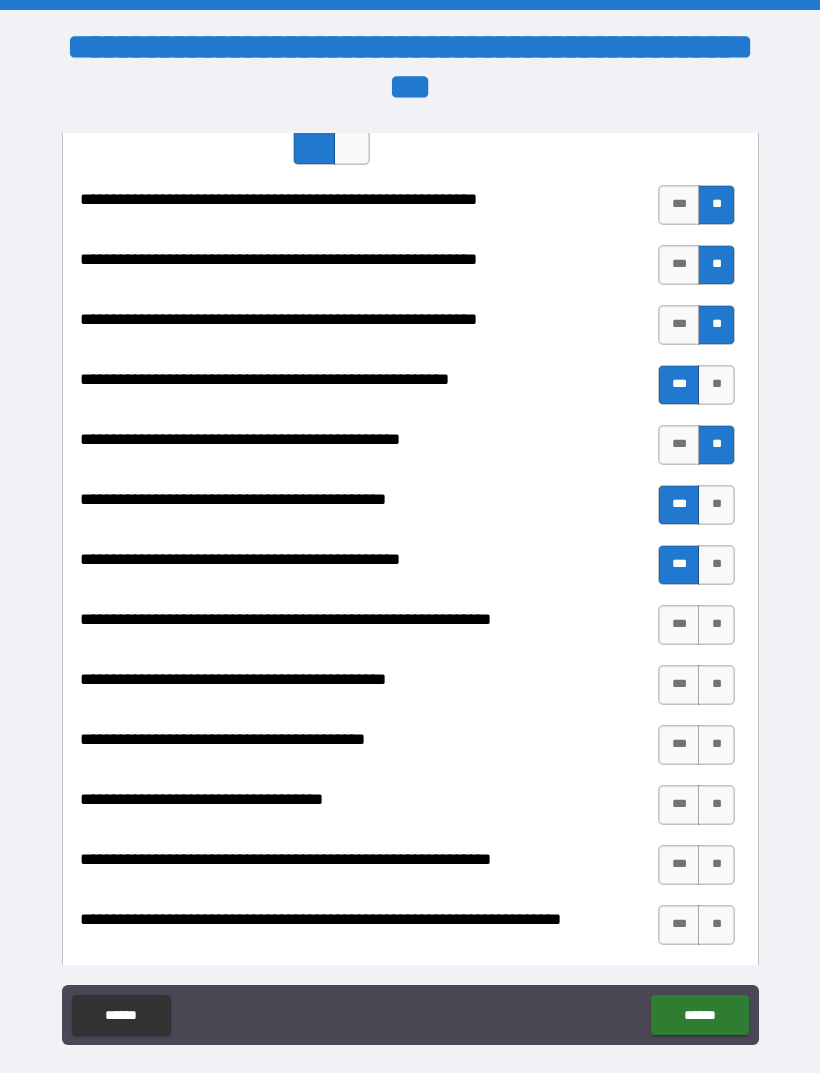 click on "***" at bounding box center [679, 625] 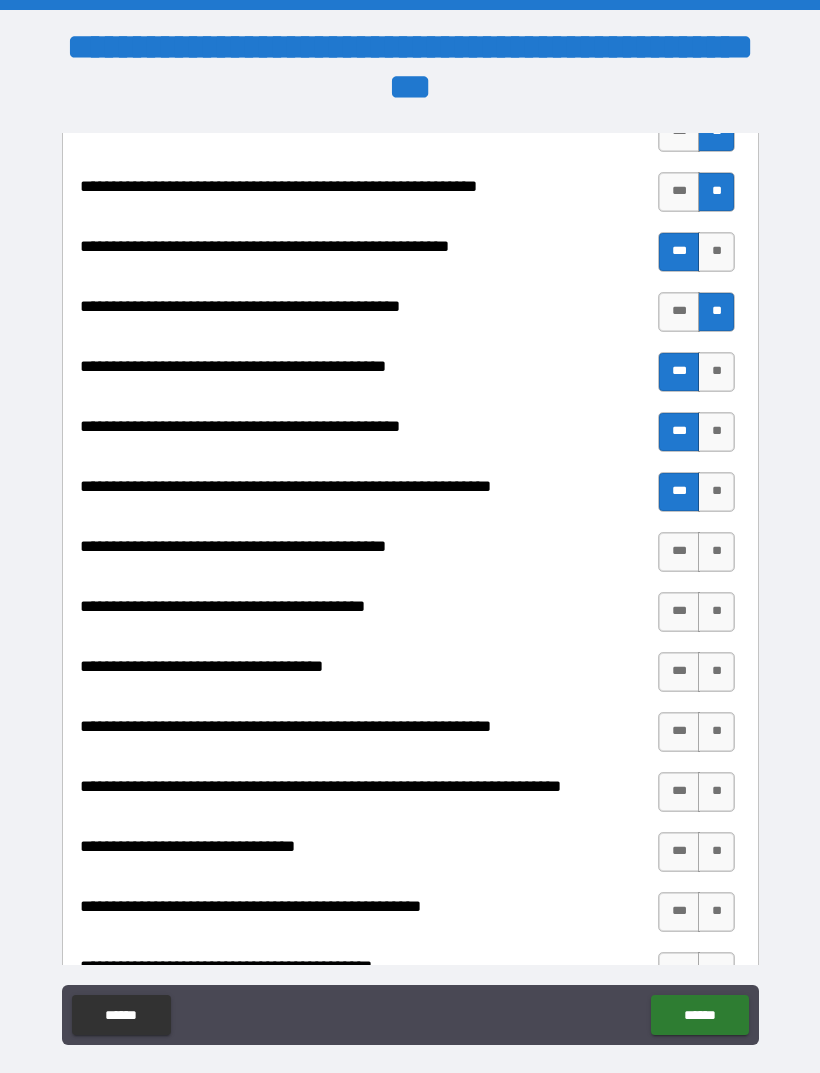 scroll, scrollTop: 2331, scrollLeft: 0, axis: vertical 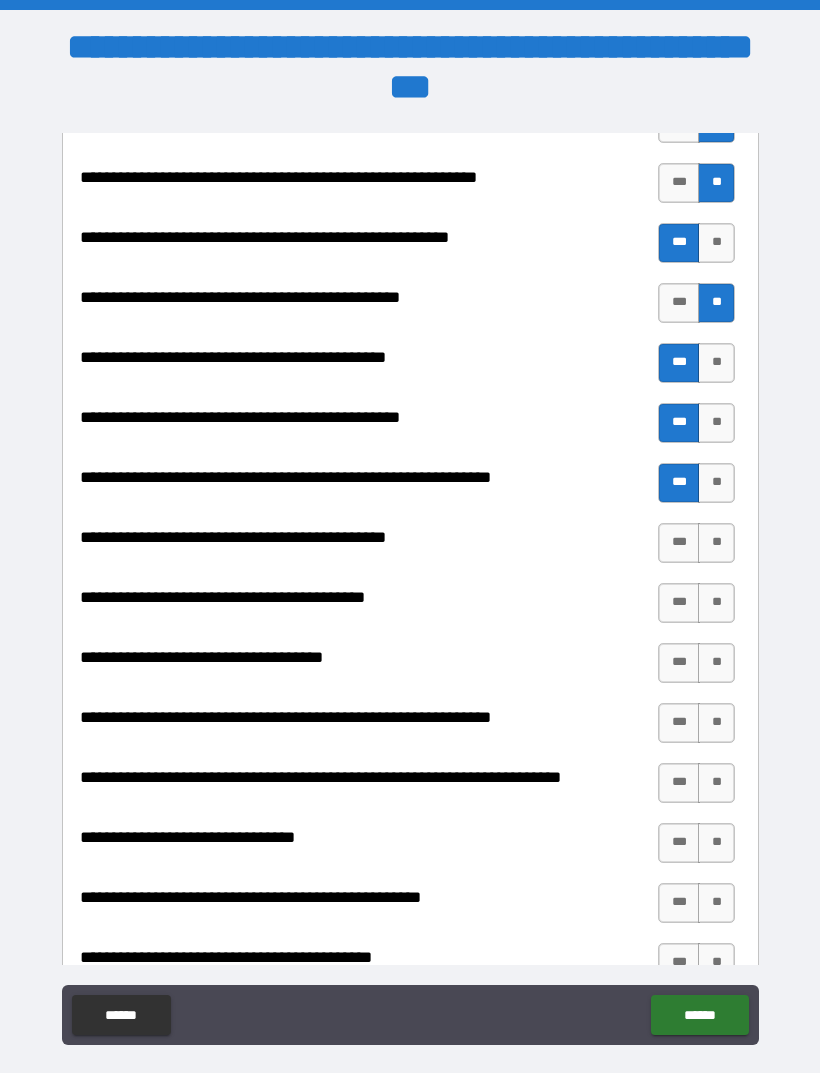 click on "***" at bounding box center (679, 543) 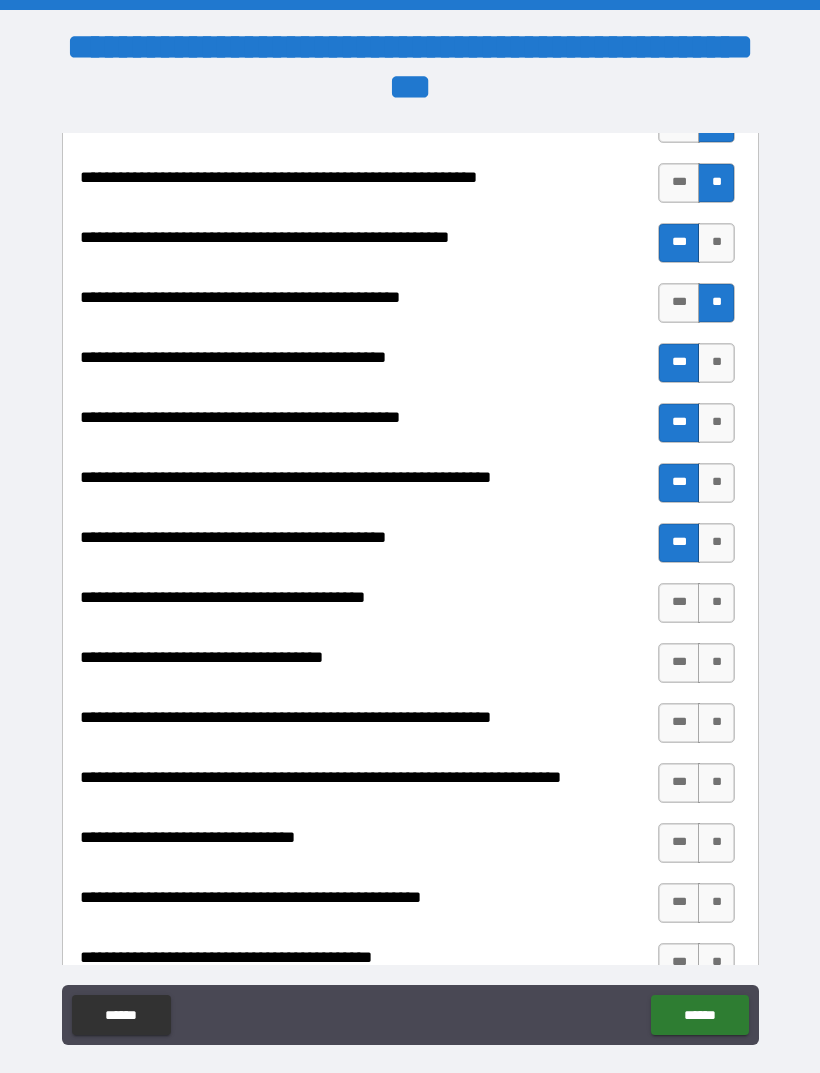 click on "***" at bounding box center [679, 603] 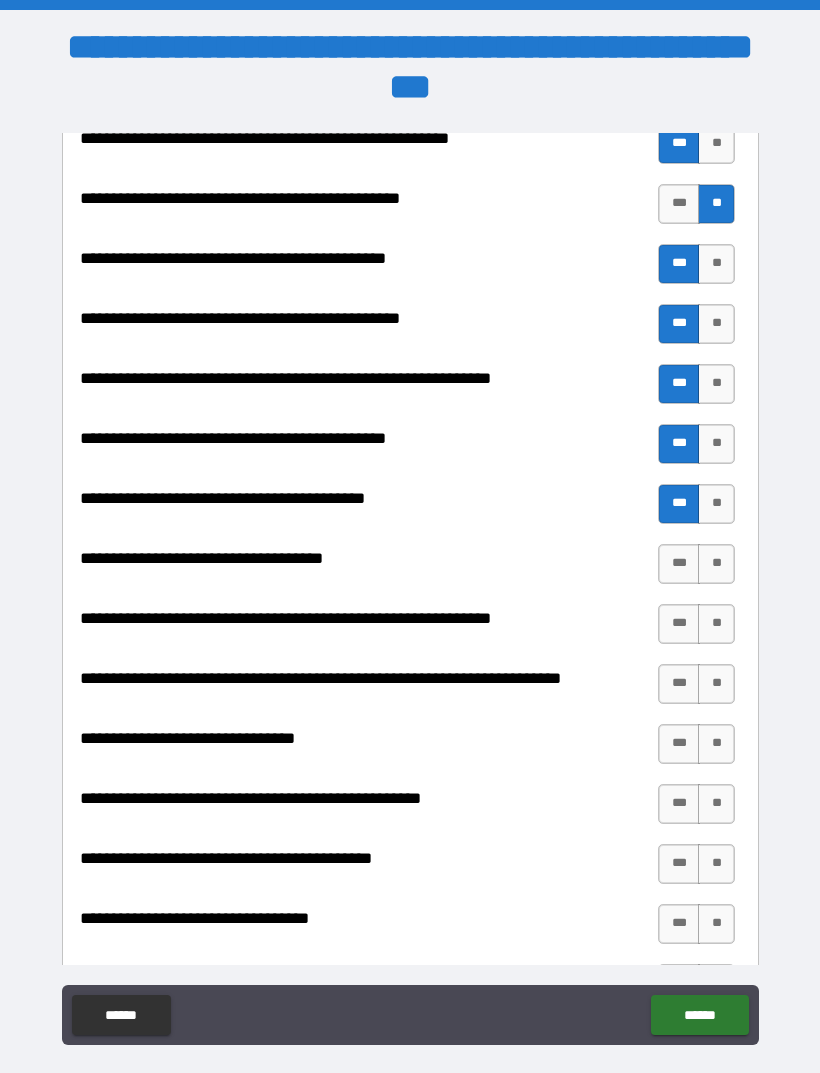 scroll, scrollTop: 2428, scrollLeft: 0, axis: vertical 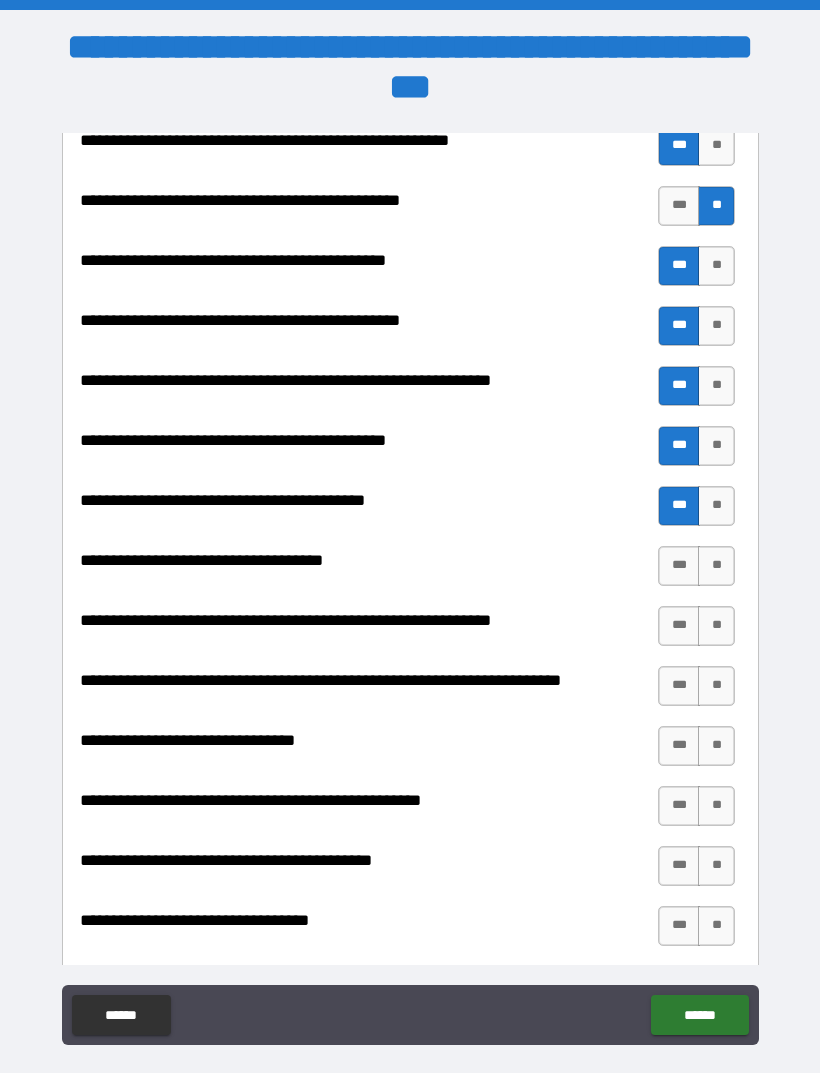 click on "**" at bounding box center [716, 566] 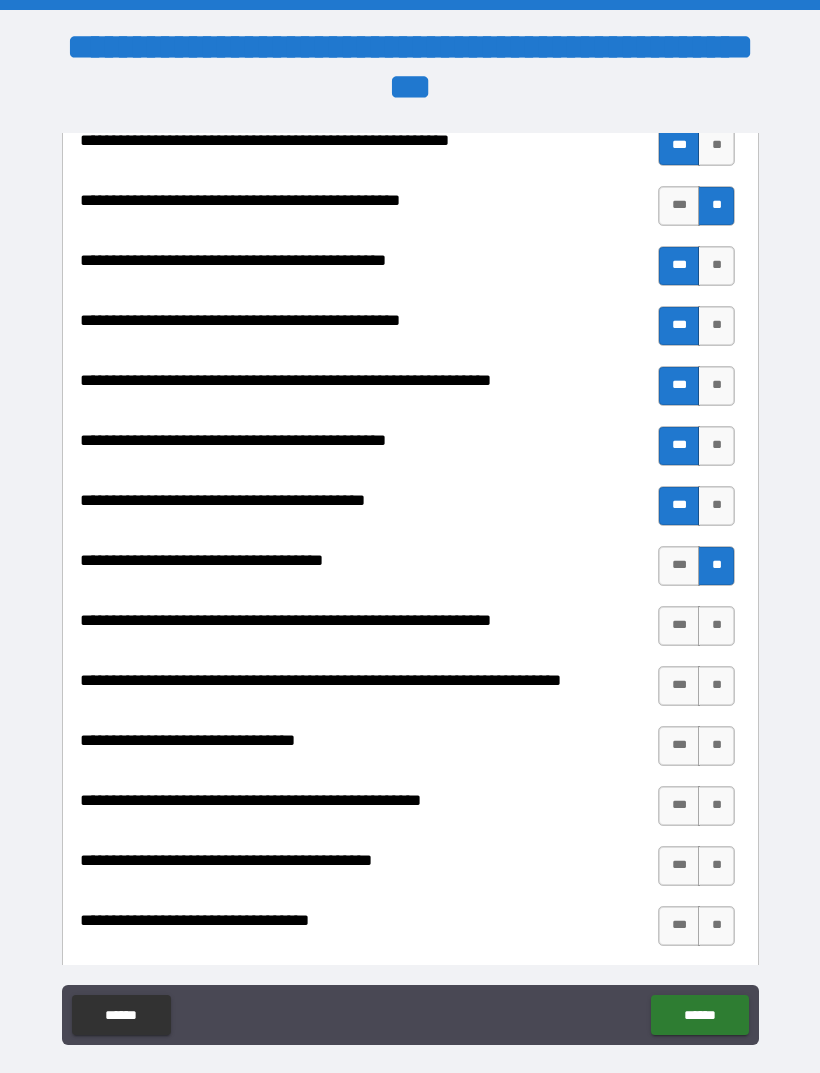 click on "**" at bounding box center (716, 626) 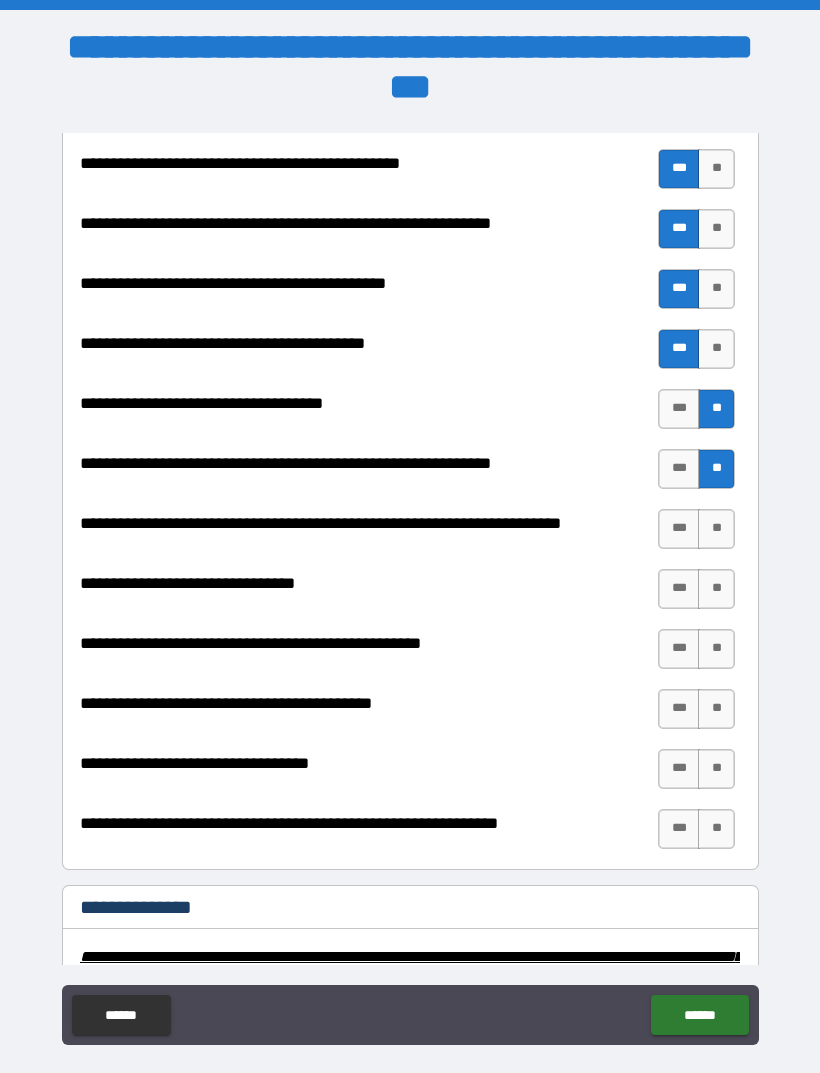 scroll, scrollTop: 2587, scrollLeft: 0, axis: vertical 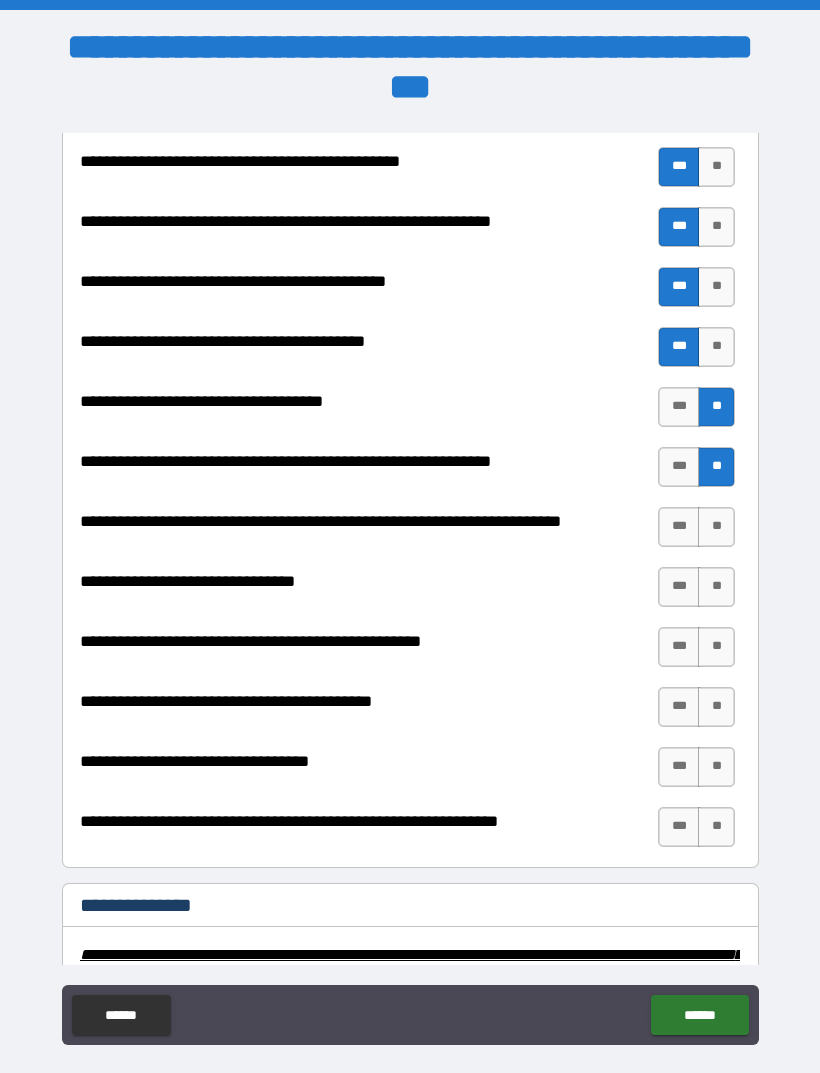 click on "***" at bounding box center (679, 527) 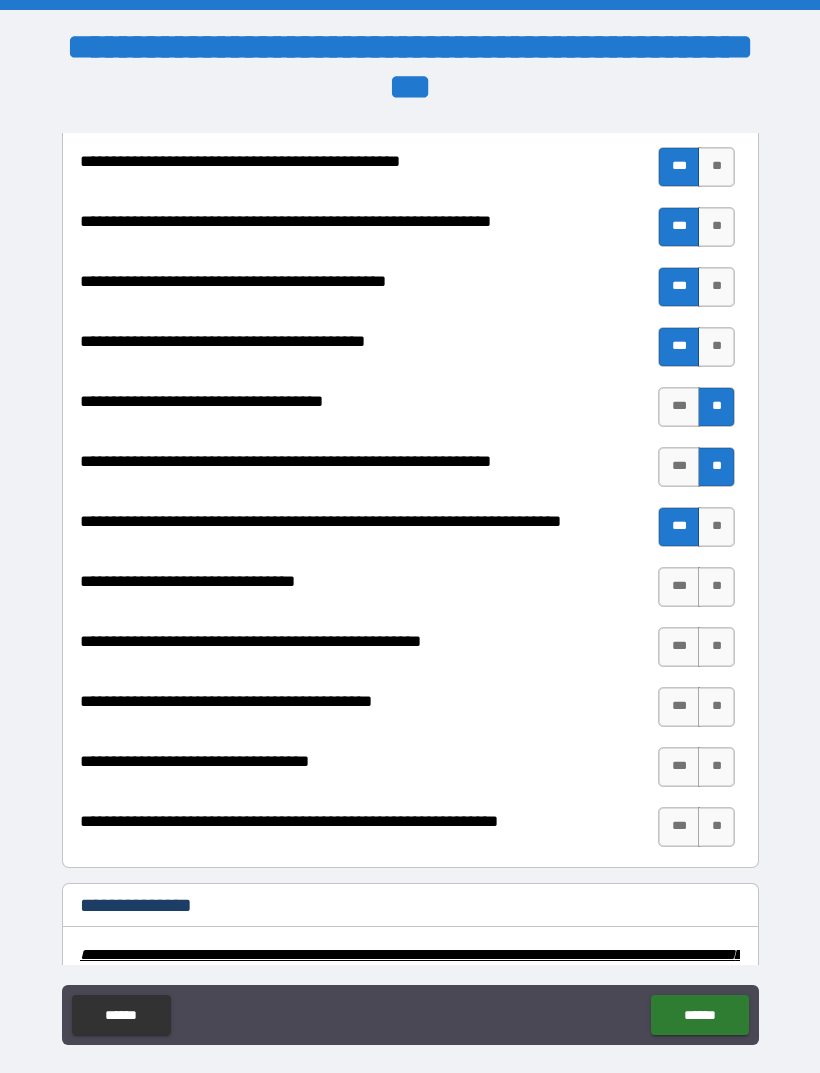 click on "***" at bounding box center (679, 587) 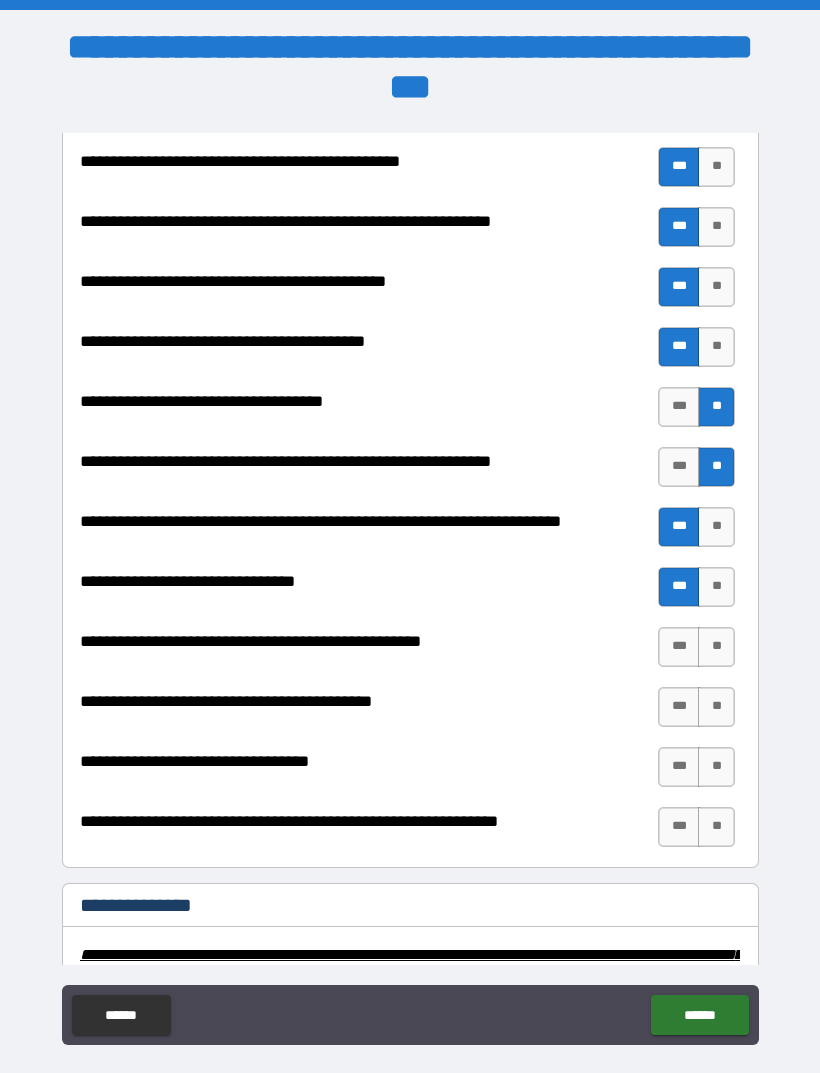 click on "**" at bounding box center (716, 647) 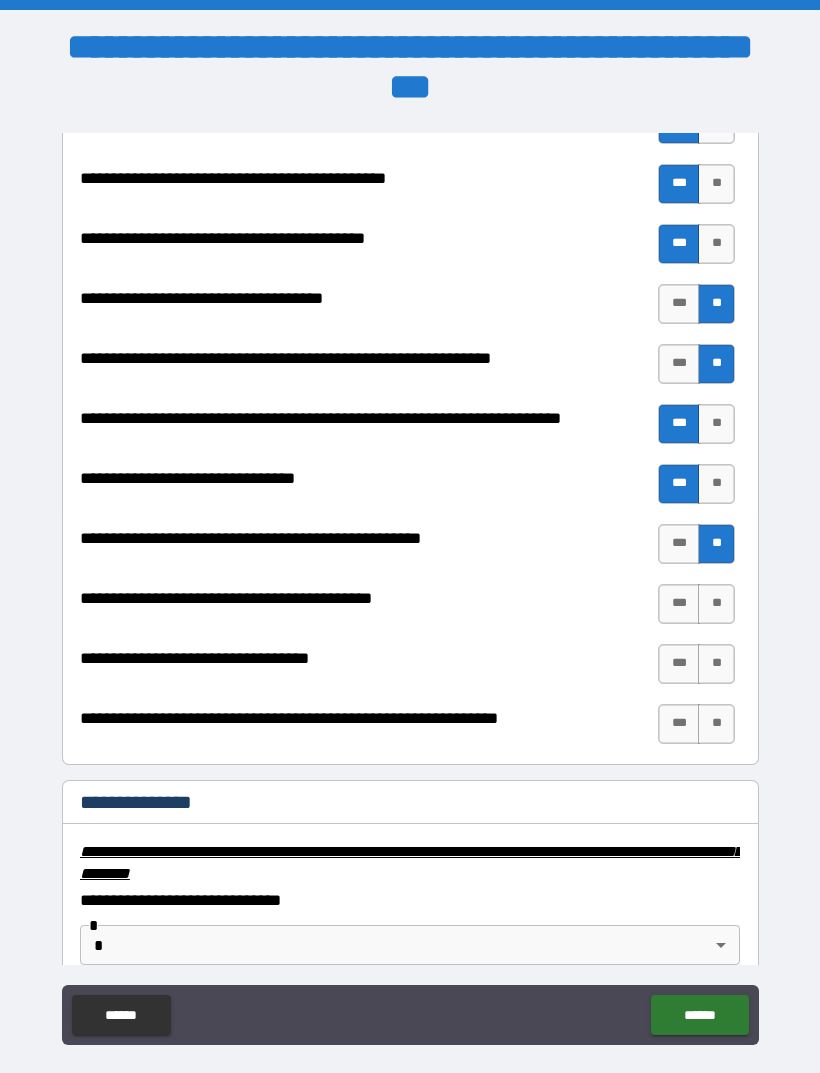 scroll, scrollTop: 2701, scrollLeft: 0, axis: vertical 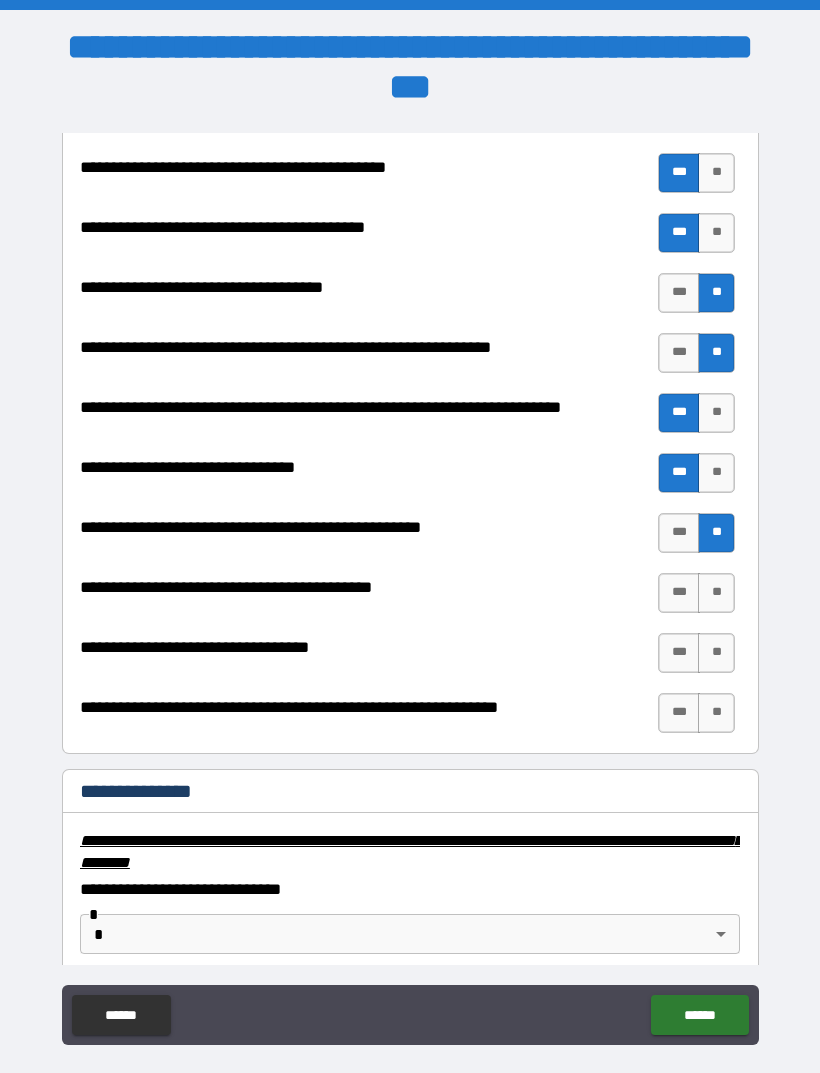 click on "***" at bounding box center (679, 593) 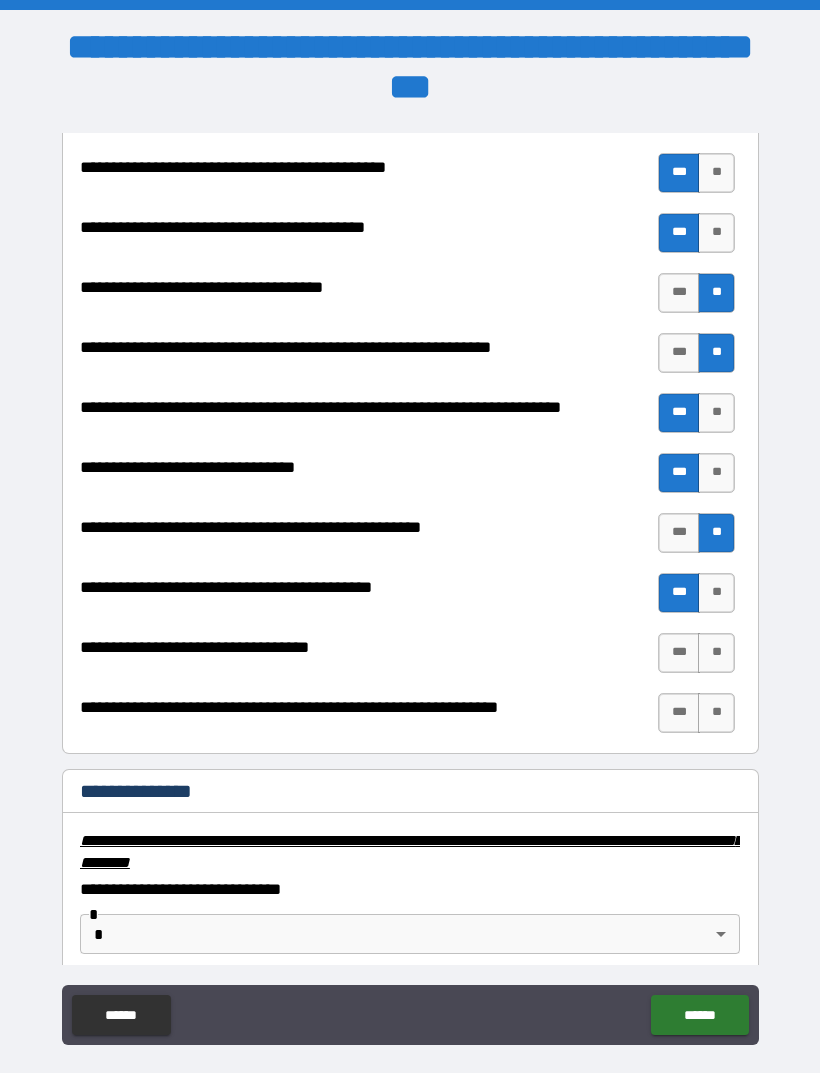 click on "**" at bounding box center (716, 653) 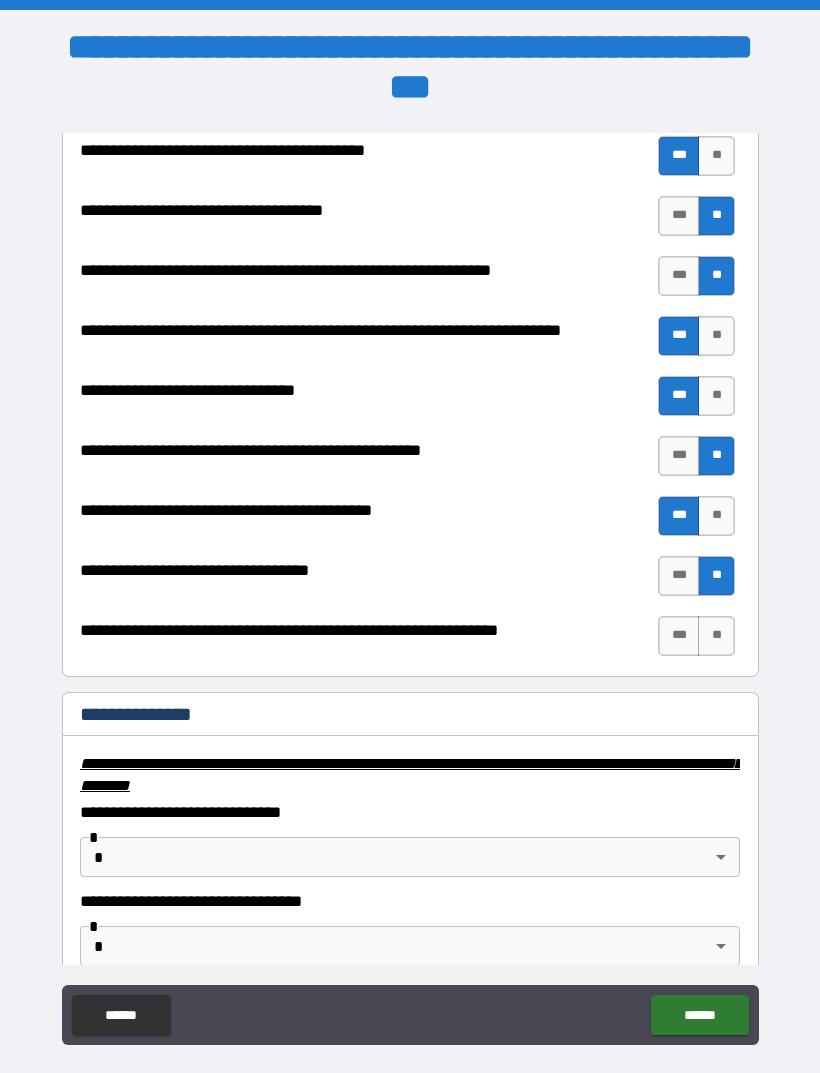 scroll, scrollTop: 2782, scrollLeft: 0, axis: vertical 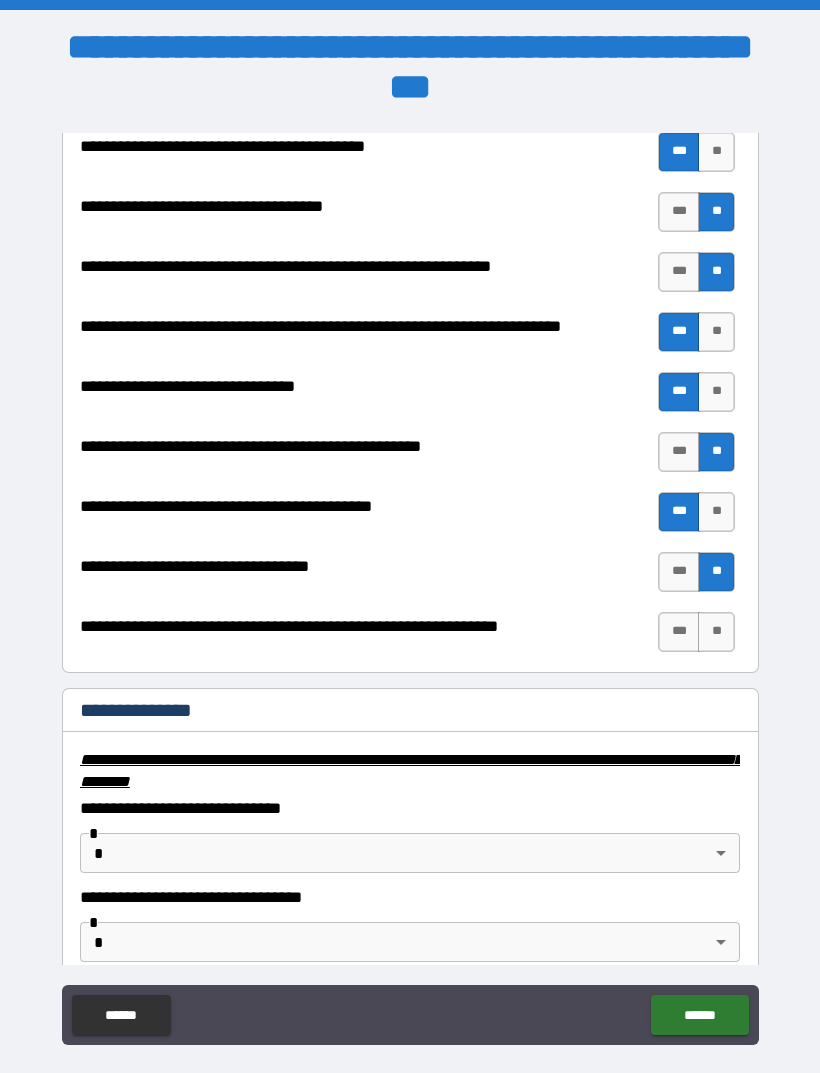 click on "**" at bounding box center [716, 632] 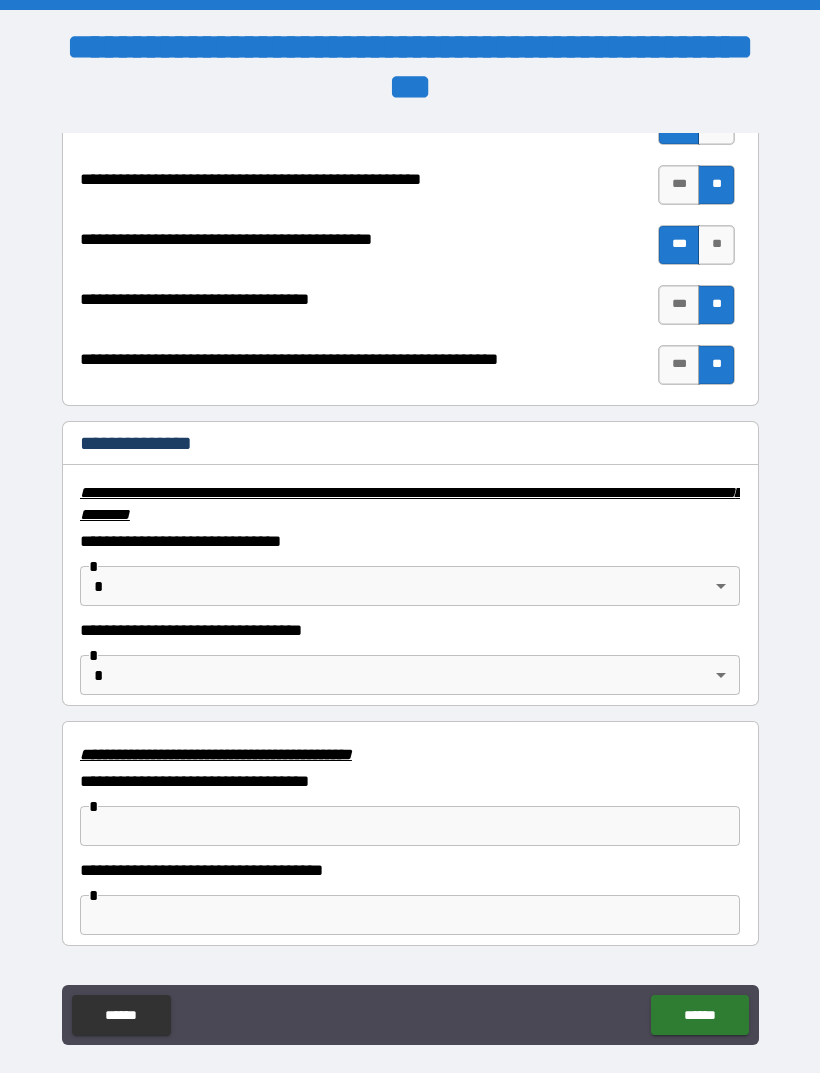scroll, scrollTop: 2999, scrollLeft: 0, axis: vertical 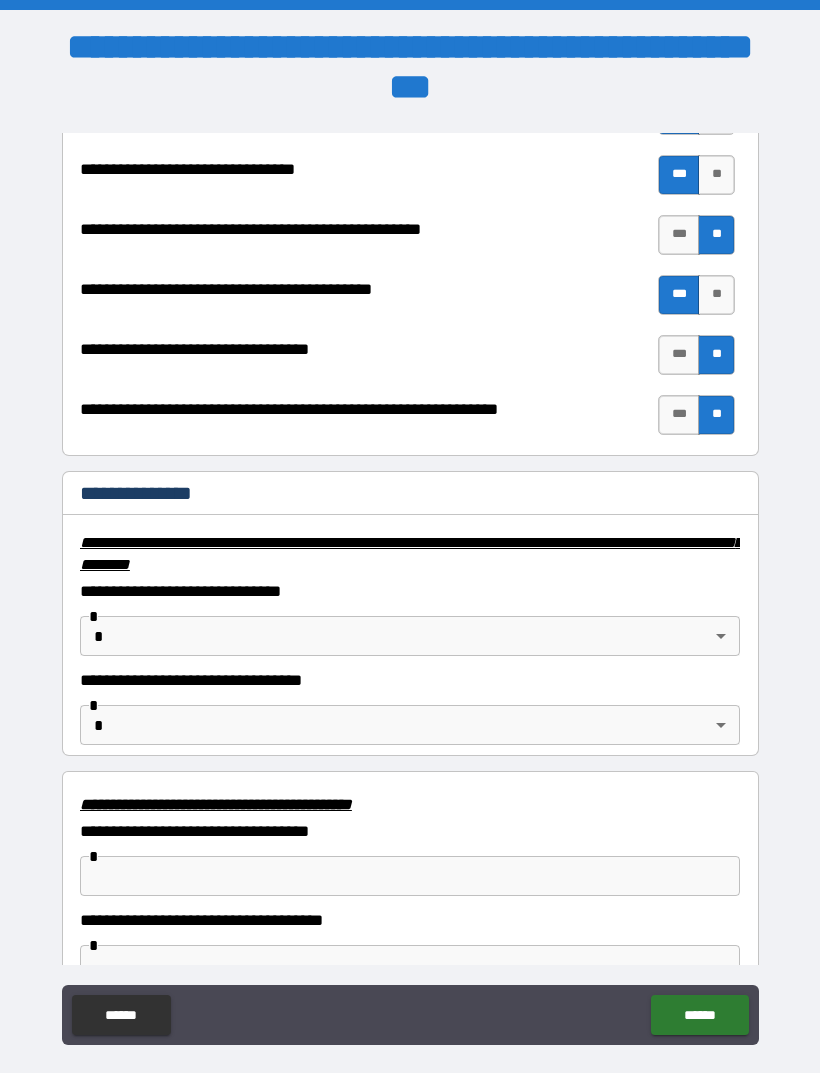 click on "***" at bounding box center [679, 415] 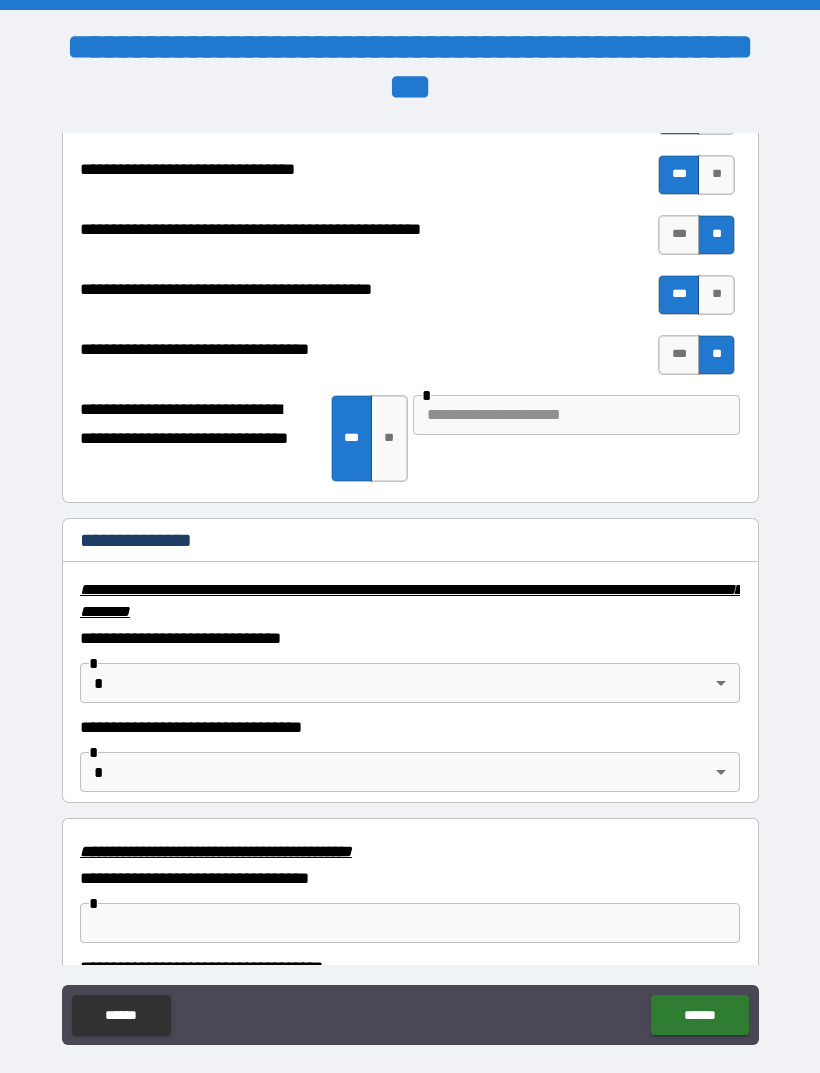 click at bounding box center [576, 415] 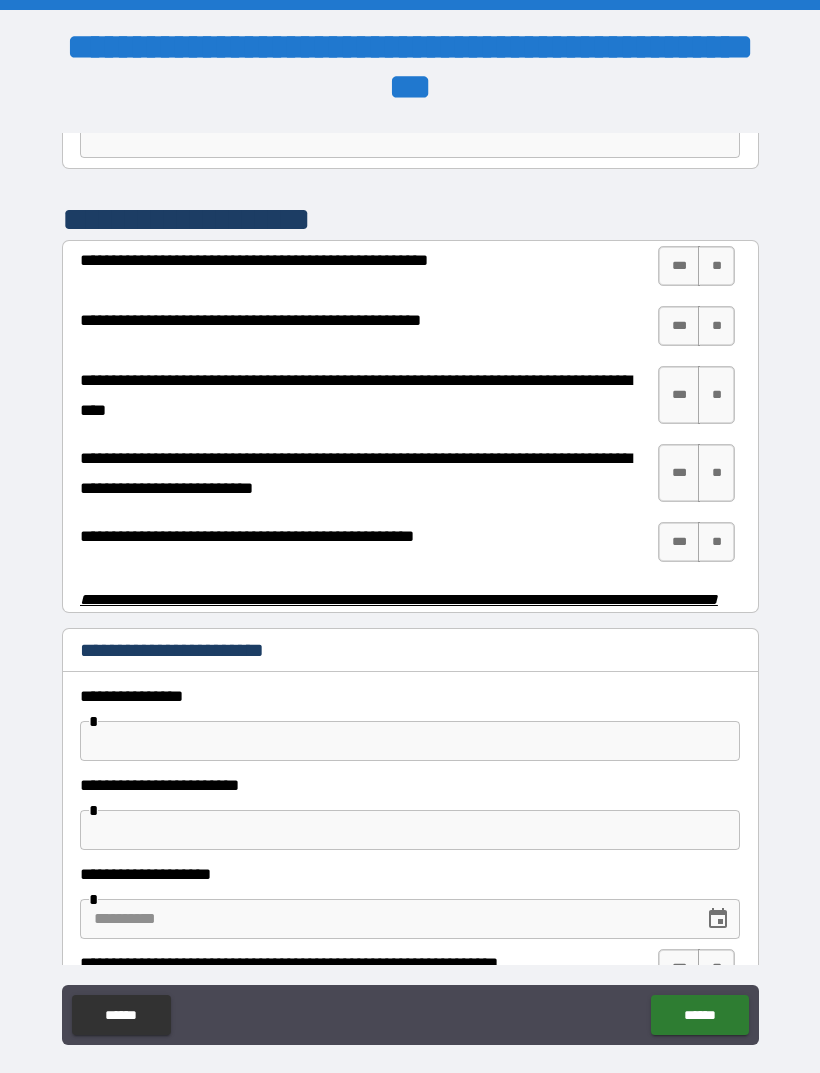 scroll, scrollTop: 3884, scrollLeft: 0, axis: vertical 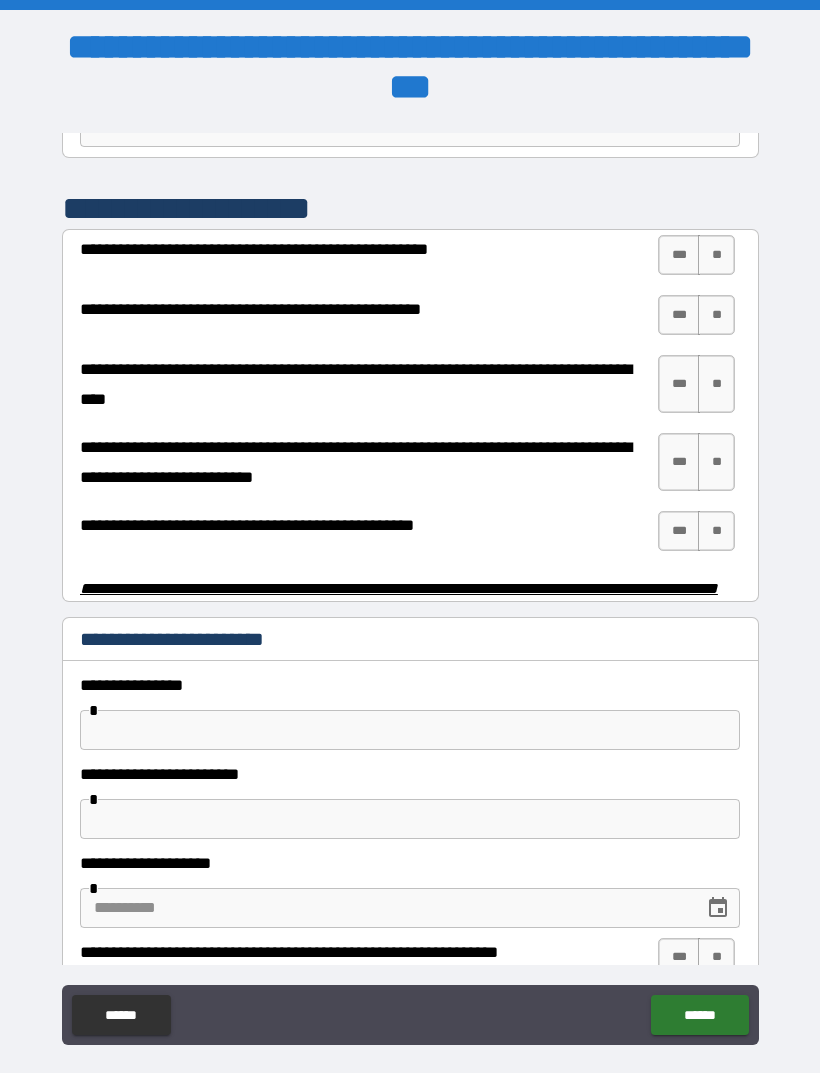 type on "**********" 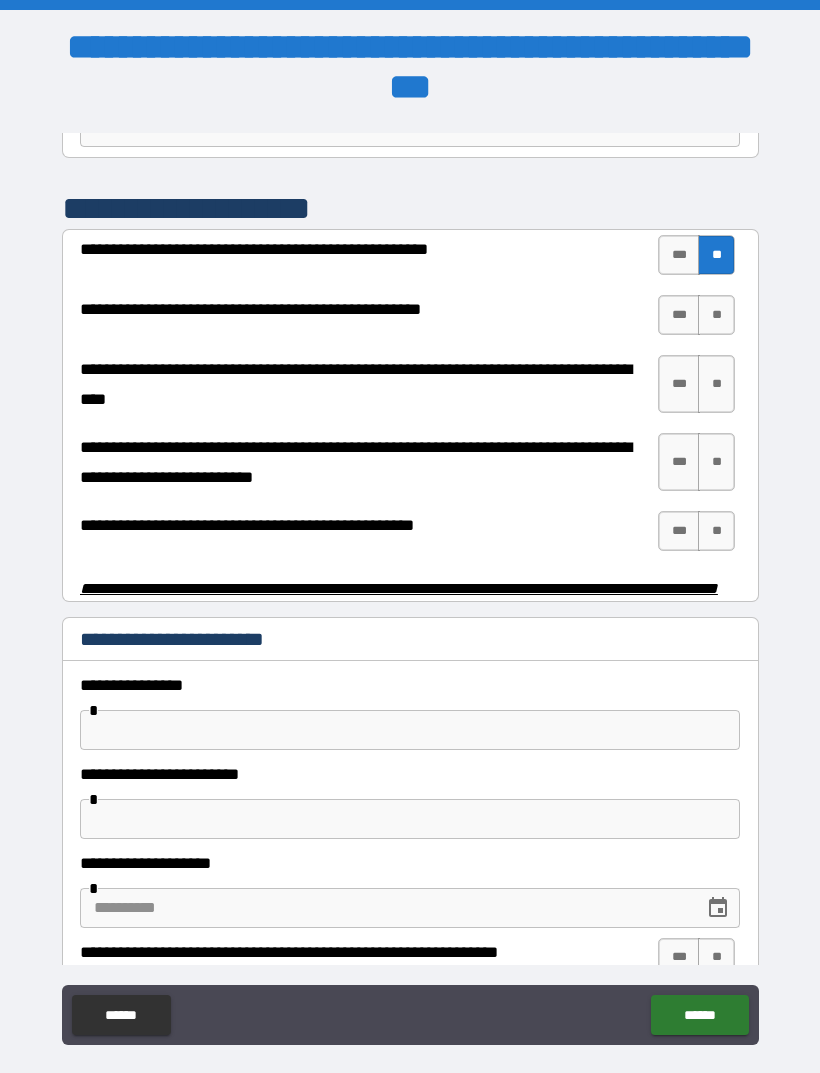 click on "**" at bounding box center (716, 315) 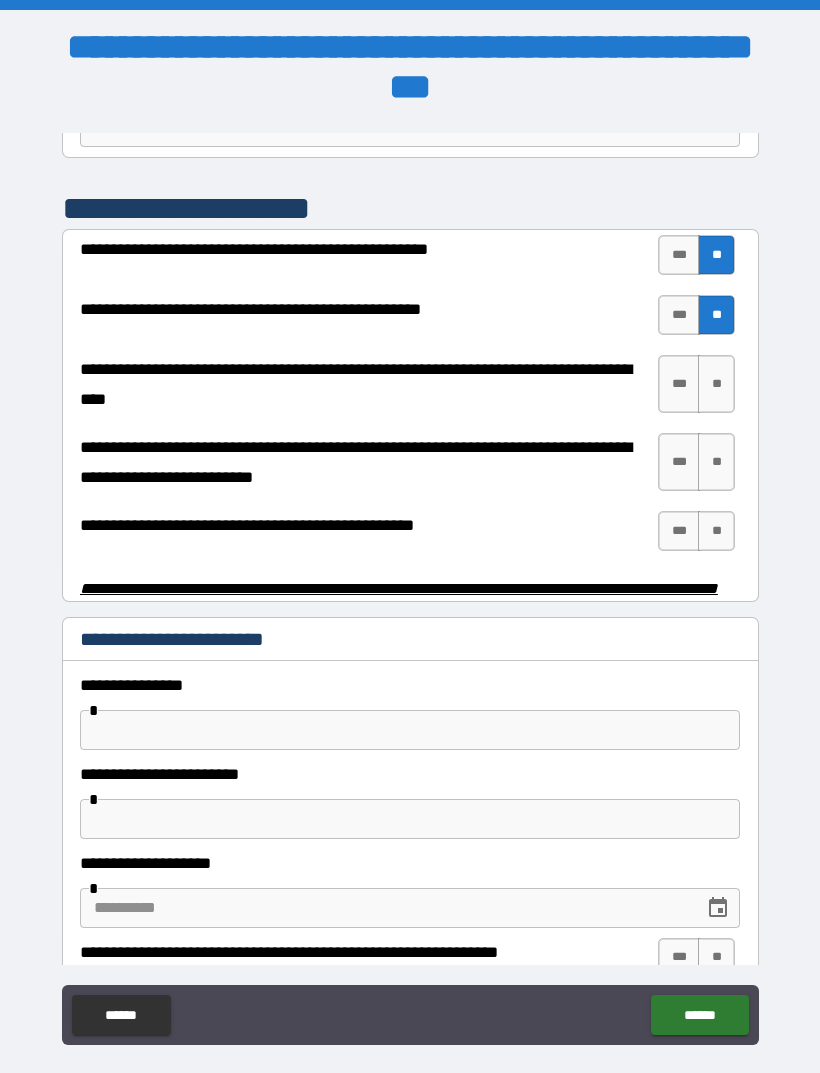 click on "***" at bounding box center [679, 384] 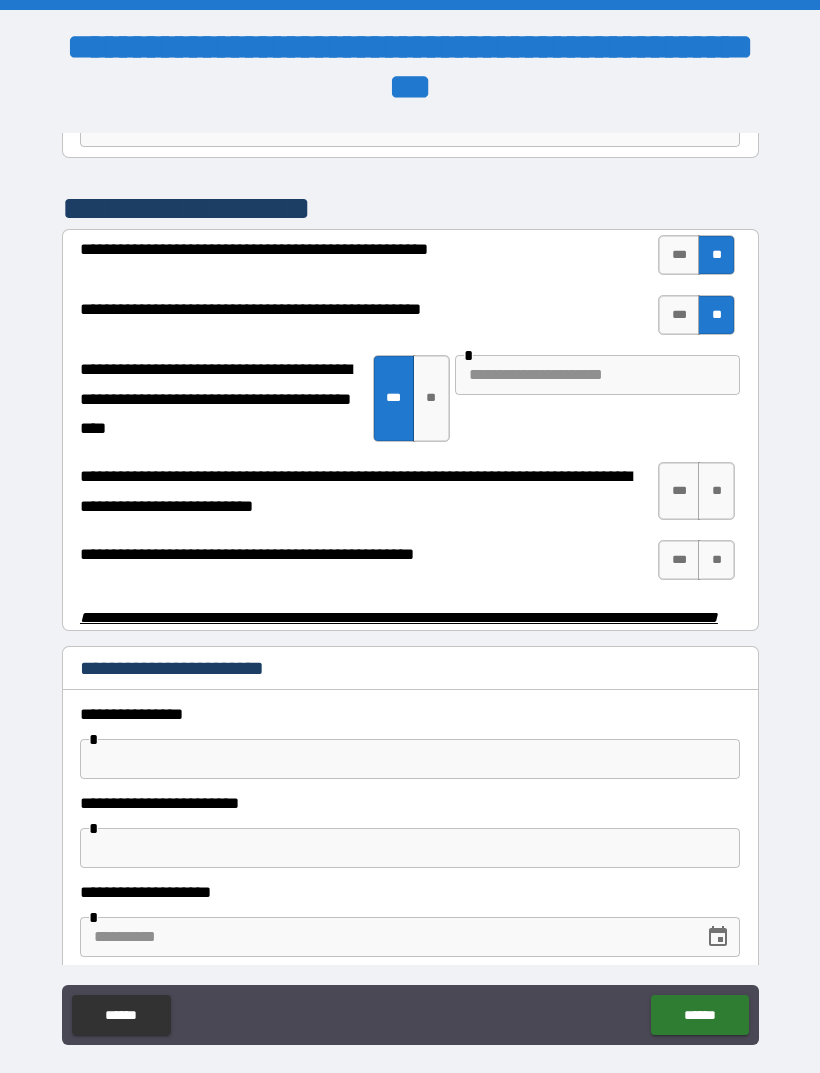 click at bounding box center [597, 375] 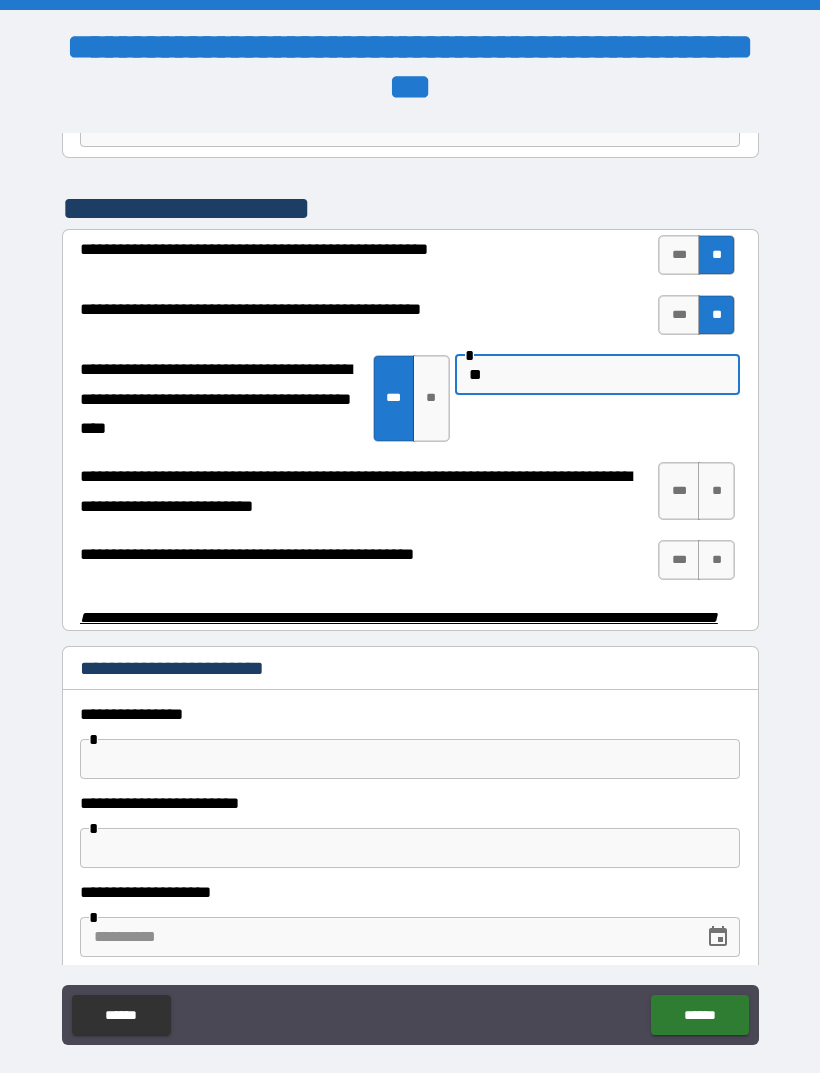 type on "*" 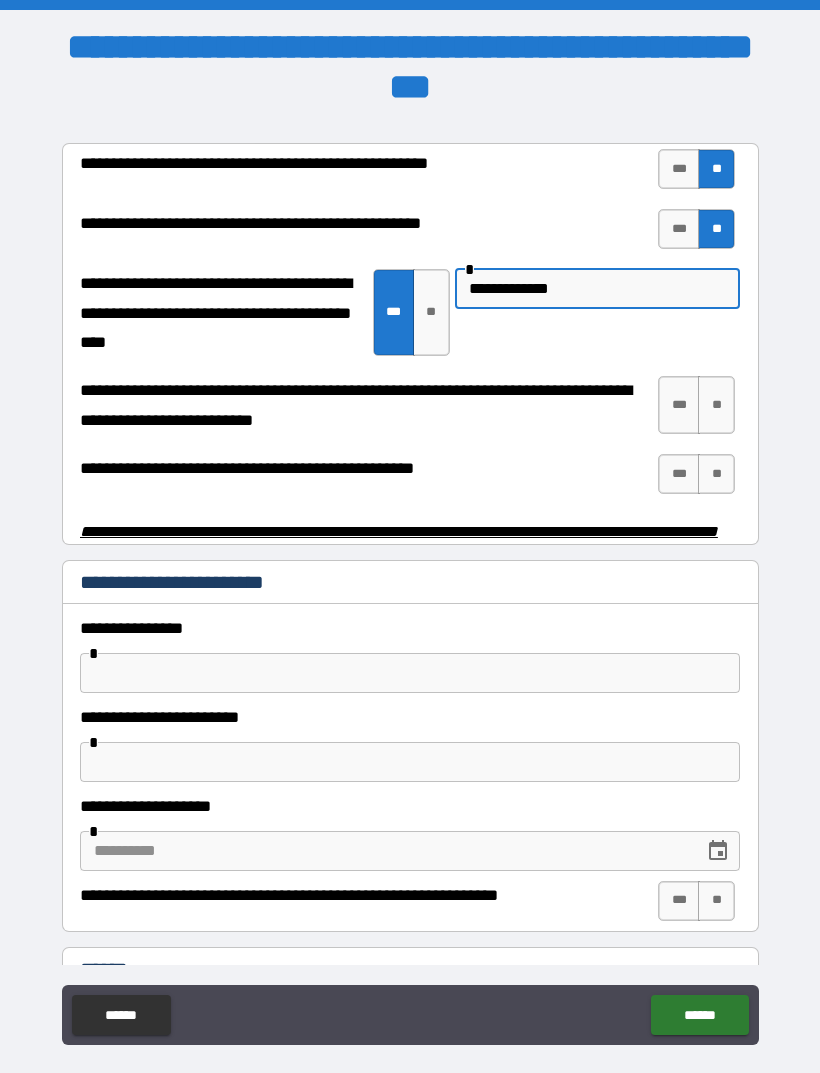 scroll, scrollTop: 3974, scrollLeft: 0, axis: vertical 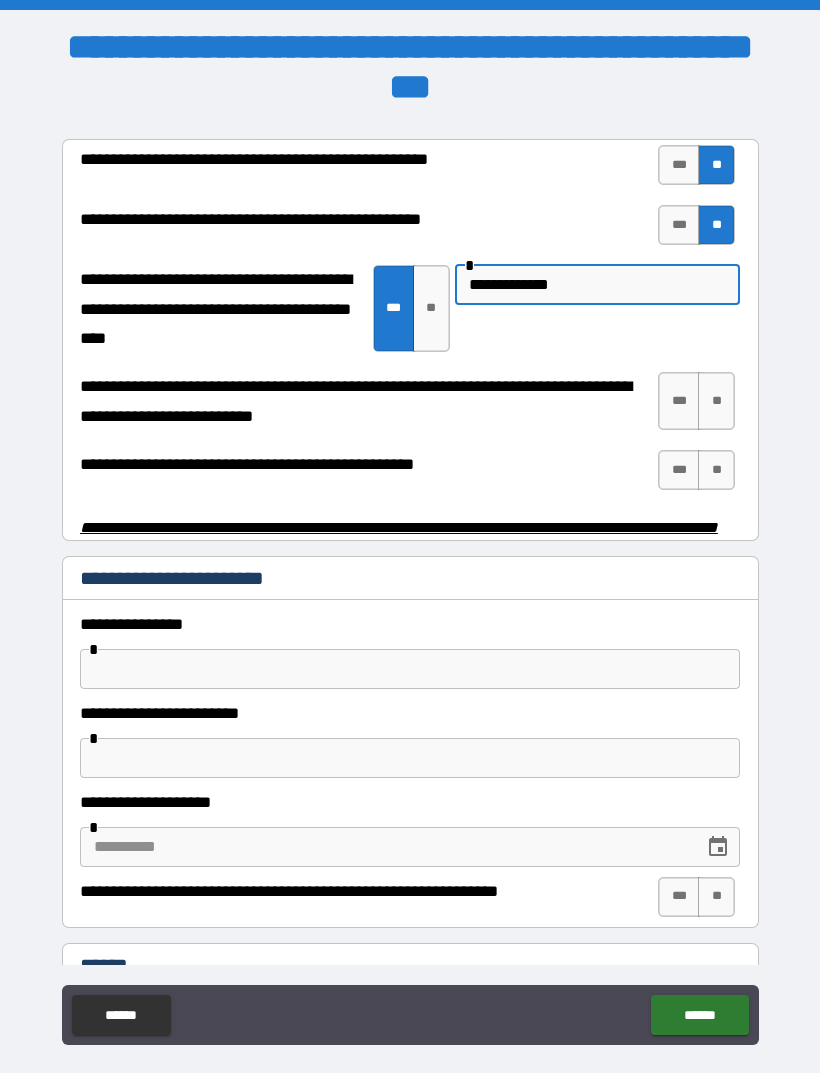type on "**********" 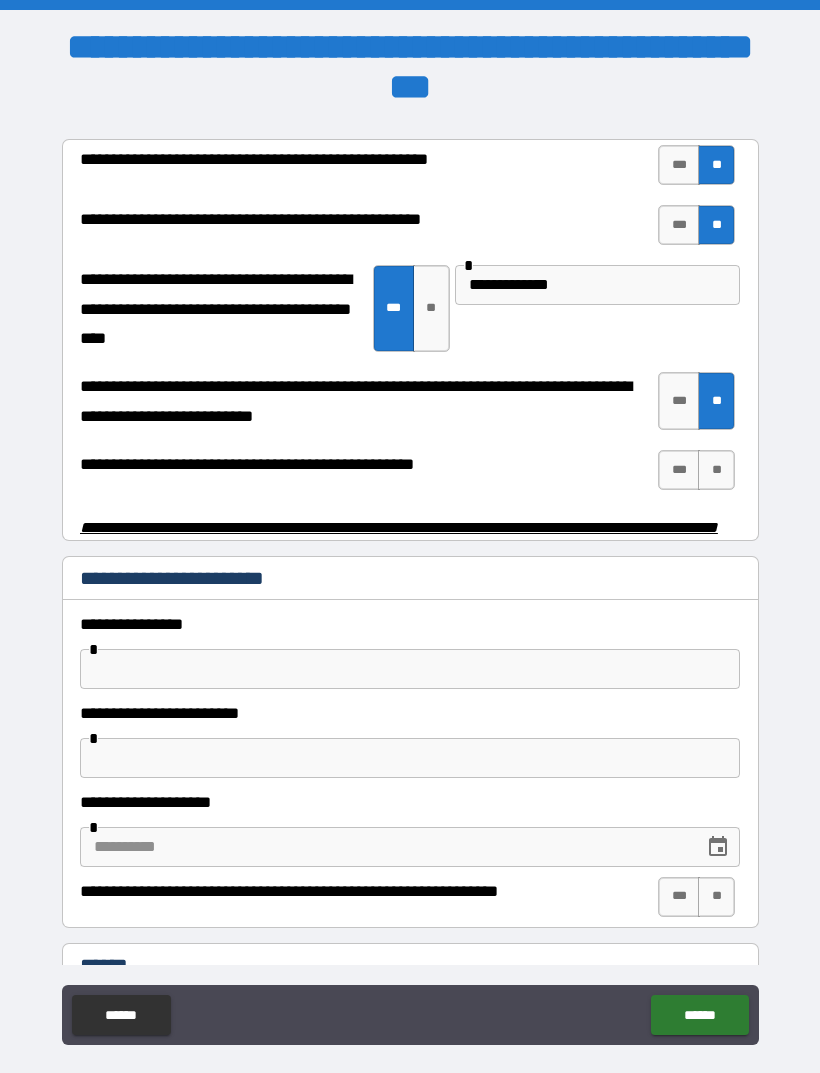 click on "**" at bounding box center [716, 470] 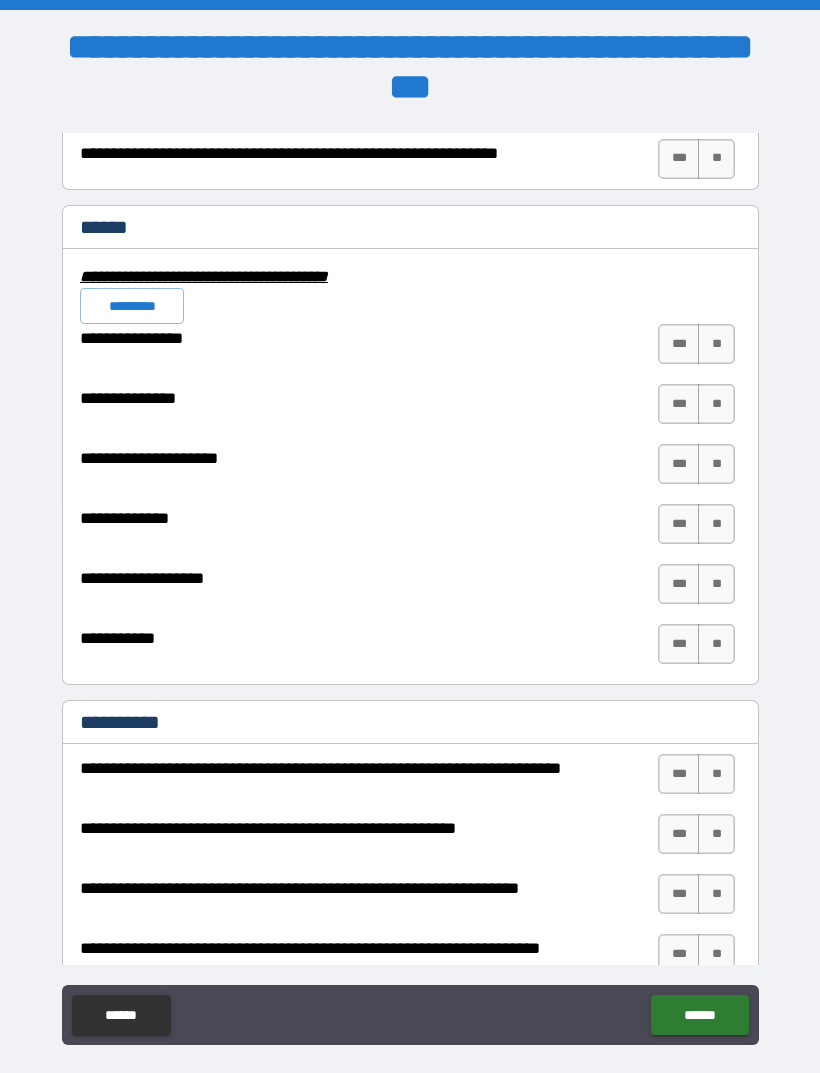 scroll, scrollTop: 4718, scrollLeft: 0, axis: vertical 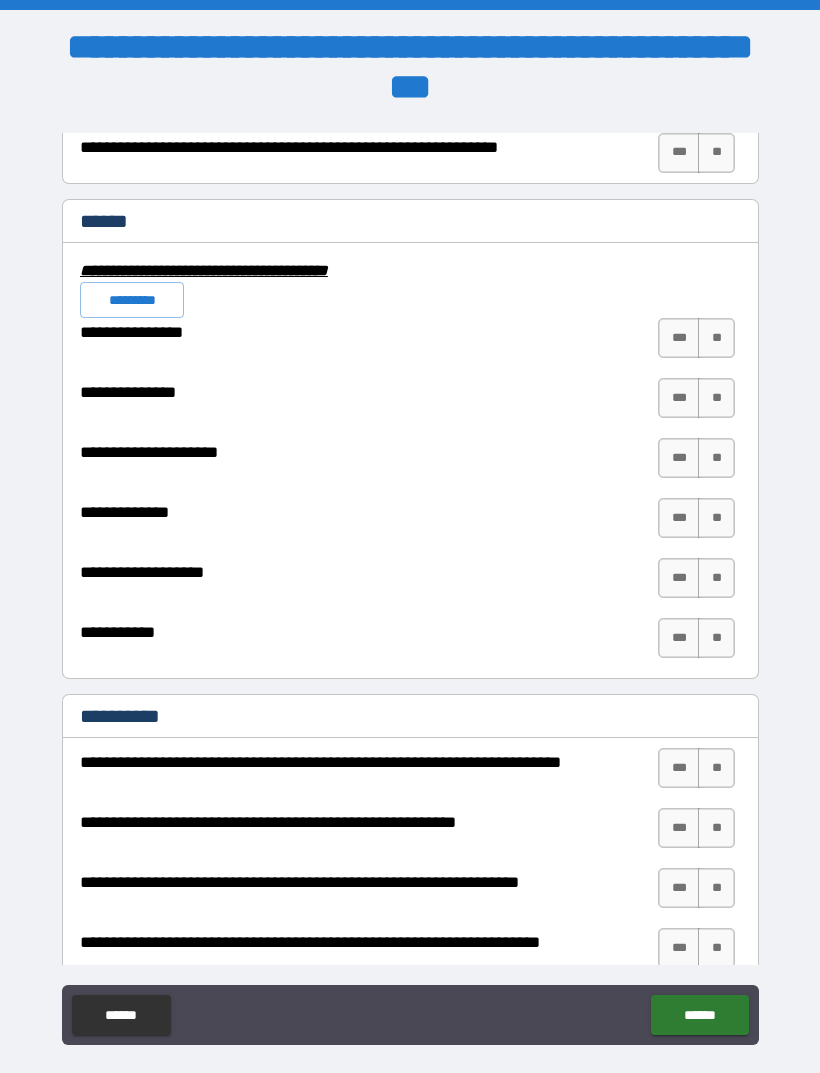 click on "**" at bounding box center (716, 338) 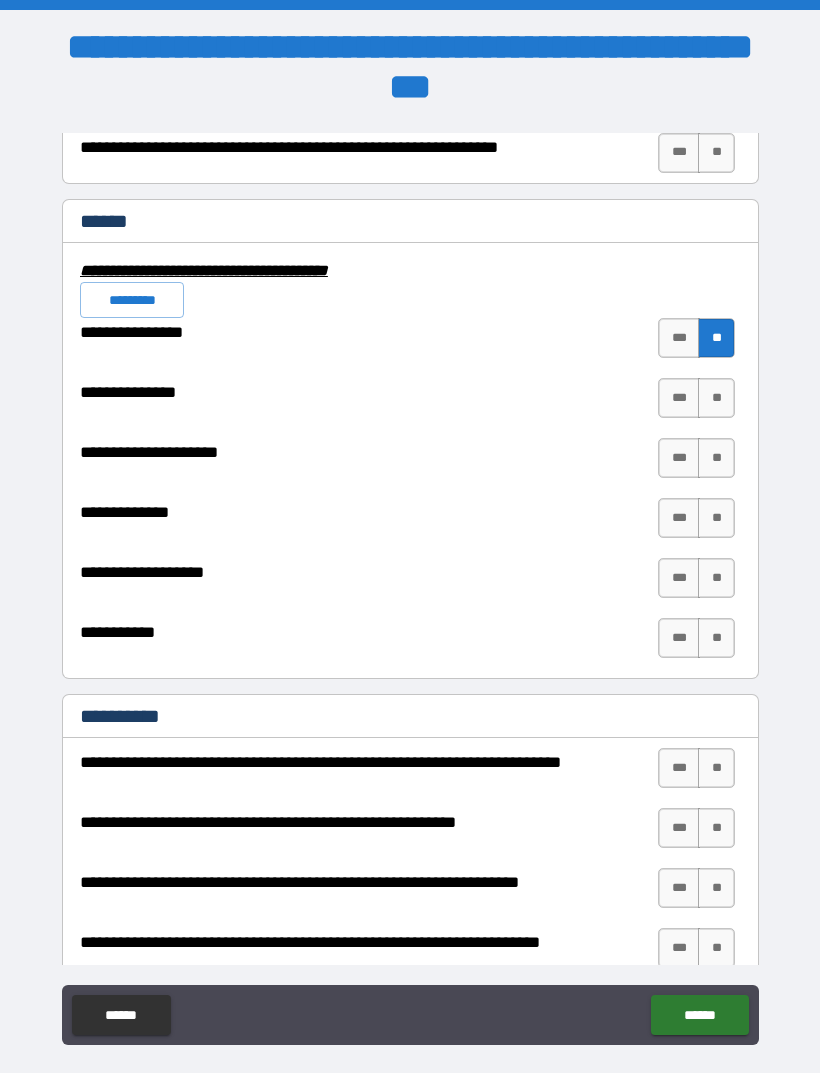 click on "**" at bounding box center [716, 398] 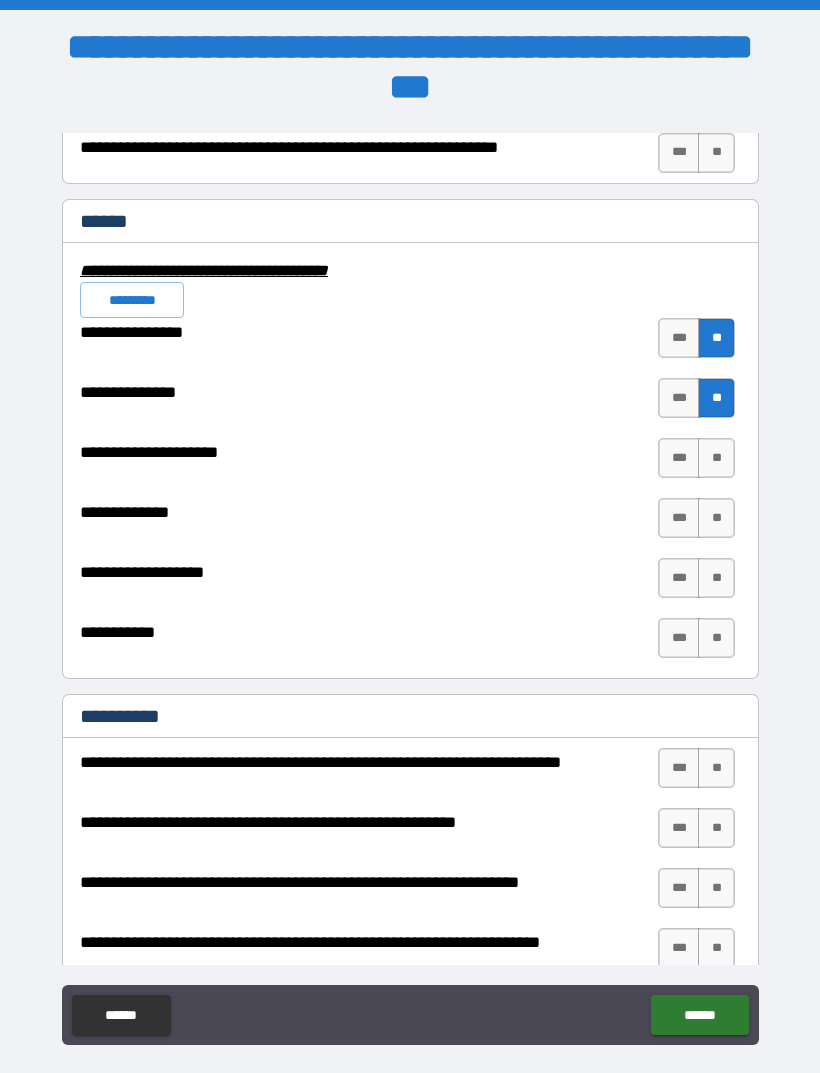 click on "**" at bounding box center (716, 458) 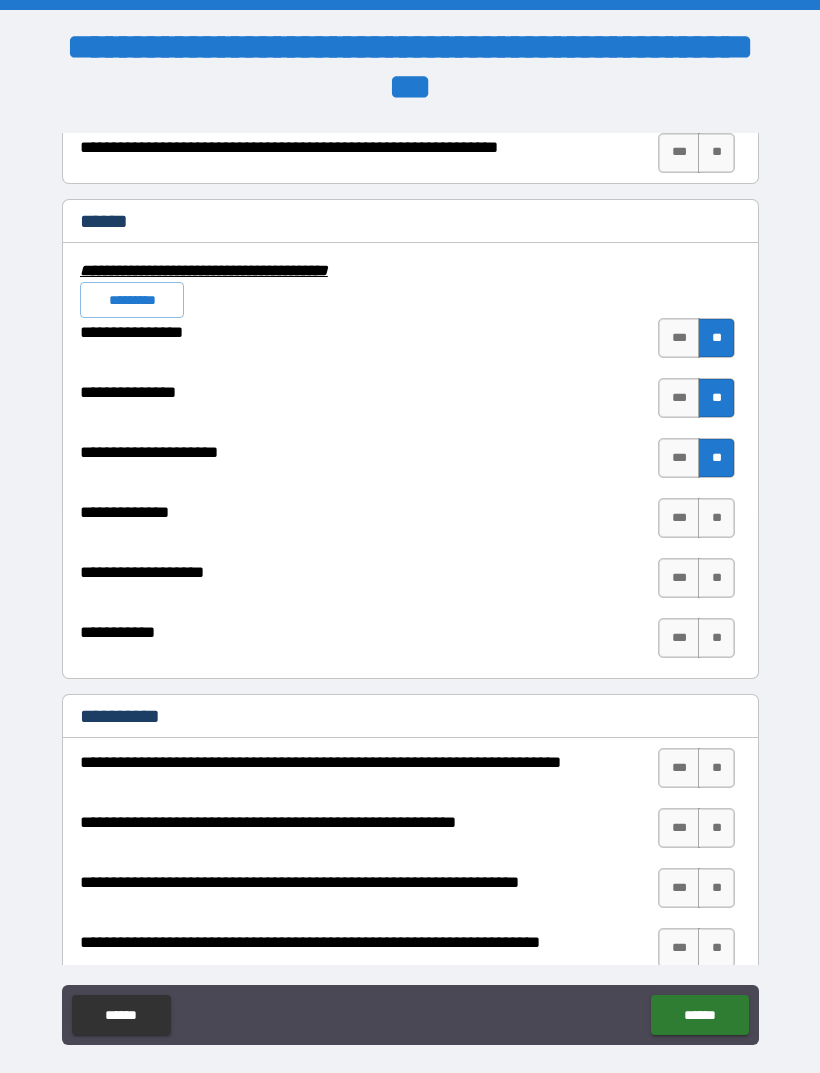 click on "**" at bounding box center (716, 518) 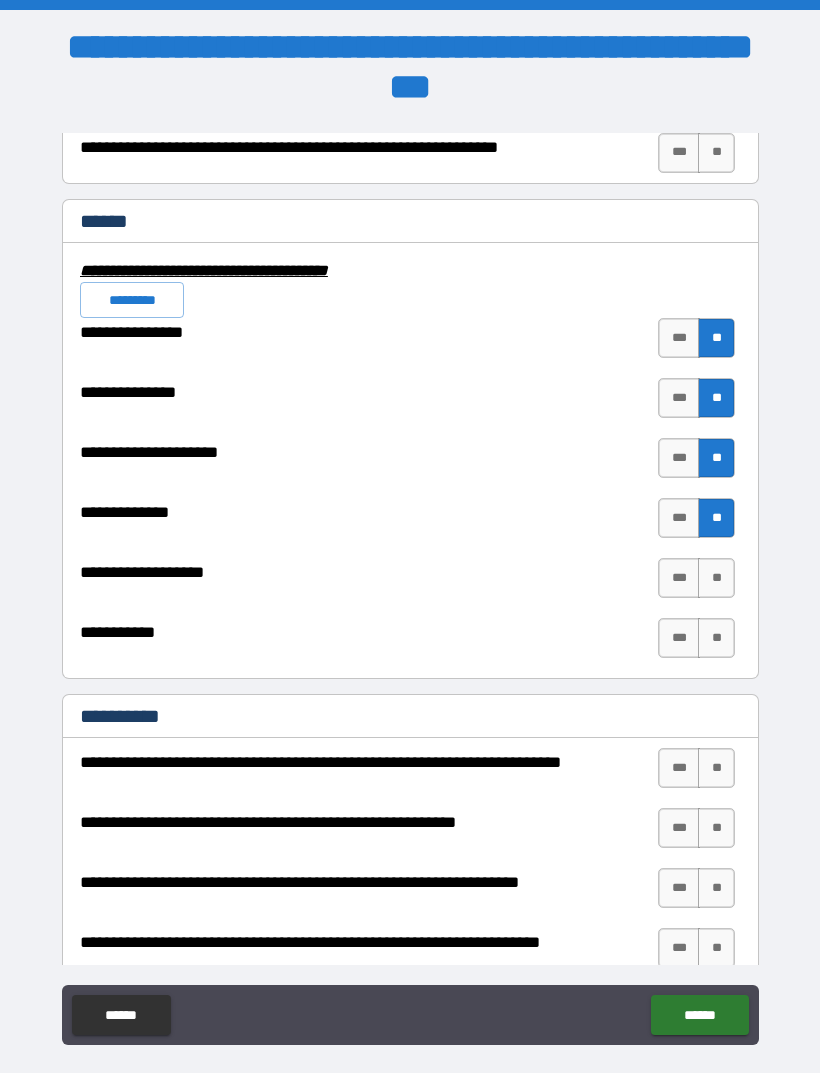 click on "**" at bounding box center [716, 578] 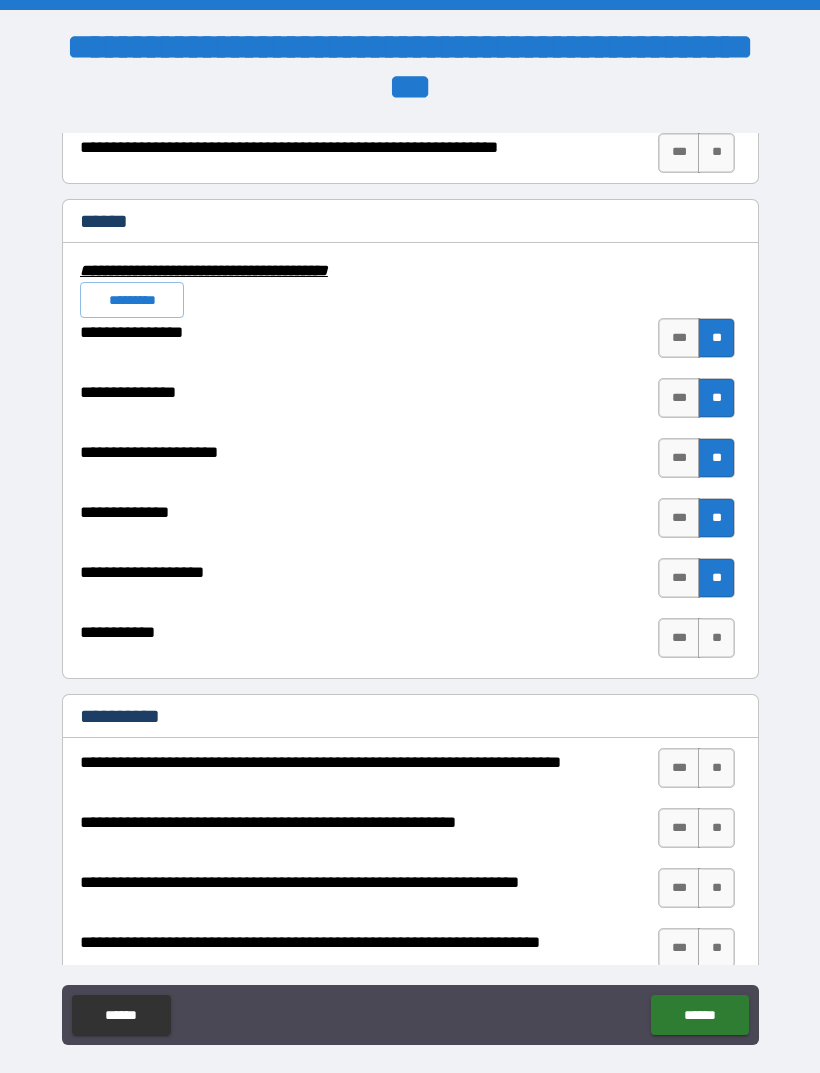 click on "**" at bounding box center [716, 638] 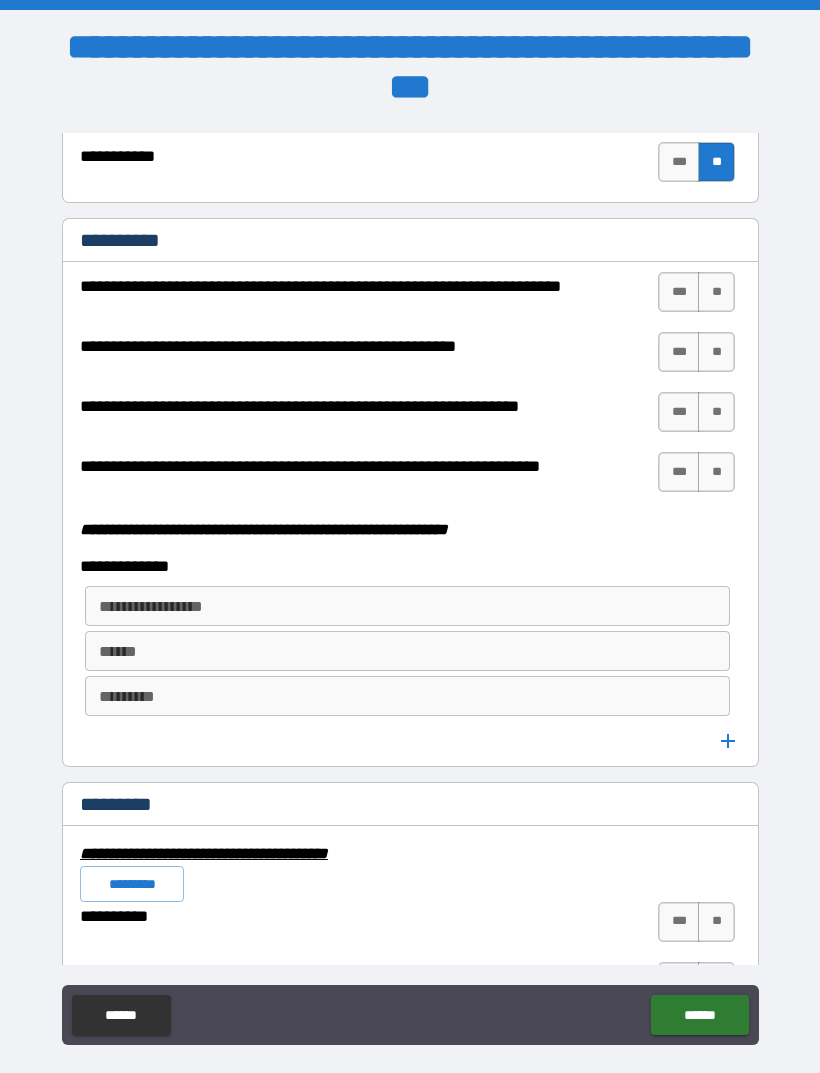 scroll, scrollTop: 5197, scrollLeft: 0, axis: vertical 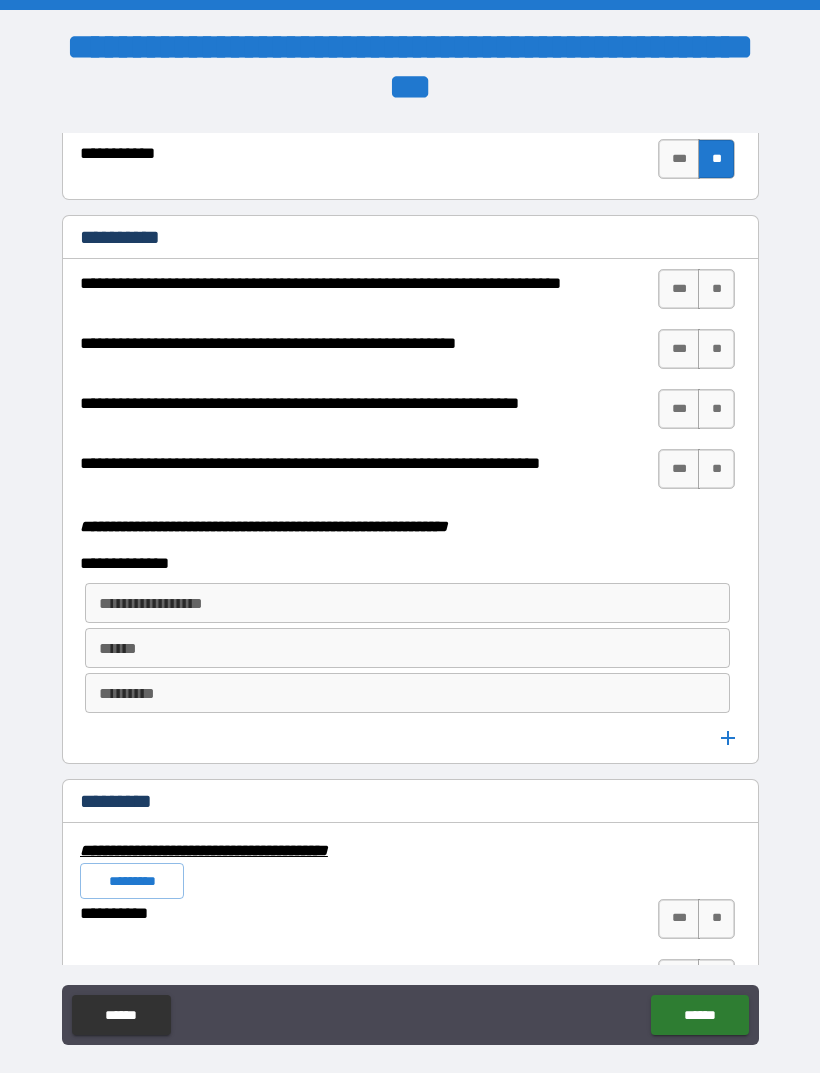 click on "**" at bounding box center [716, 289] 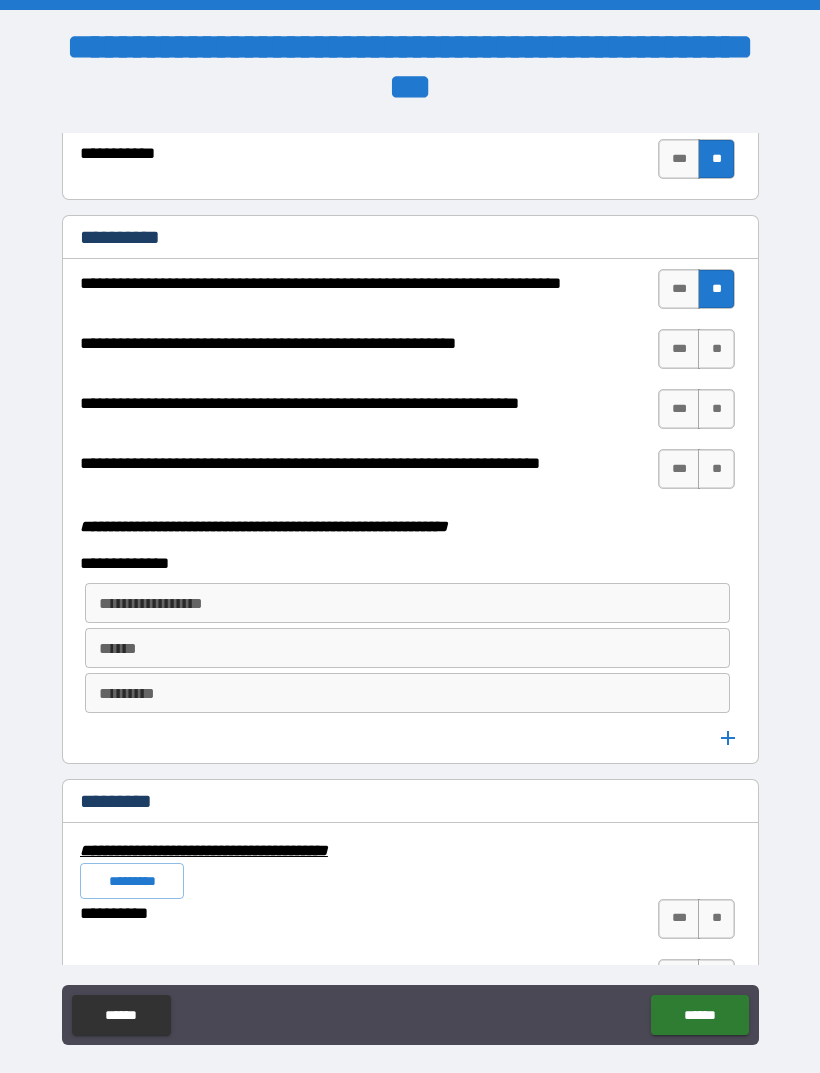 click on "**" at bounding box center (716, 349) 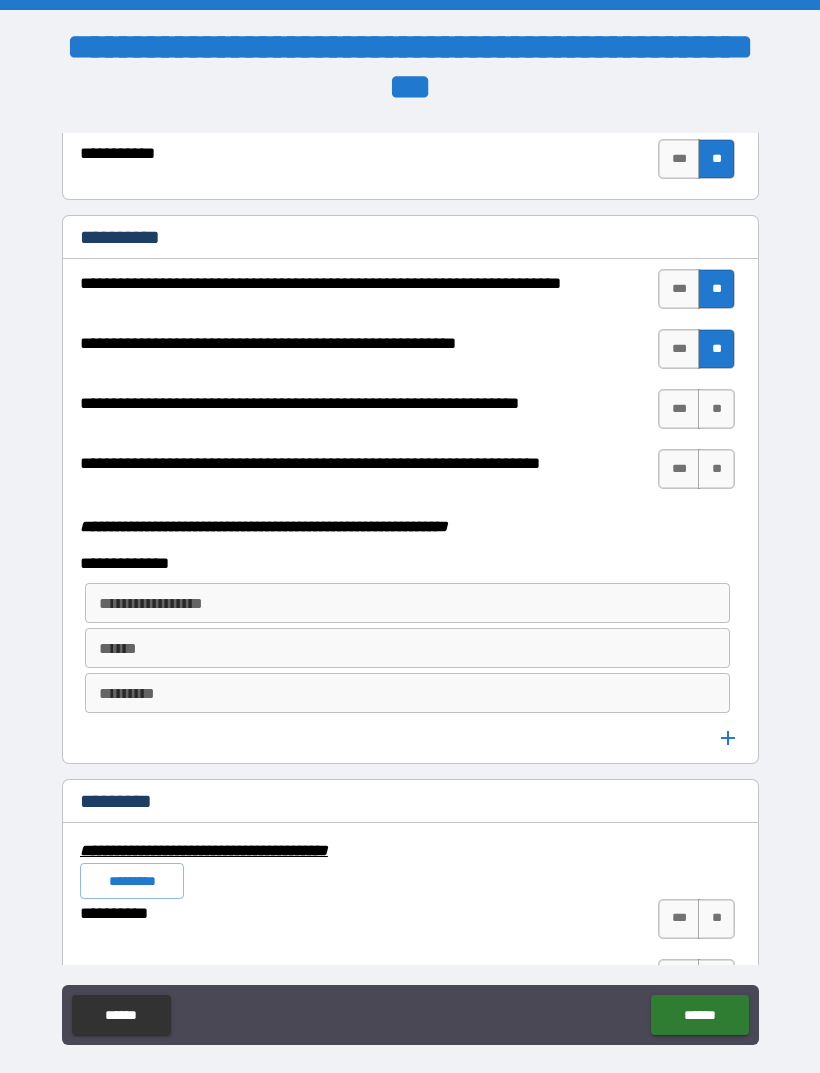 click on "**" at bounding box center [716, 409] 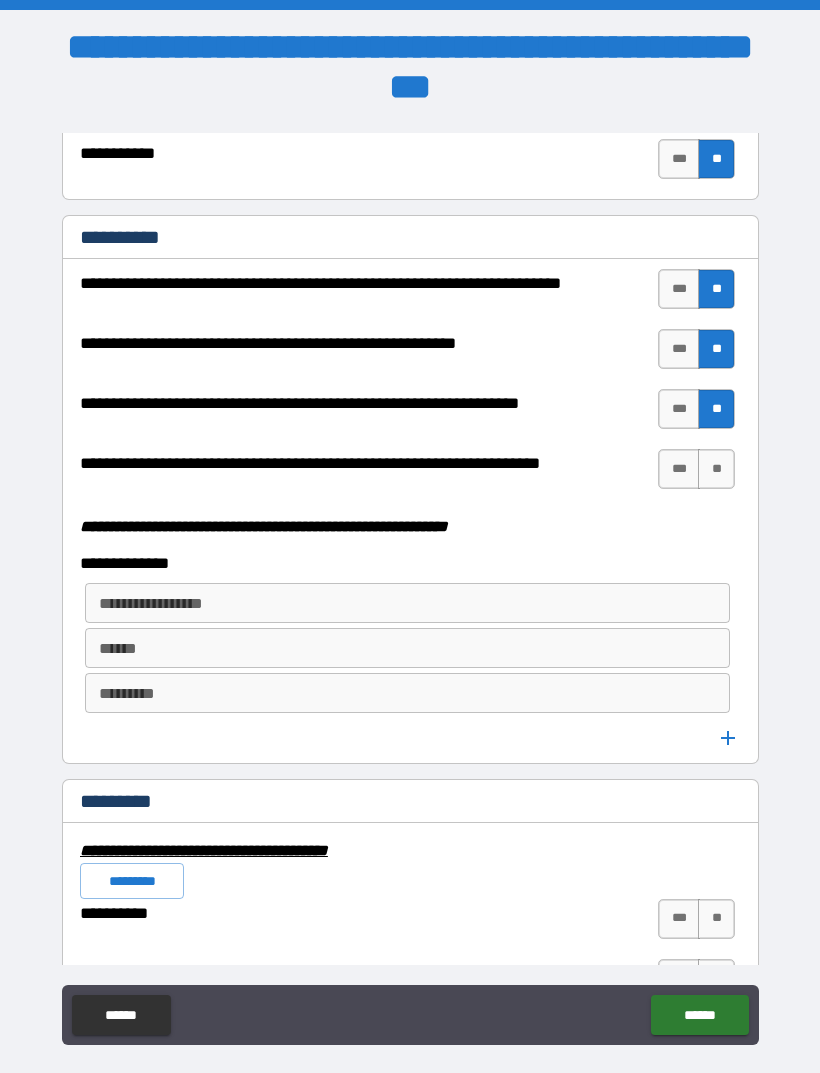 click on "***" at bounding box center (679, 469) 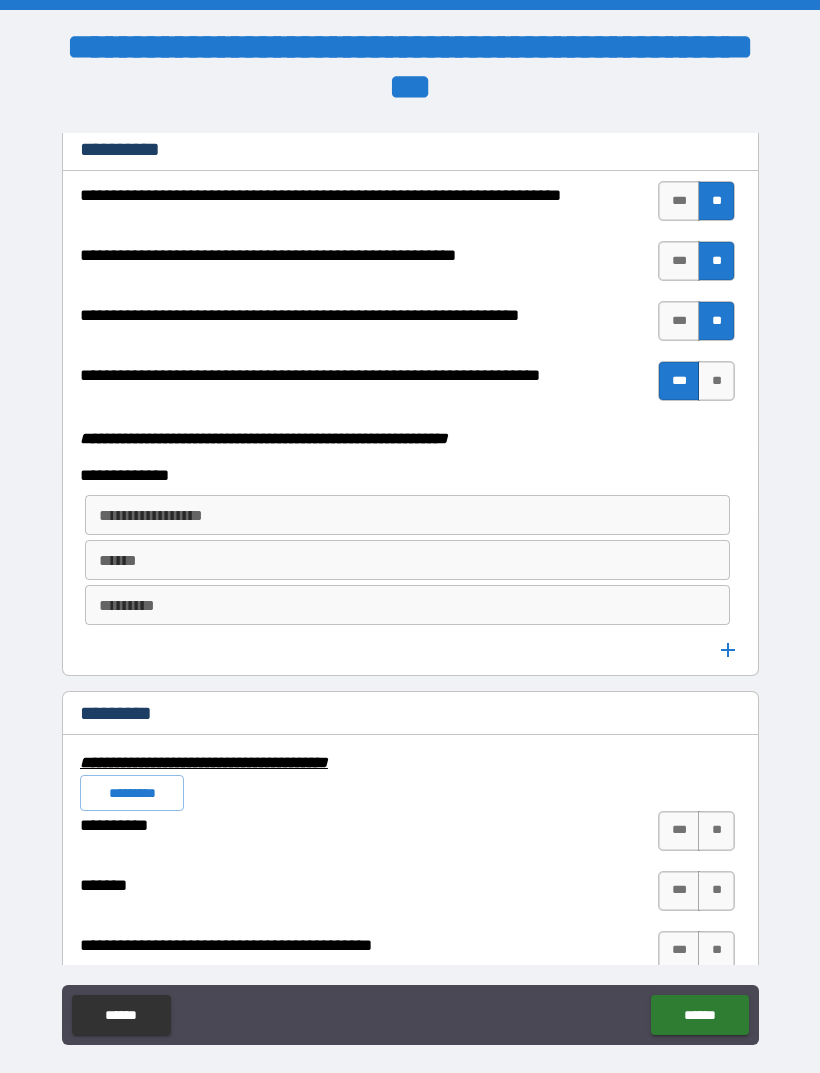 scroll, scrollTop: 5286, scrollLeft: 0, axis: vertical 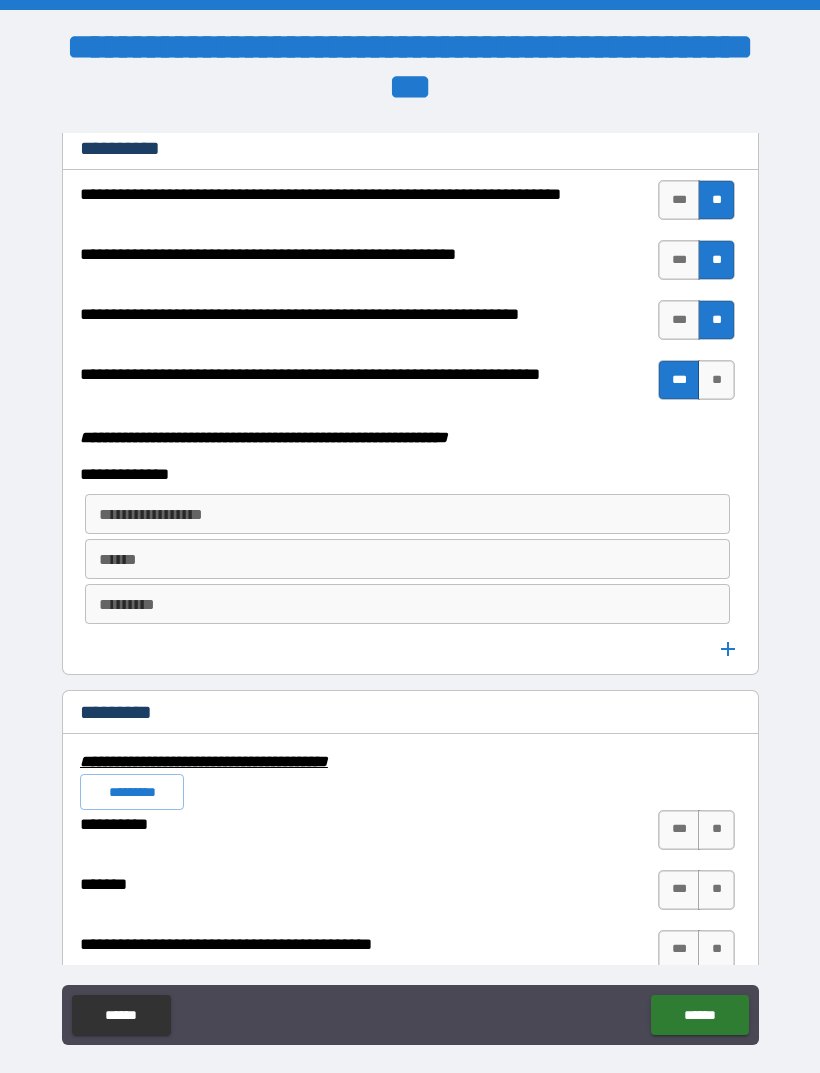click on "**********" at bounding box center (407, 514) 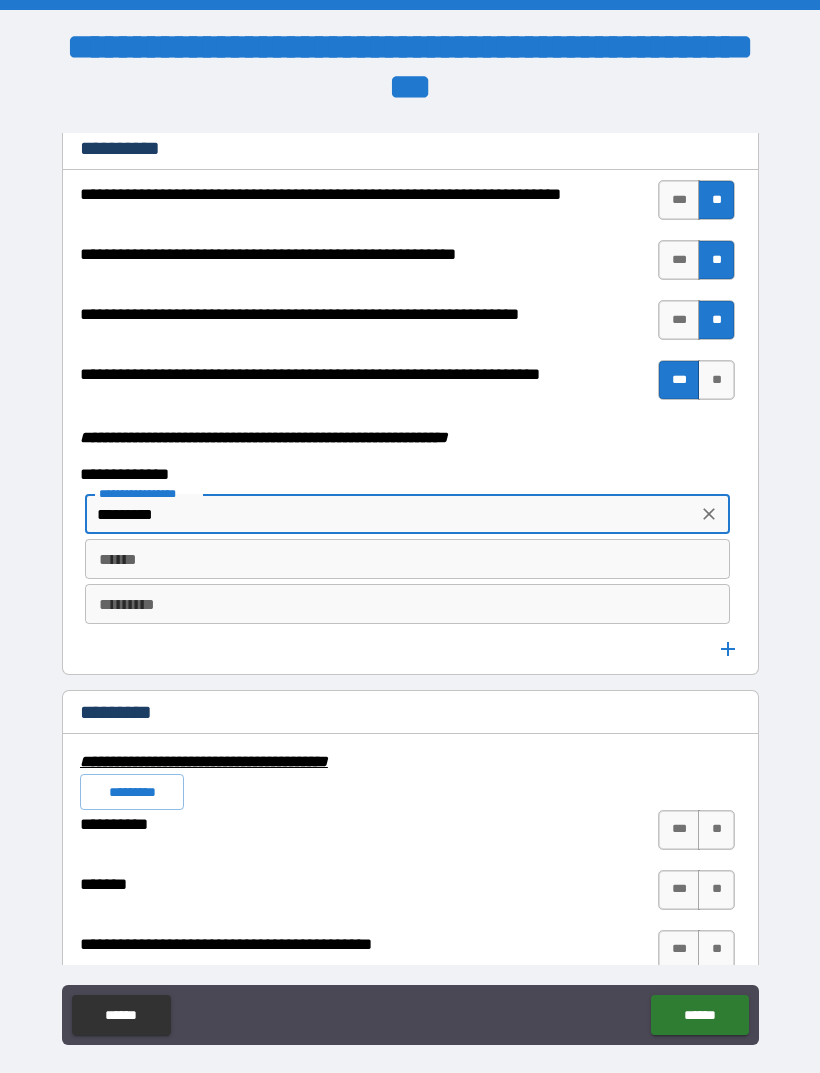 type on "********" 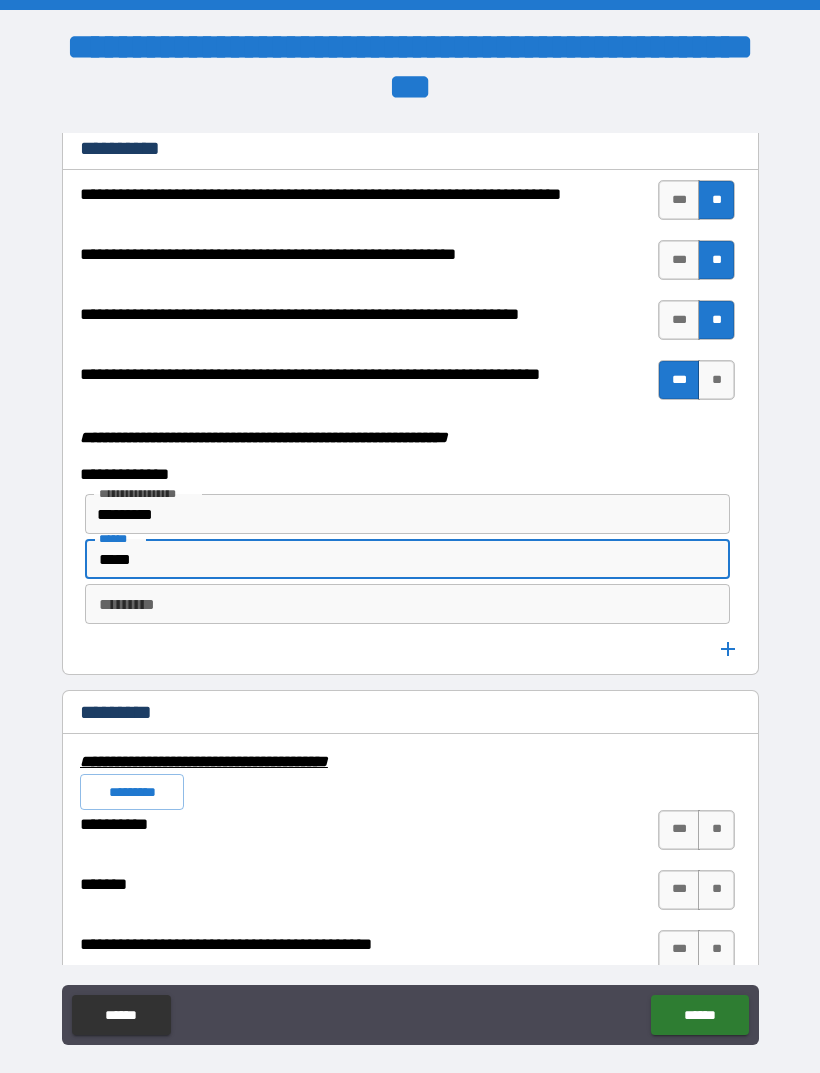 type on "*****" 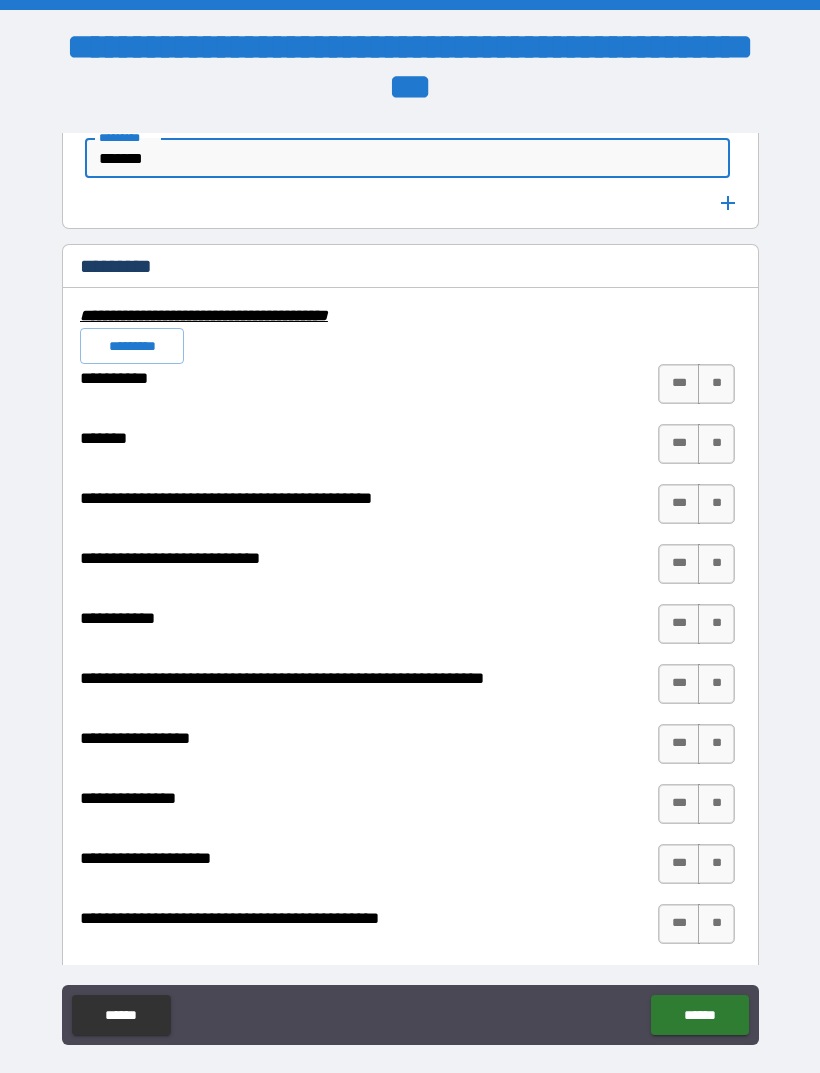 scroll, scrollTop: 5758, scrollLeft: 0, axis: vertical 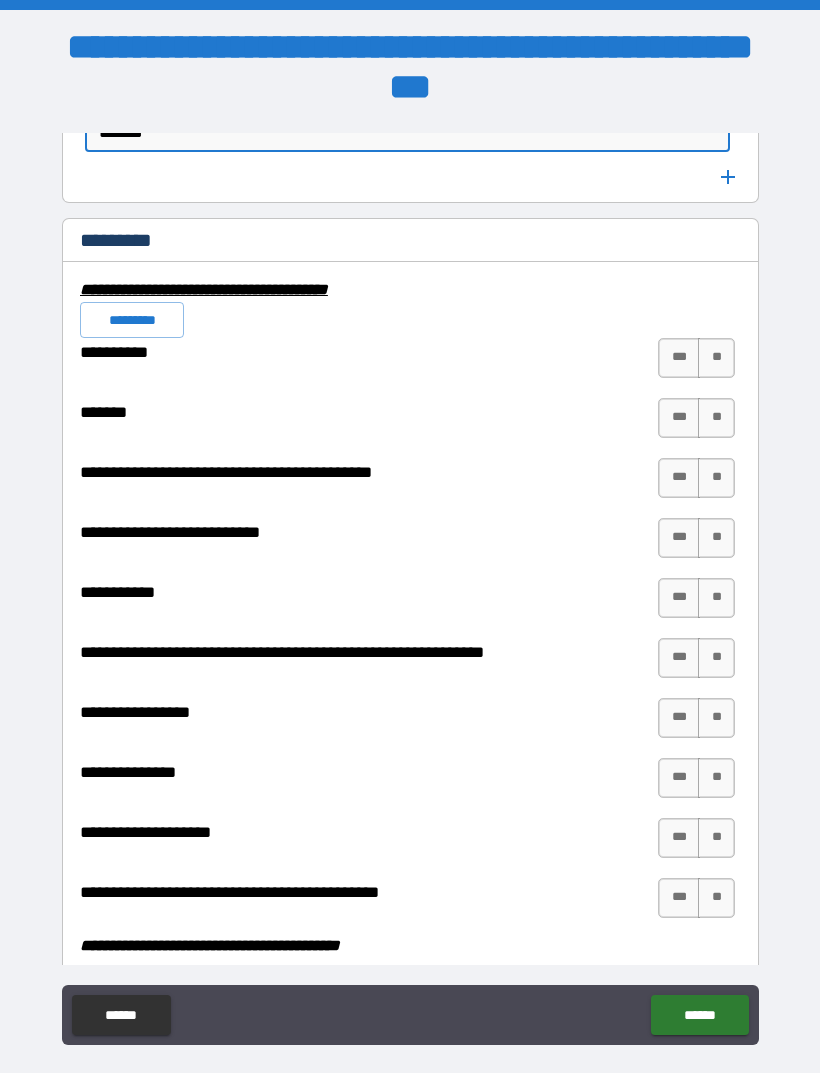 type on "*******" 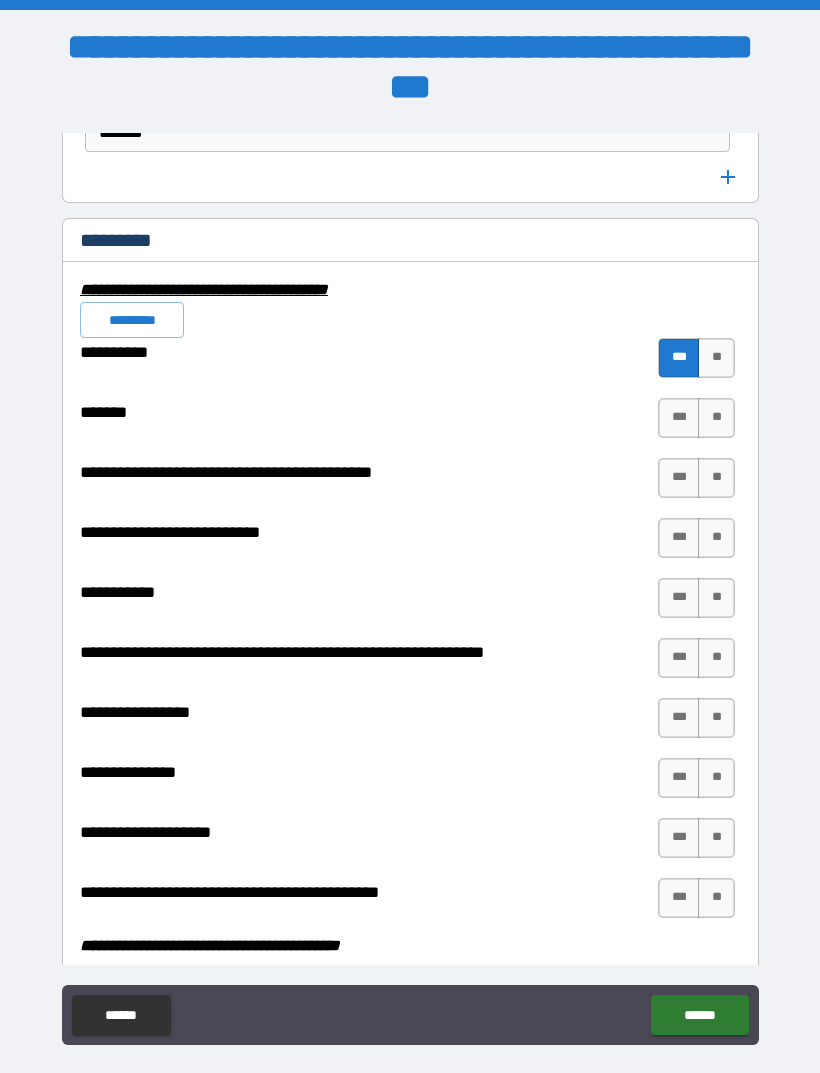 click on "**" at bounding box center (716, 418) 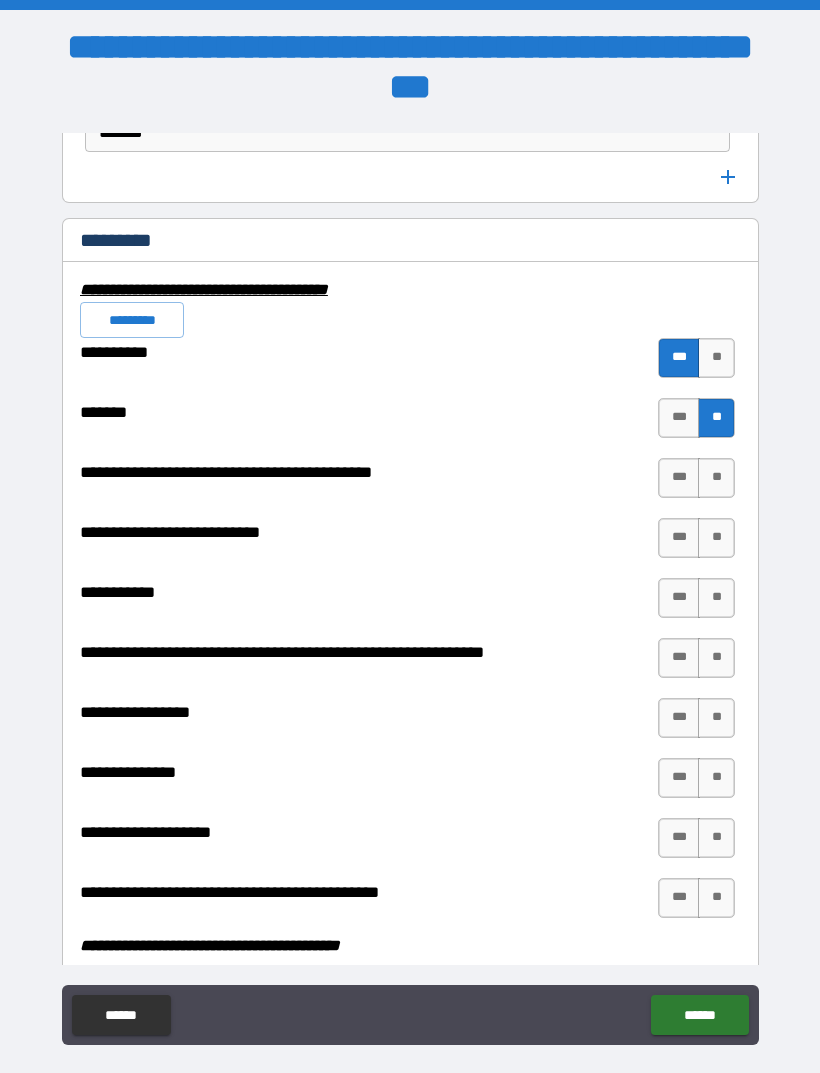 click on "**" at bounding box center (716, 478) 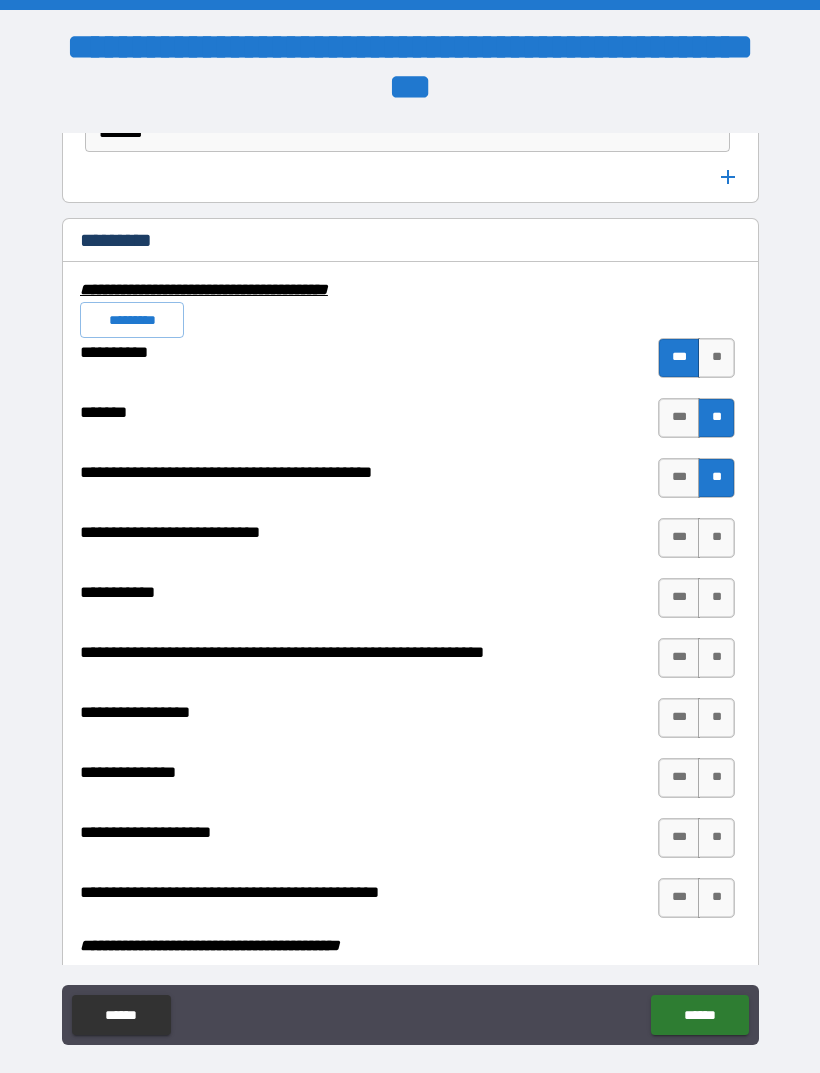 click on "**" at bounding box center (716, 538) 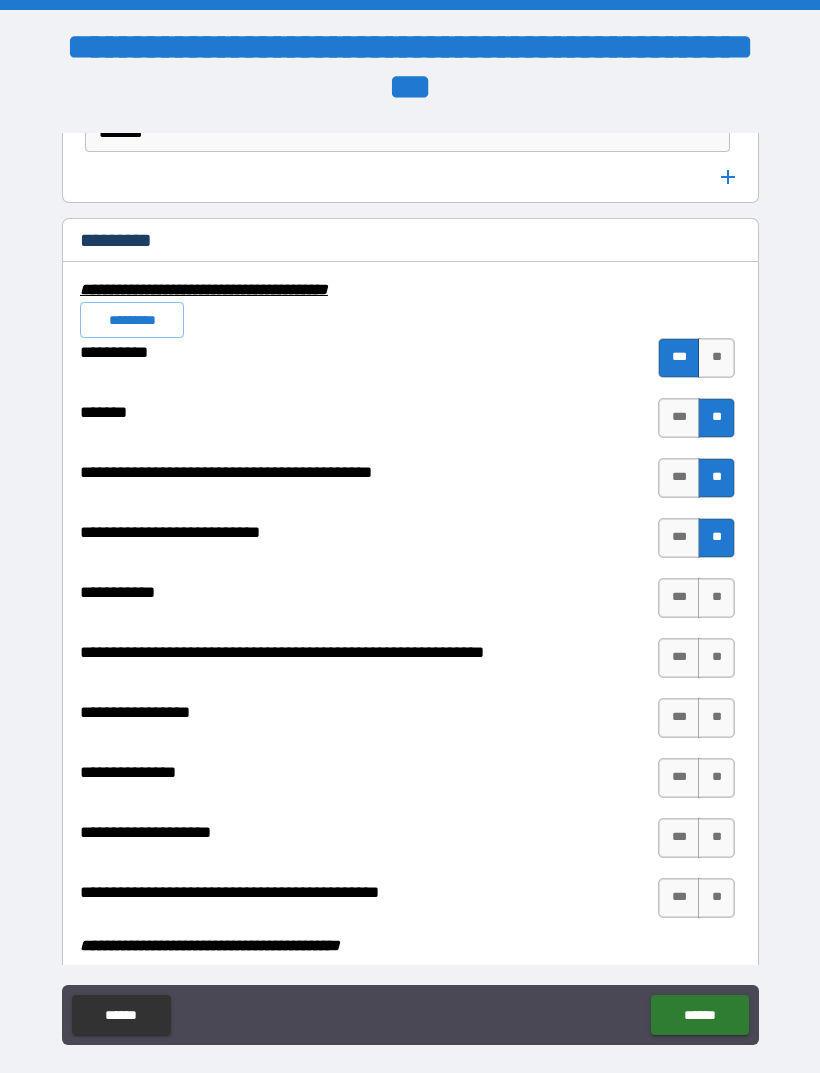 click on "**" at bounding box center (716, 598) 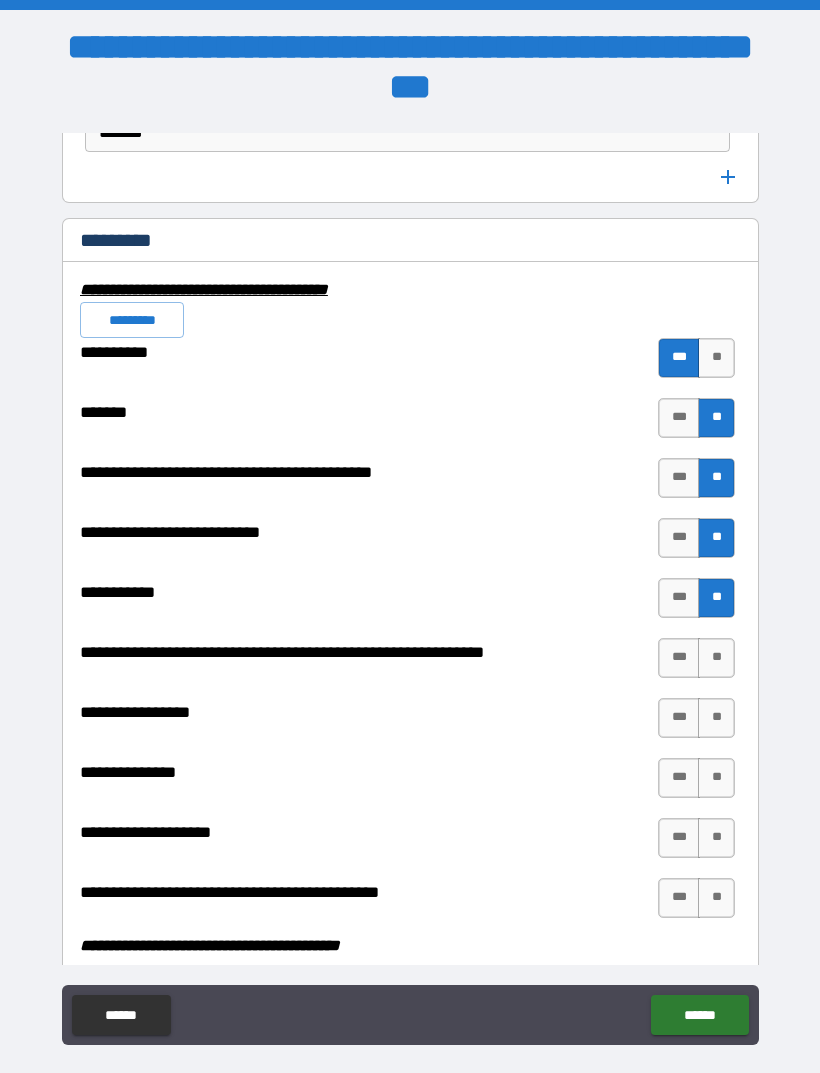 click on "**" at bounding box center [716, 658] 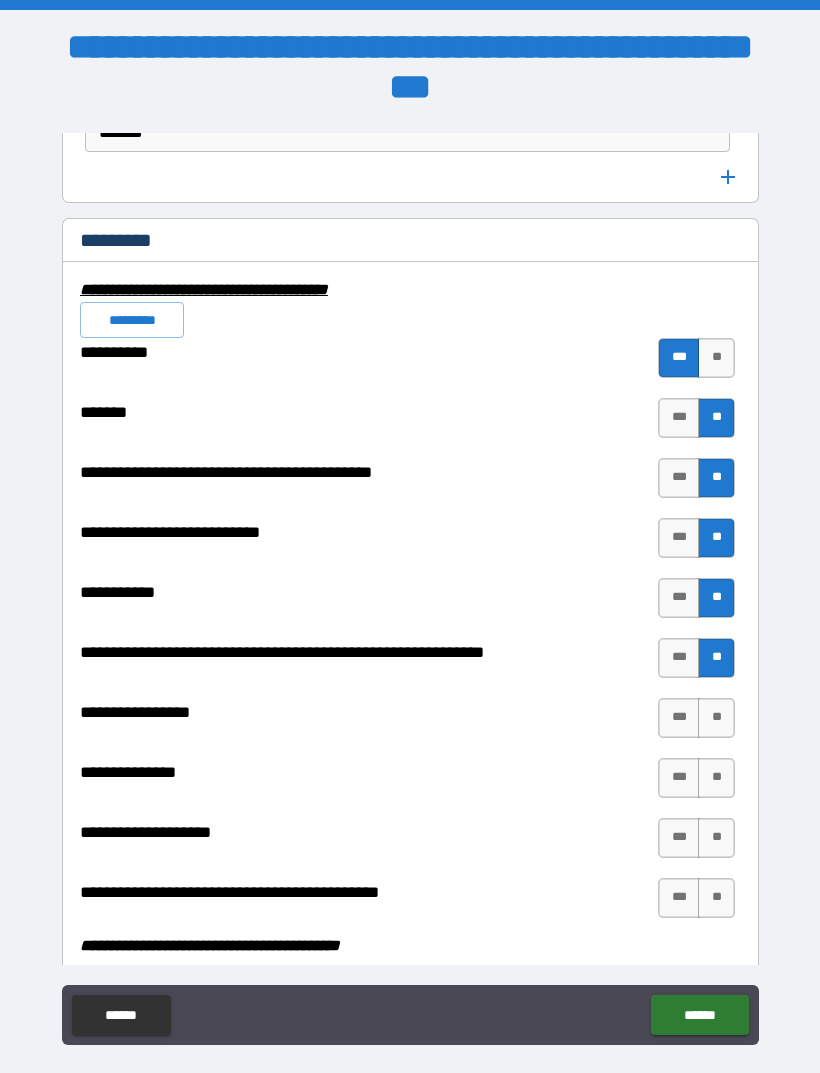 click on "**" at bounding box center [716, 718] 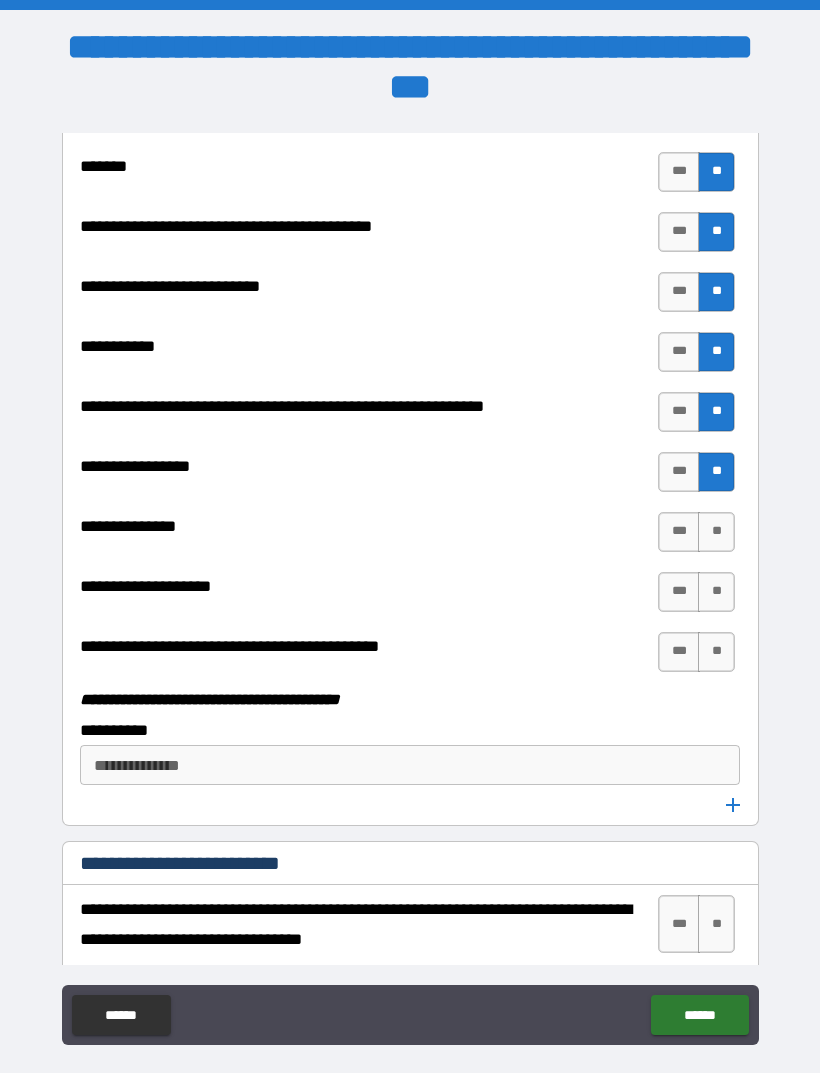 scroll, scrollTop: 6013, scrollLeft: 0, axis: vertical 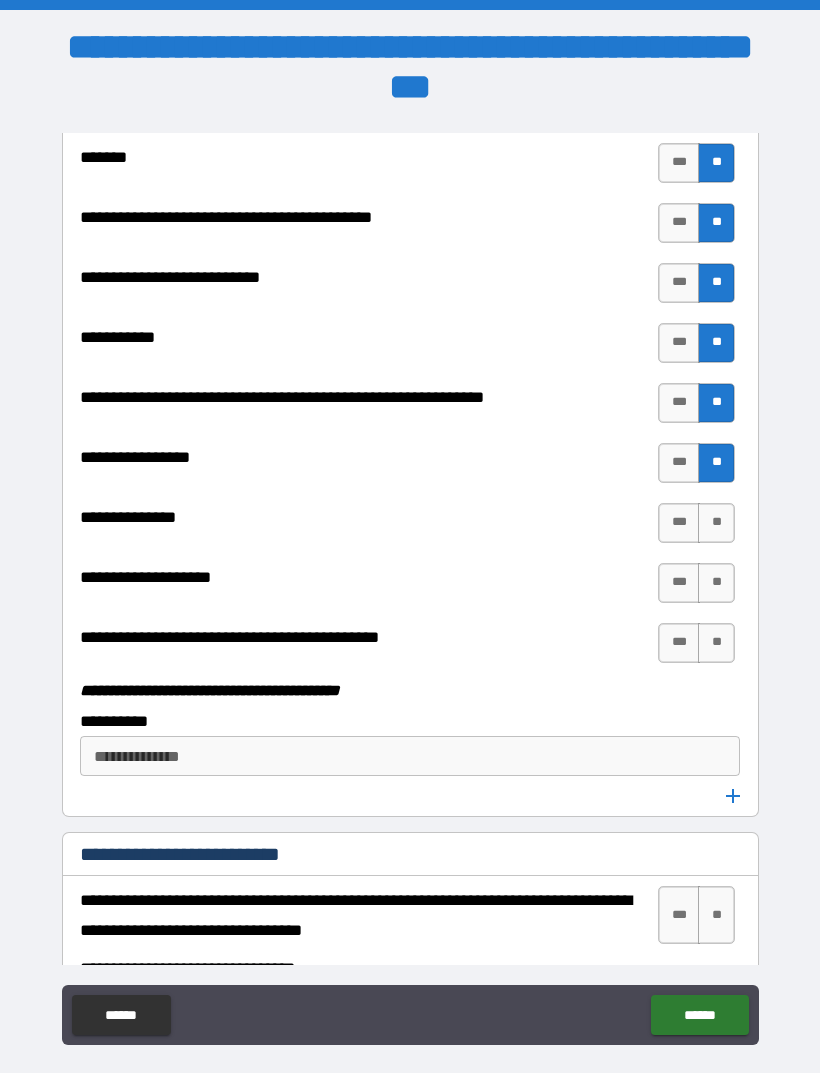 click on "**" at bounding box center (716, 523) 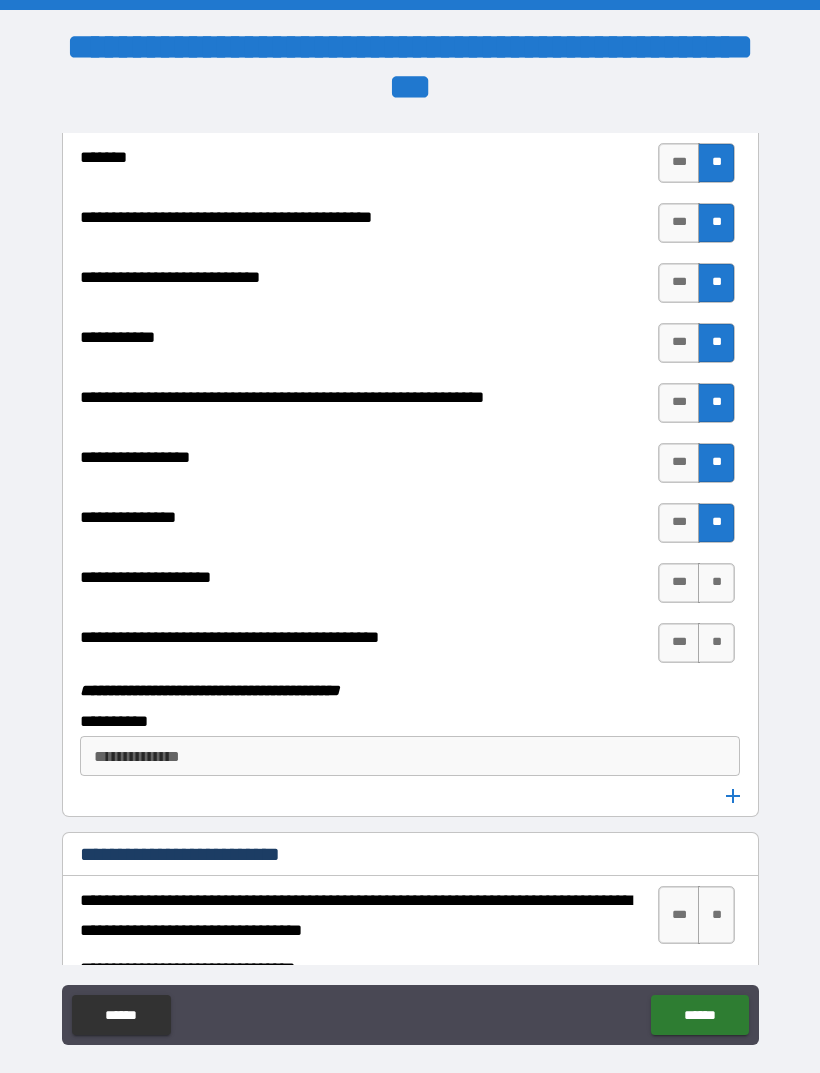 click on "***" at bounding box center (679, 583) 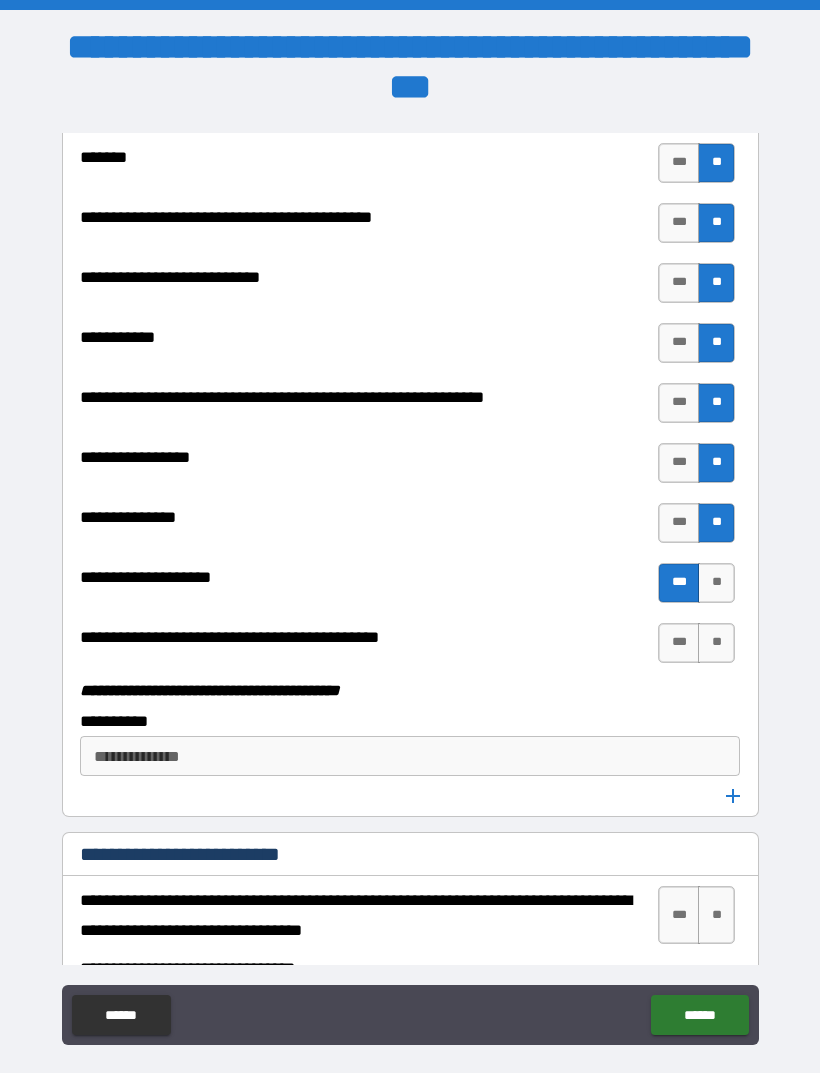 click on "**" at bounding box center [716, 643] 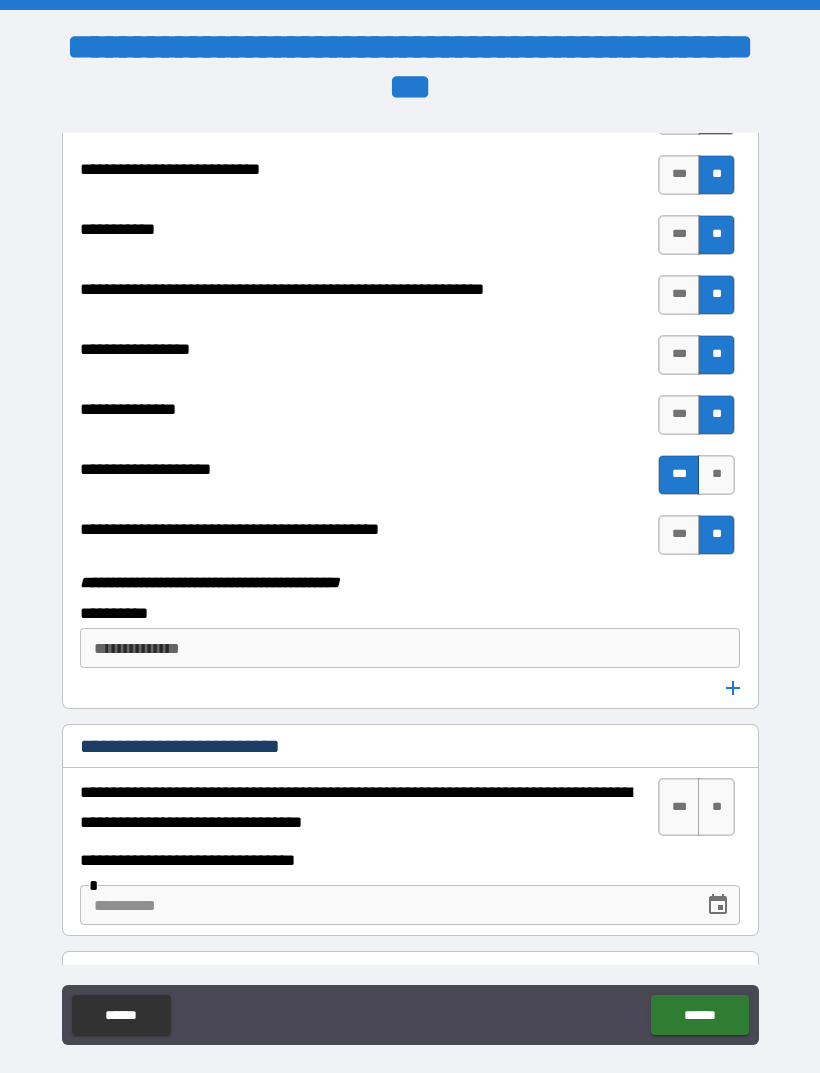 scroll, scrollTop: 6170, scrollLeft: 0, axis: vertical 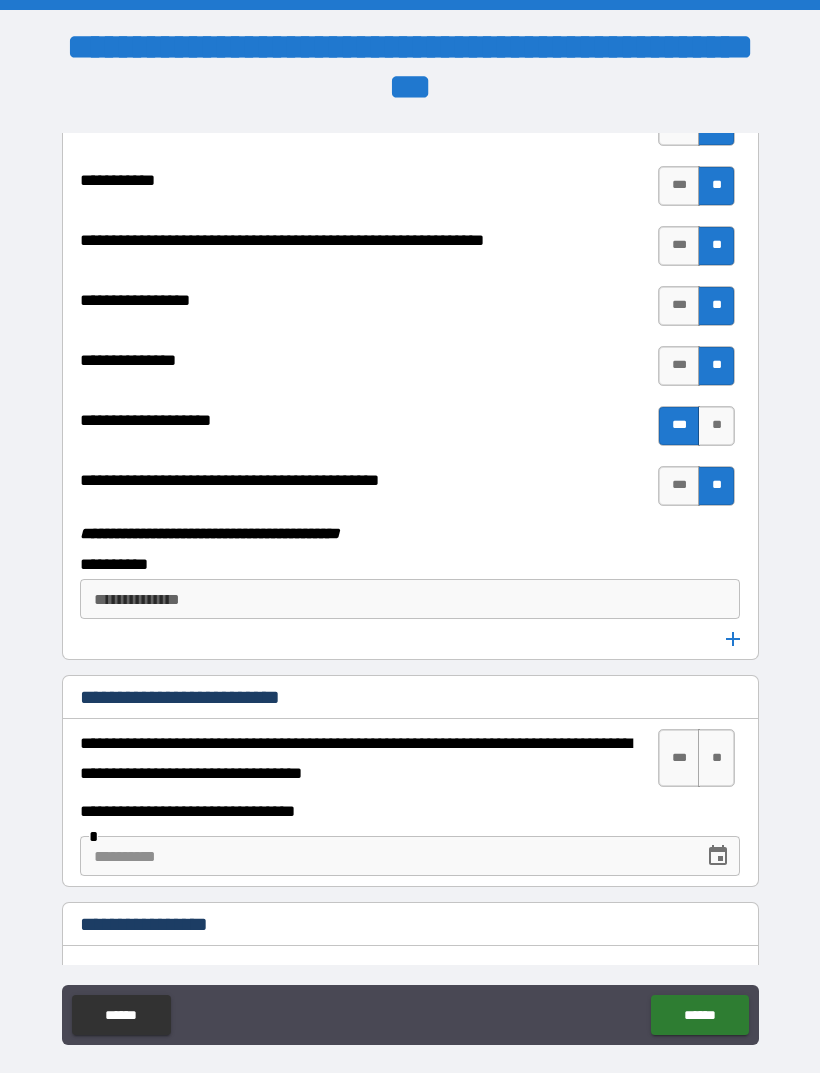 click on "**********" at bounding box center [408, 599] 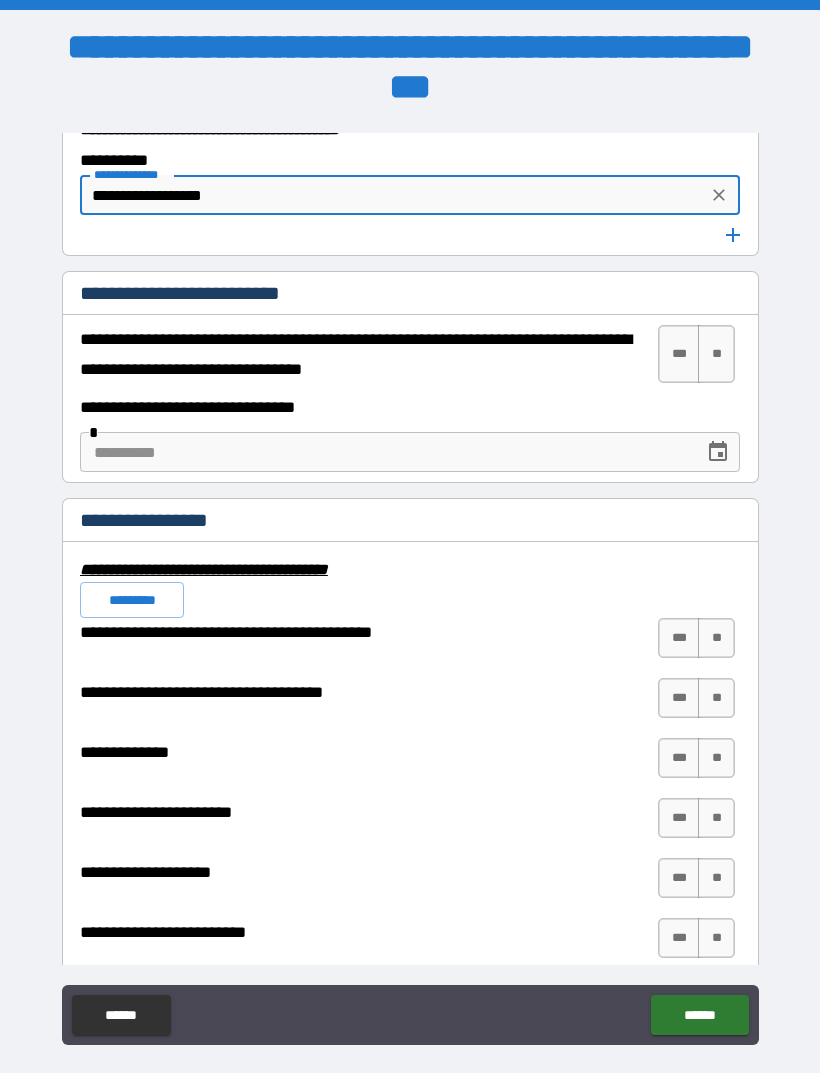scroll, scrollTop: 6580, scrollLeft: 0, axis: vertical 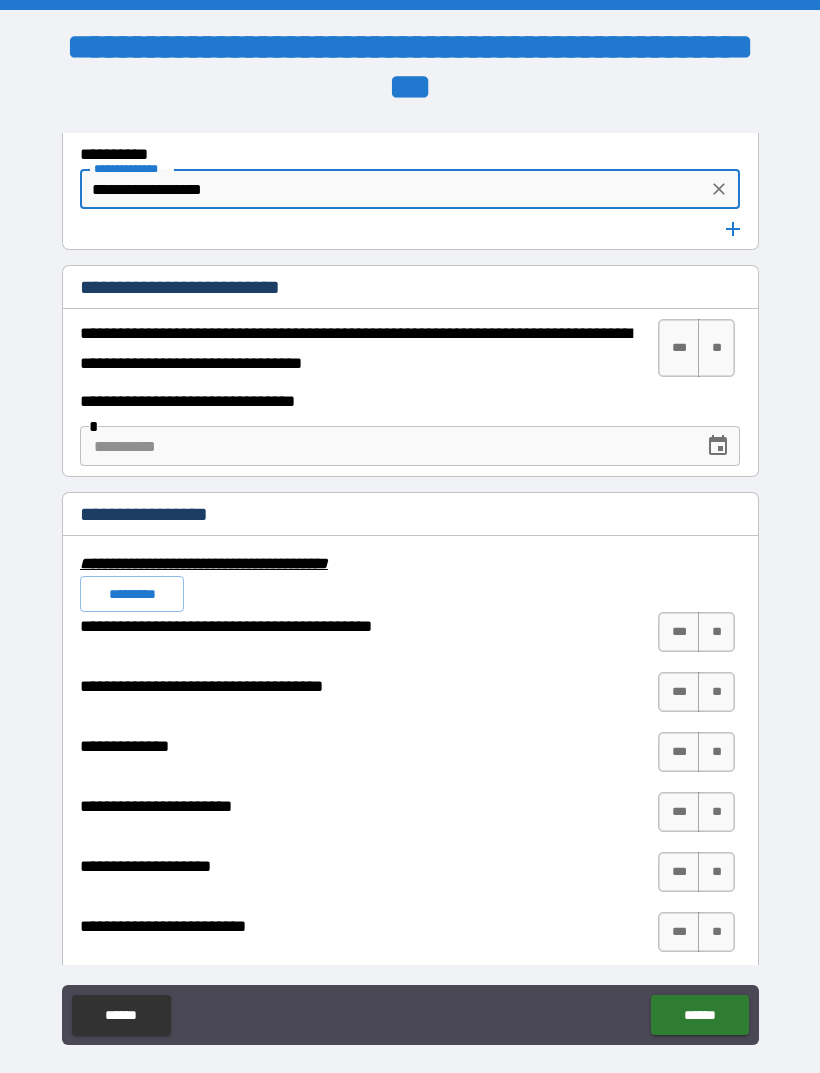 type on "**********" 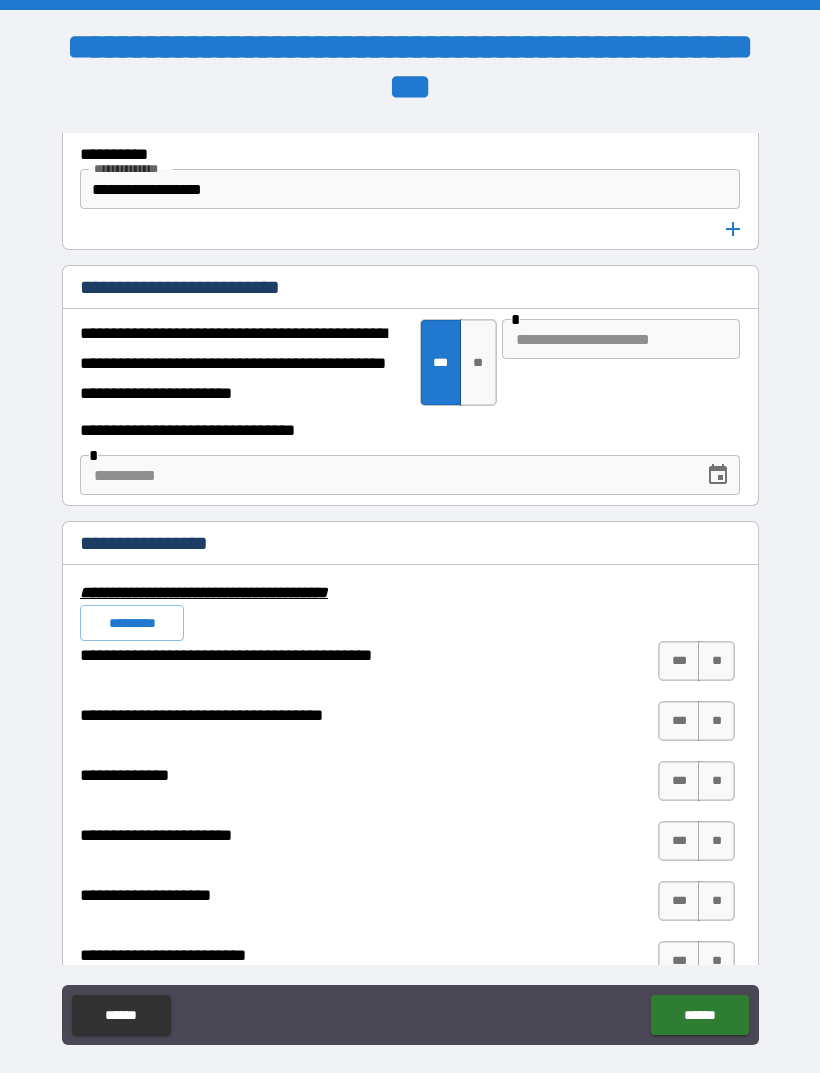 click at bounding box center [621, 339] 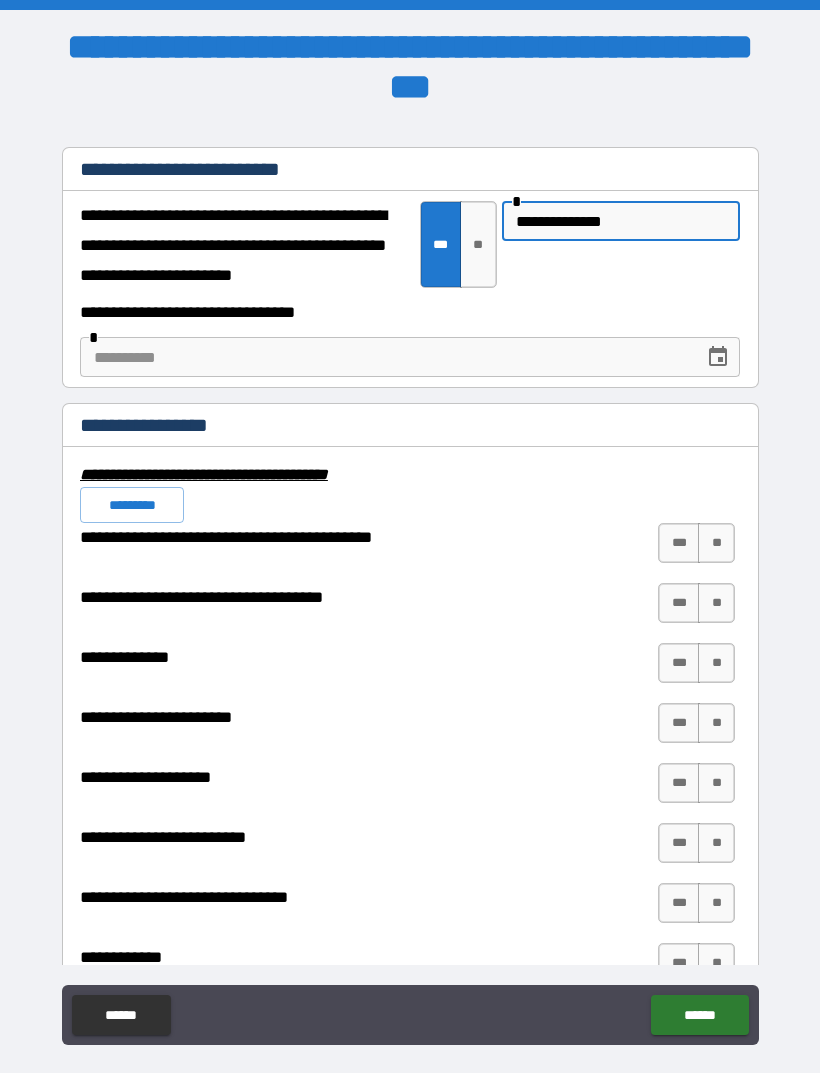 scroll, scrollTop: 6710, scrollLeft: 0, axis: vertical 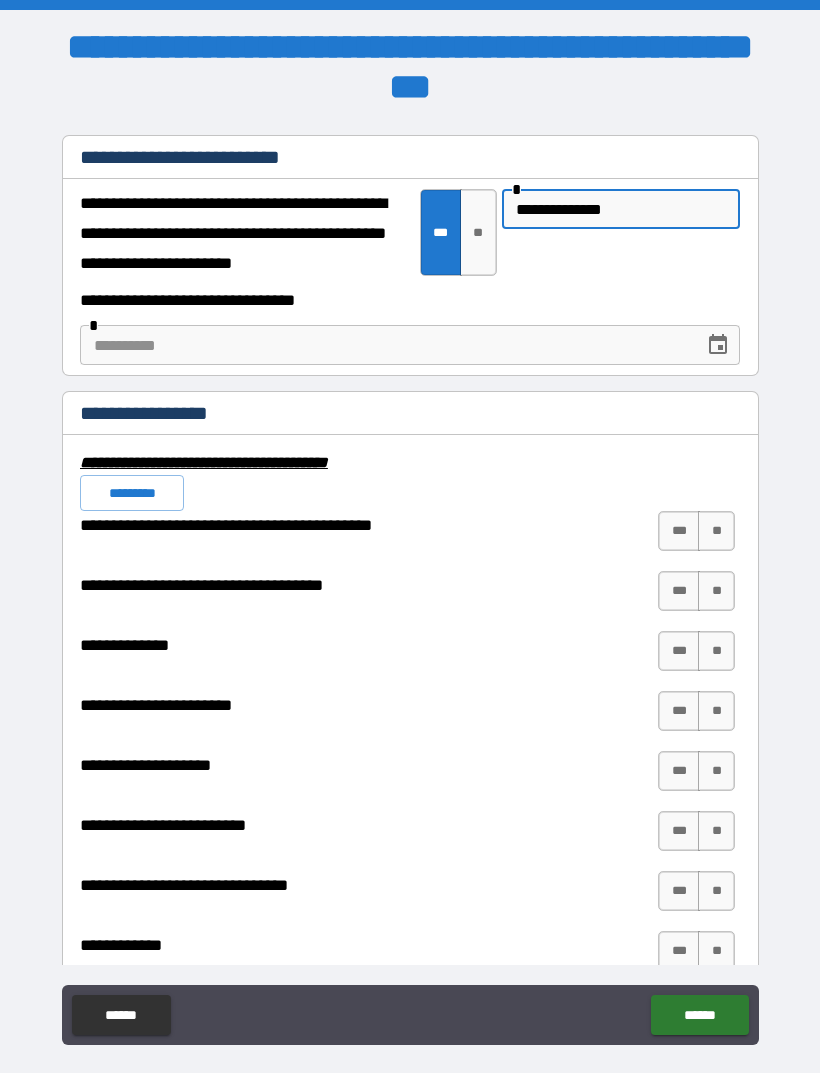 type on "**********" 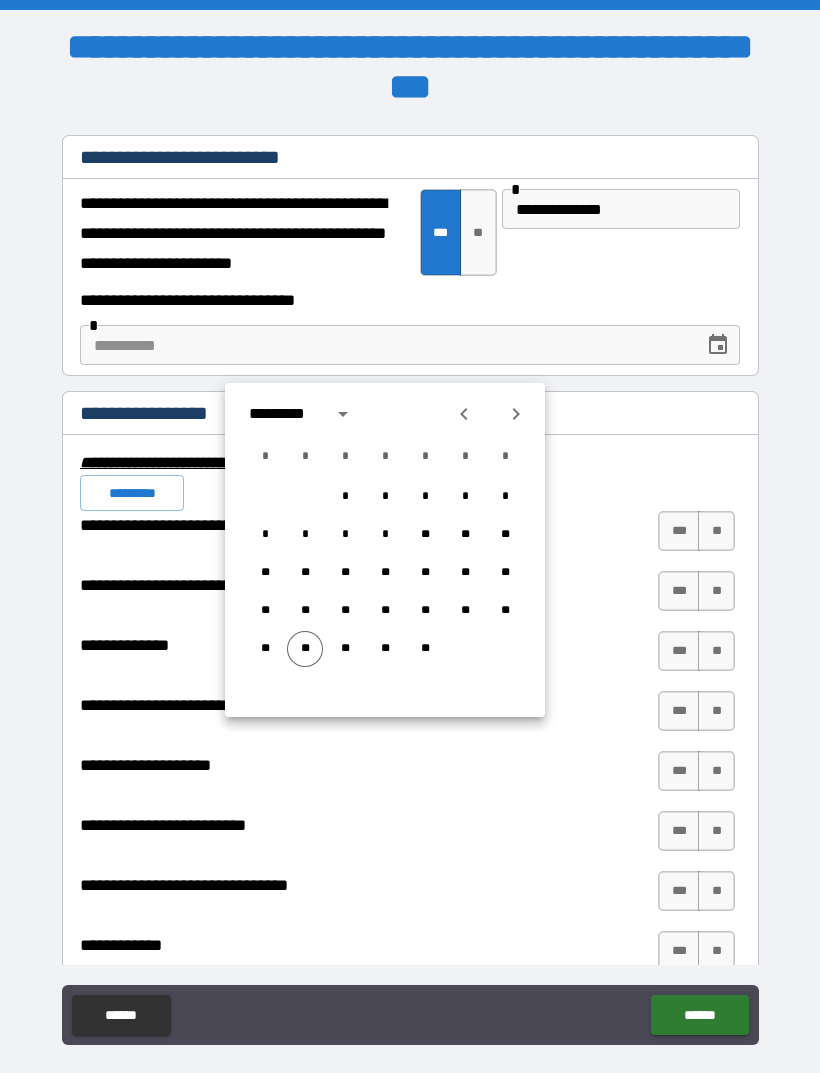 click 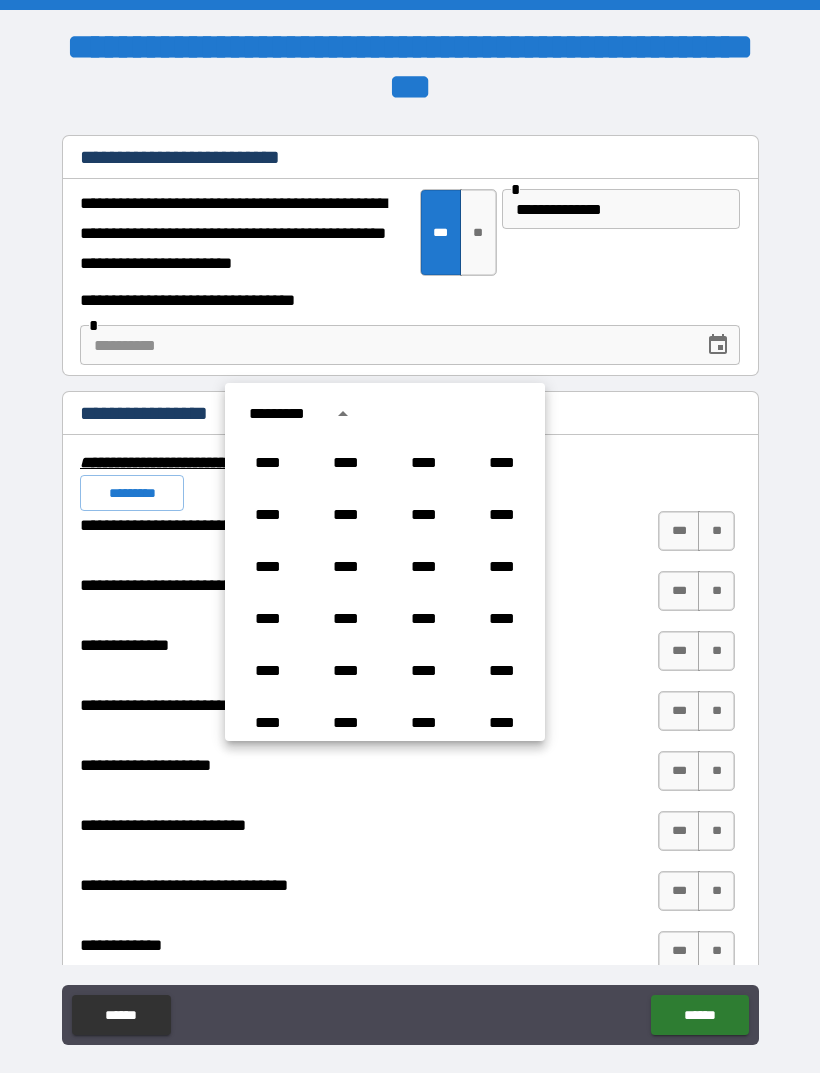scroll, scrollTop: 1486, scrollLeft: 0, axis: vertical 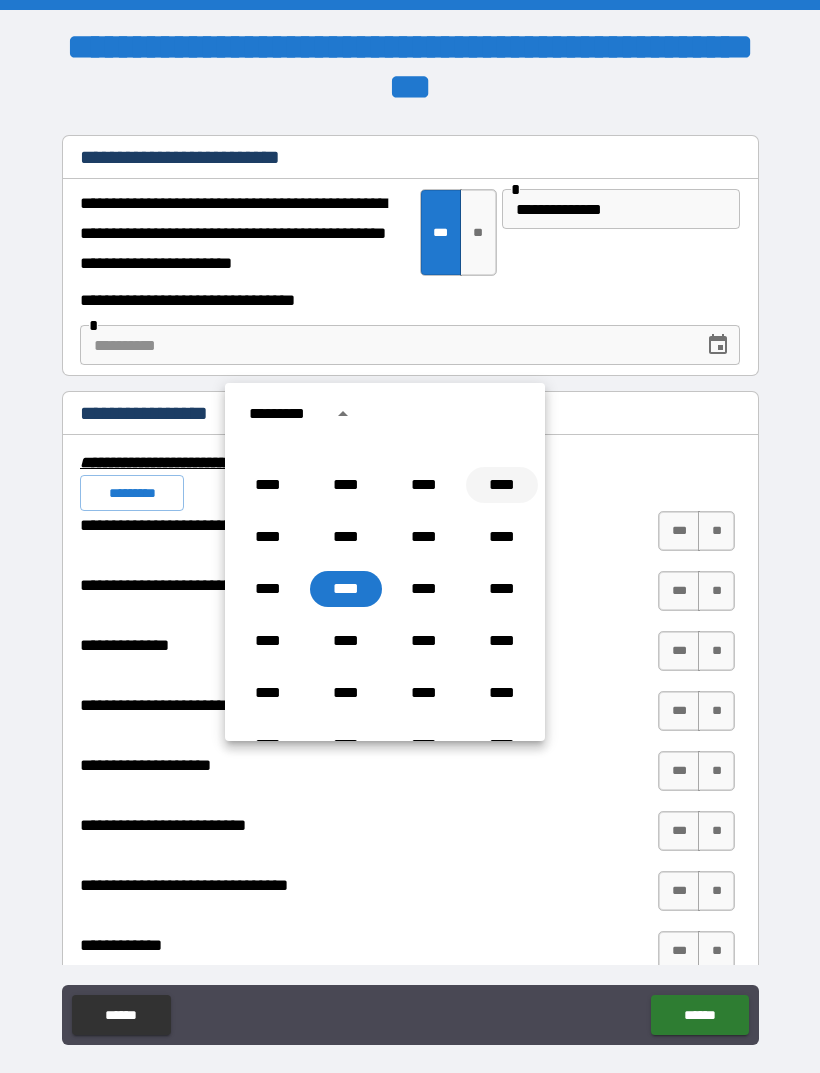 click on "****" at bounding box center (502, 485) 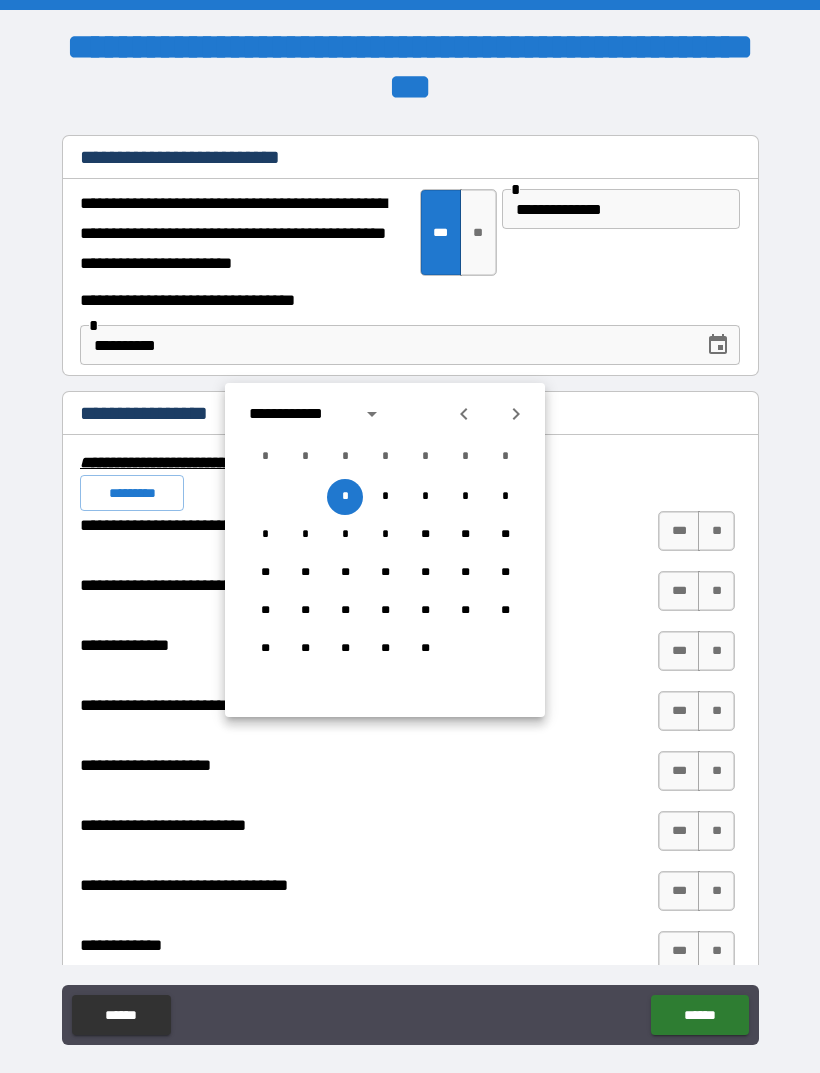 click 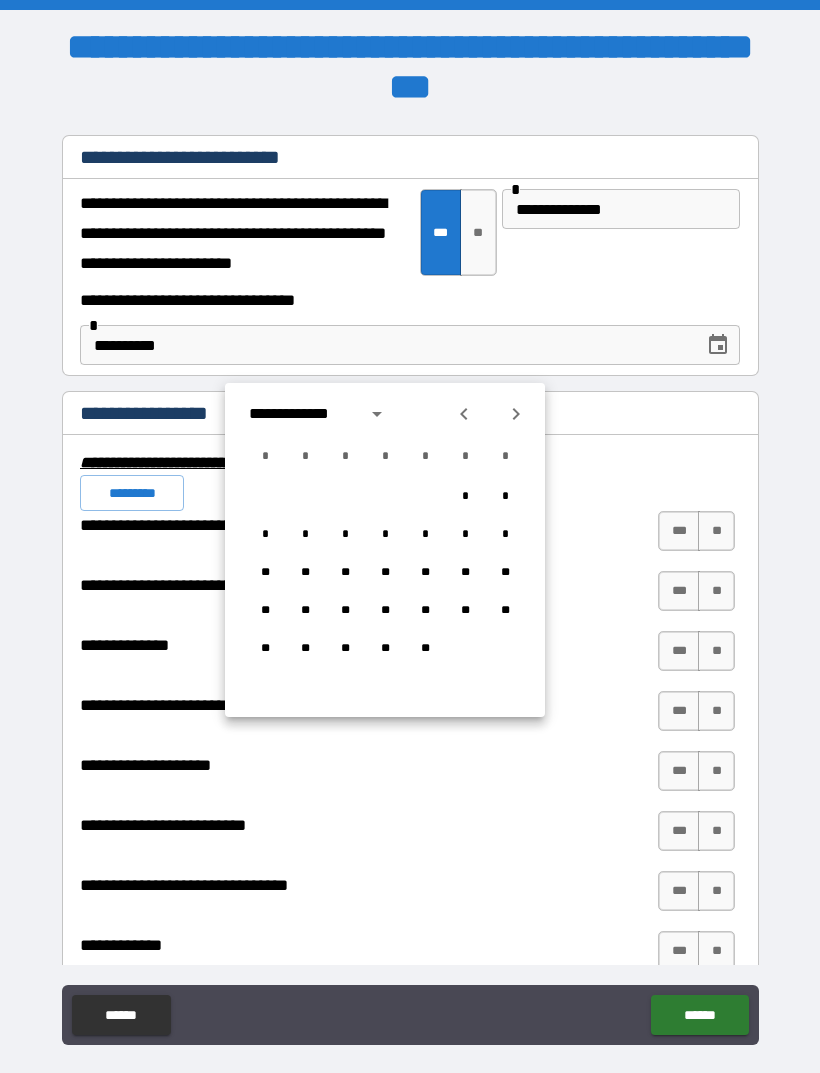 click 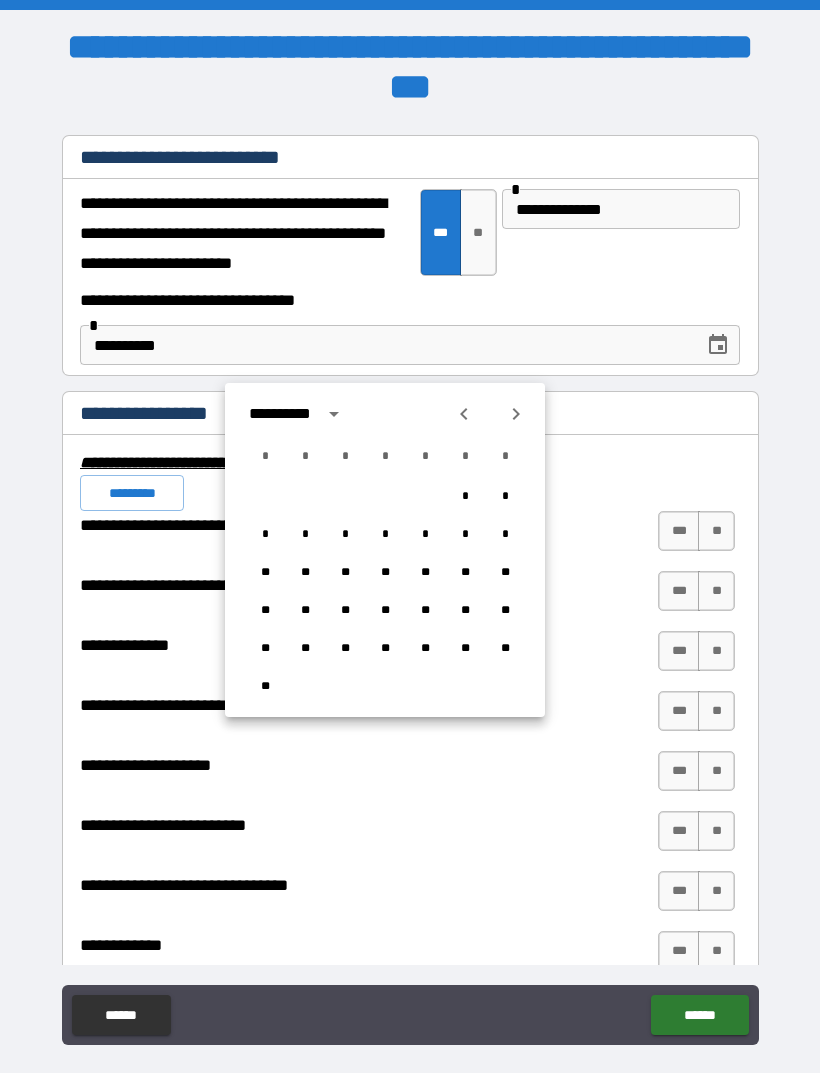click 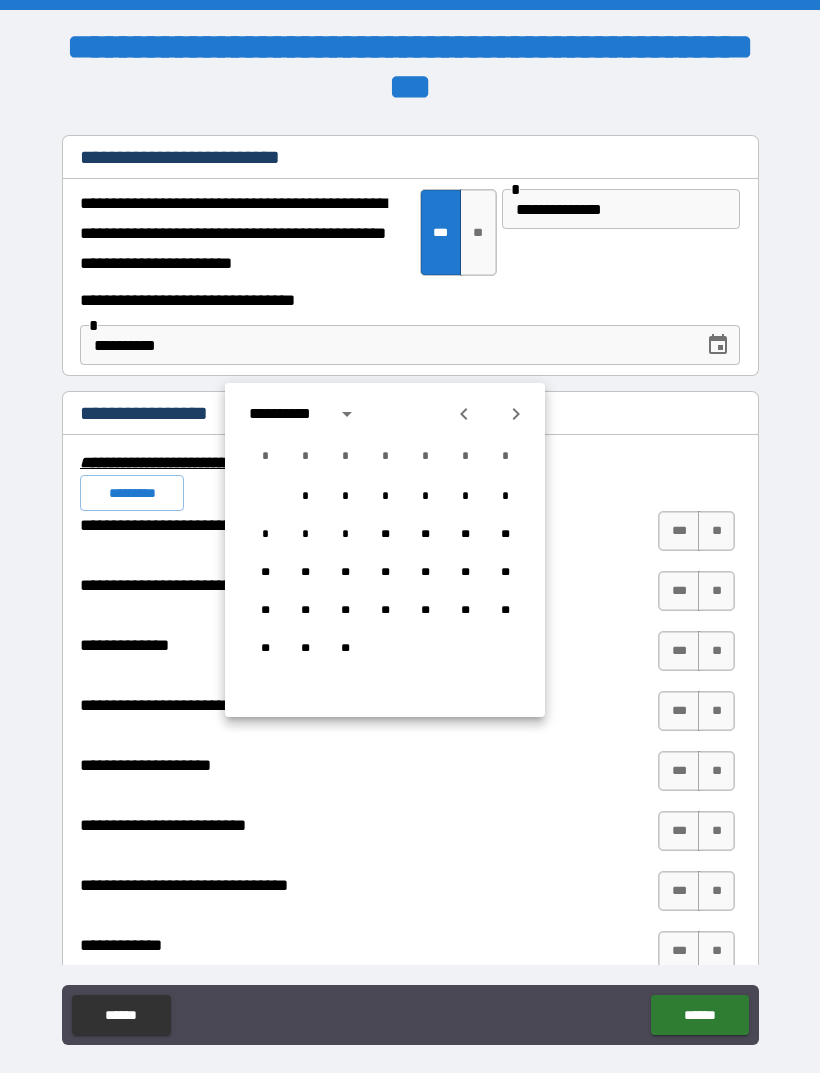 click 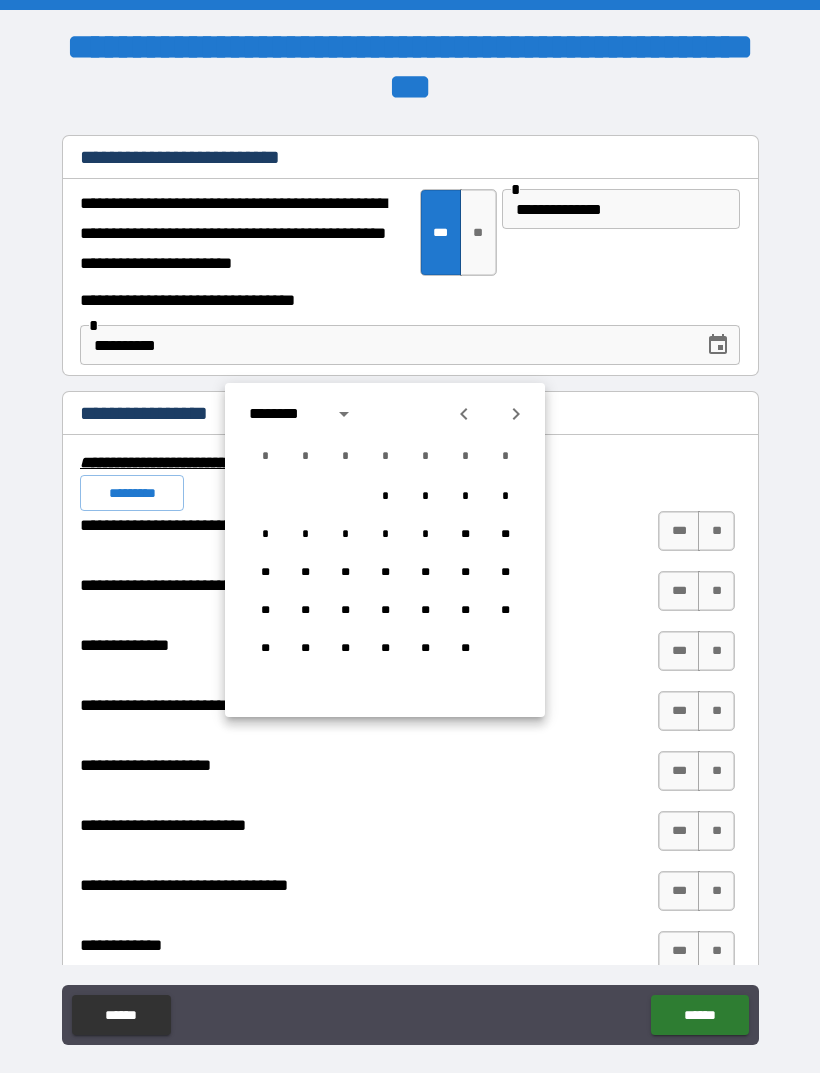 click 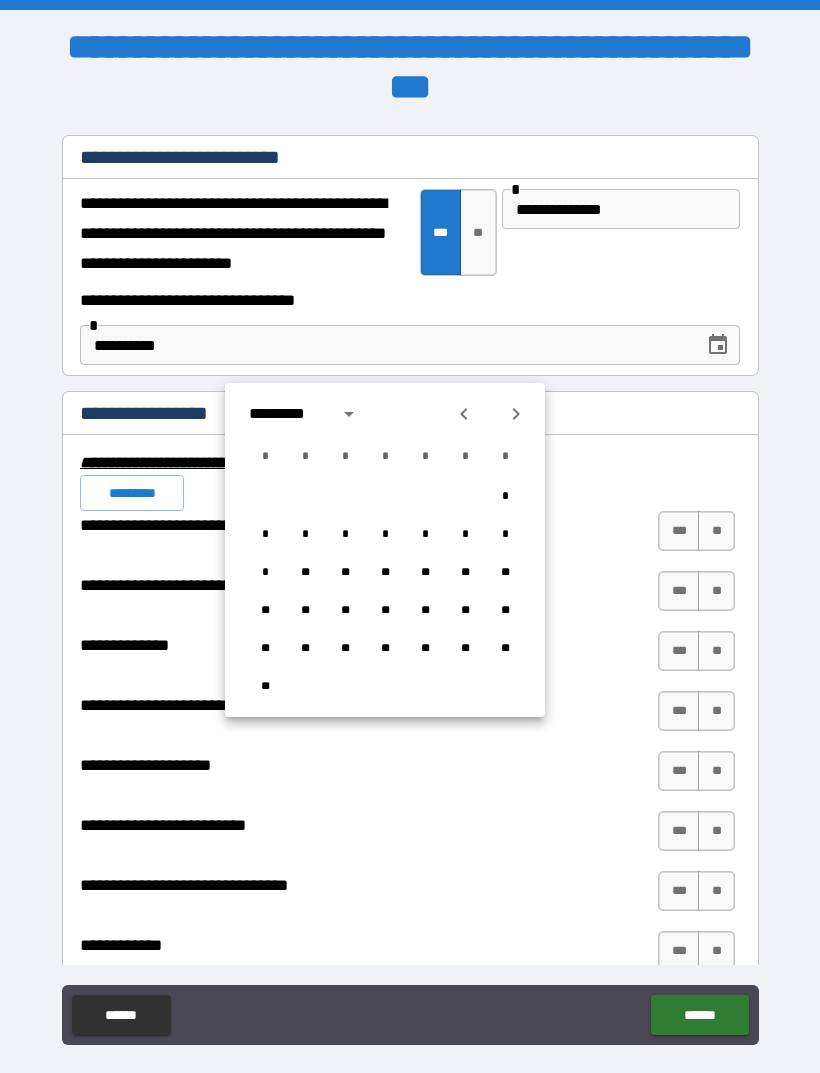 click 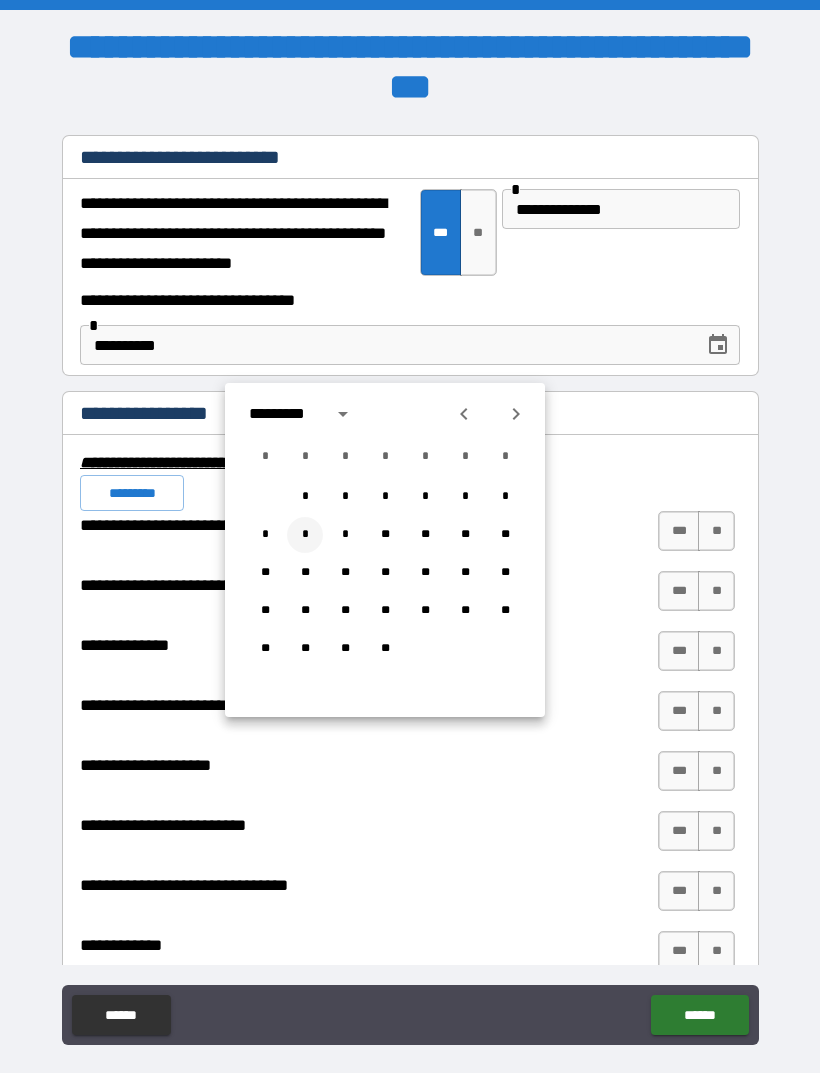 click on "*" at bounding box center [305, 535] 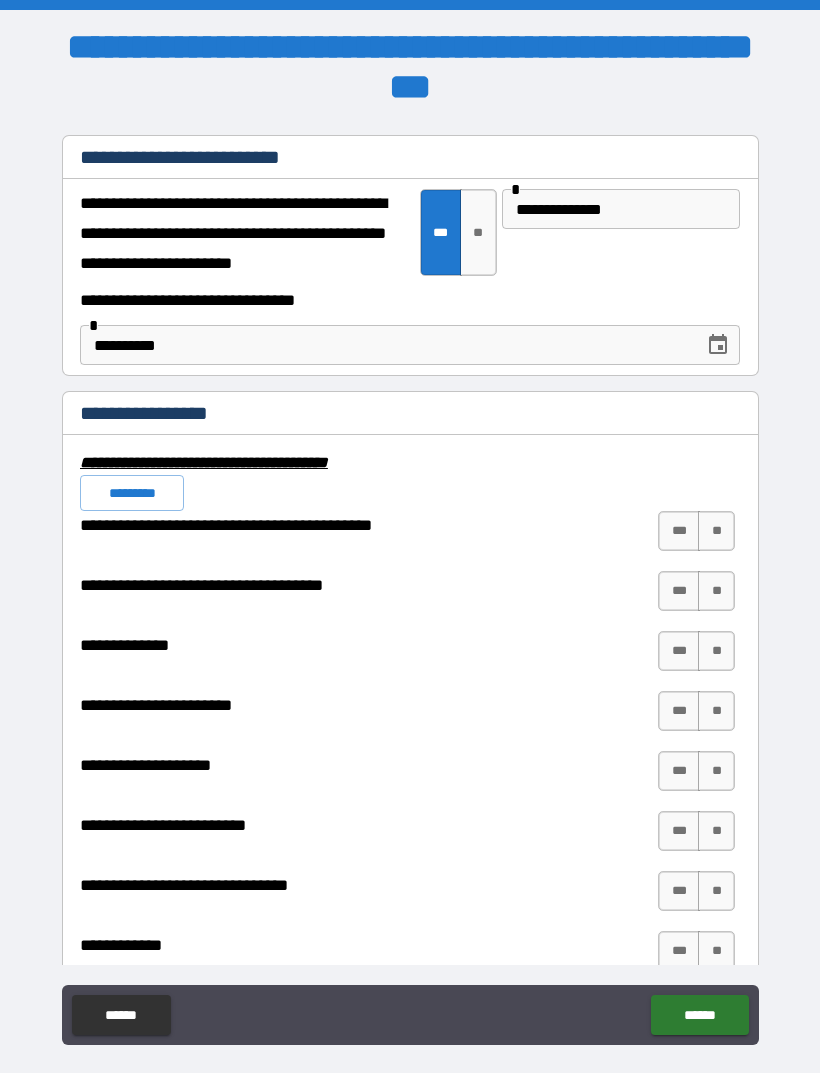 type on "**********" 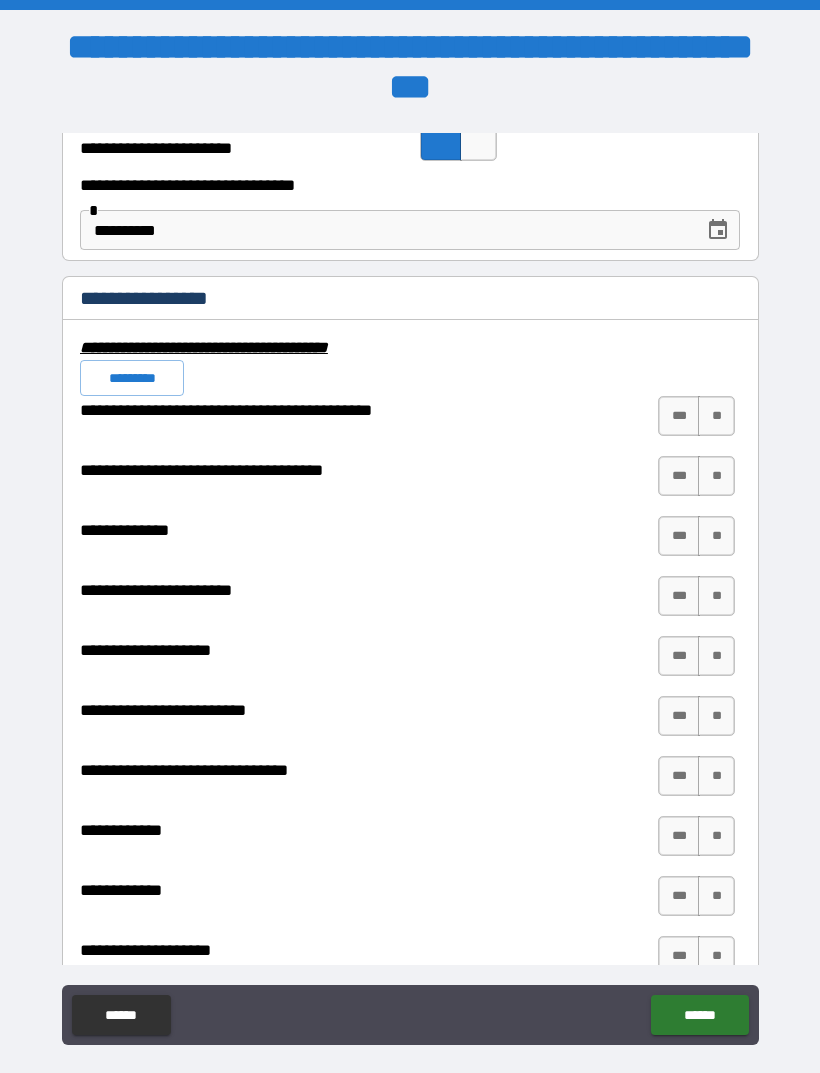 scroll, scrollTop: 6827, scrollLeft: 0, axis: vertical 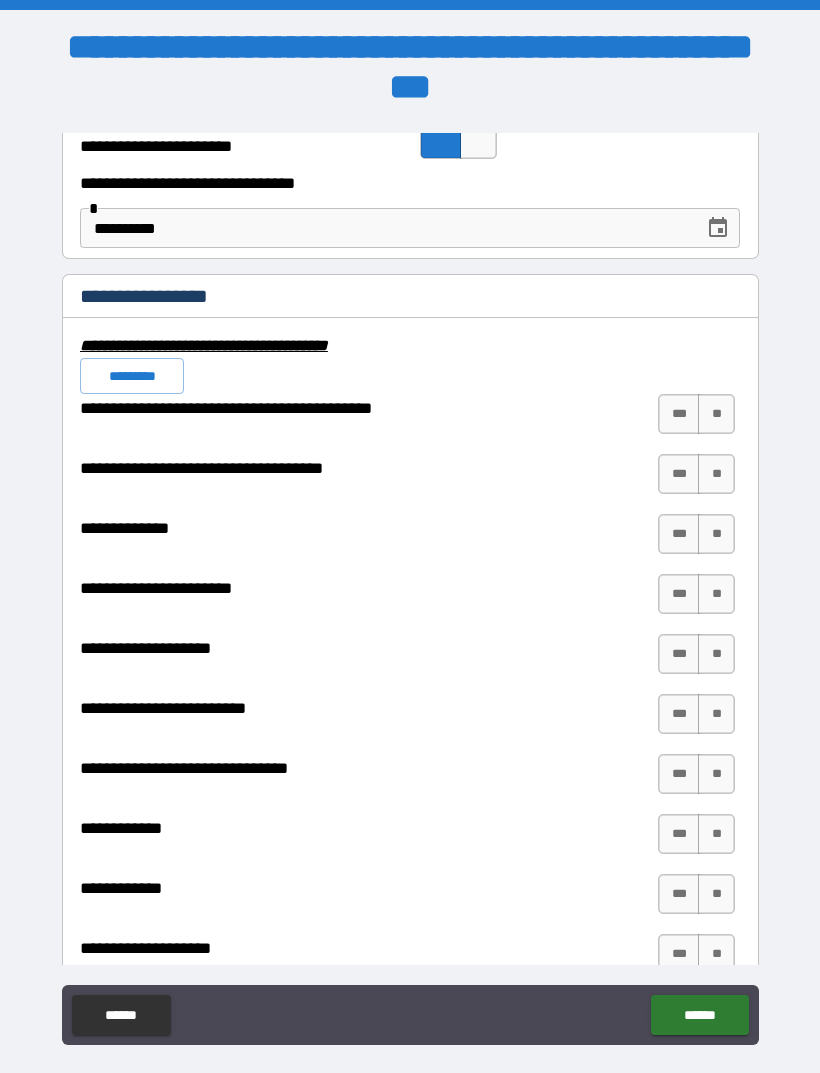 click on "**" at bounding box center [716, 414] 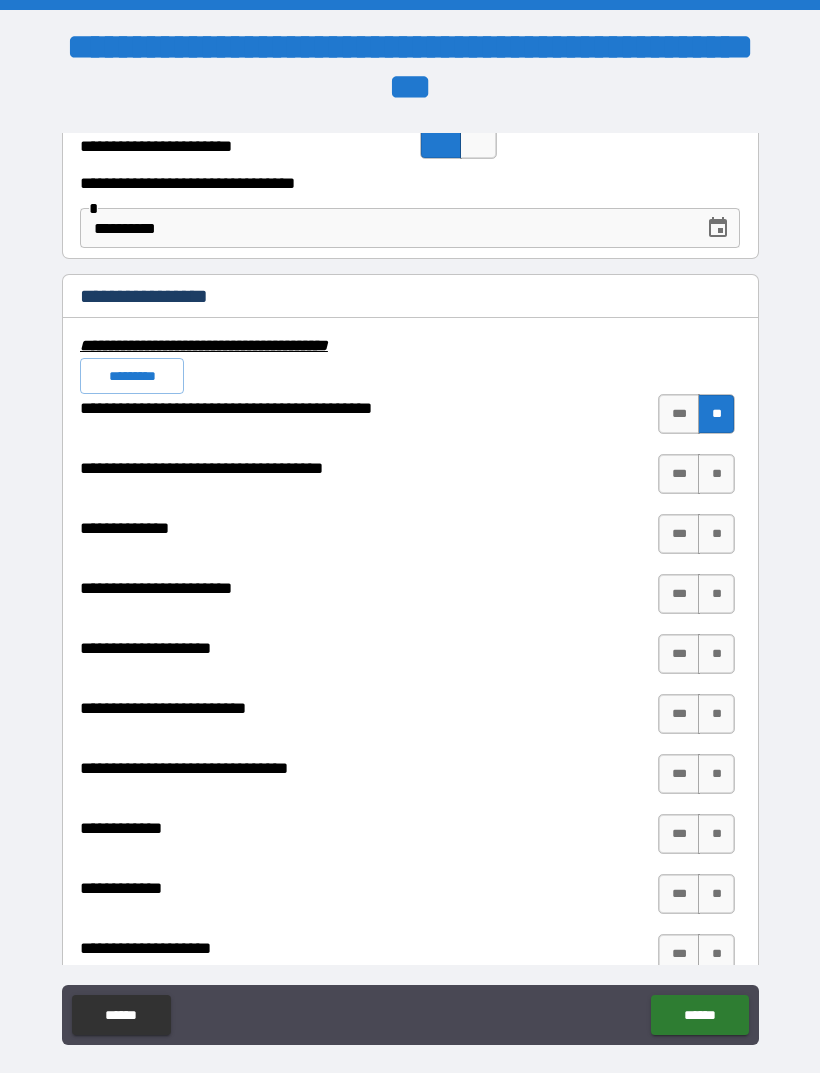 click on "**" at bounding box center (716, 474) 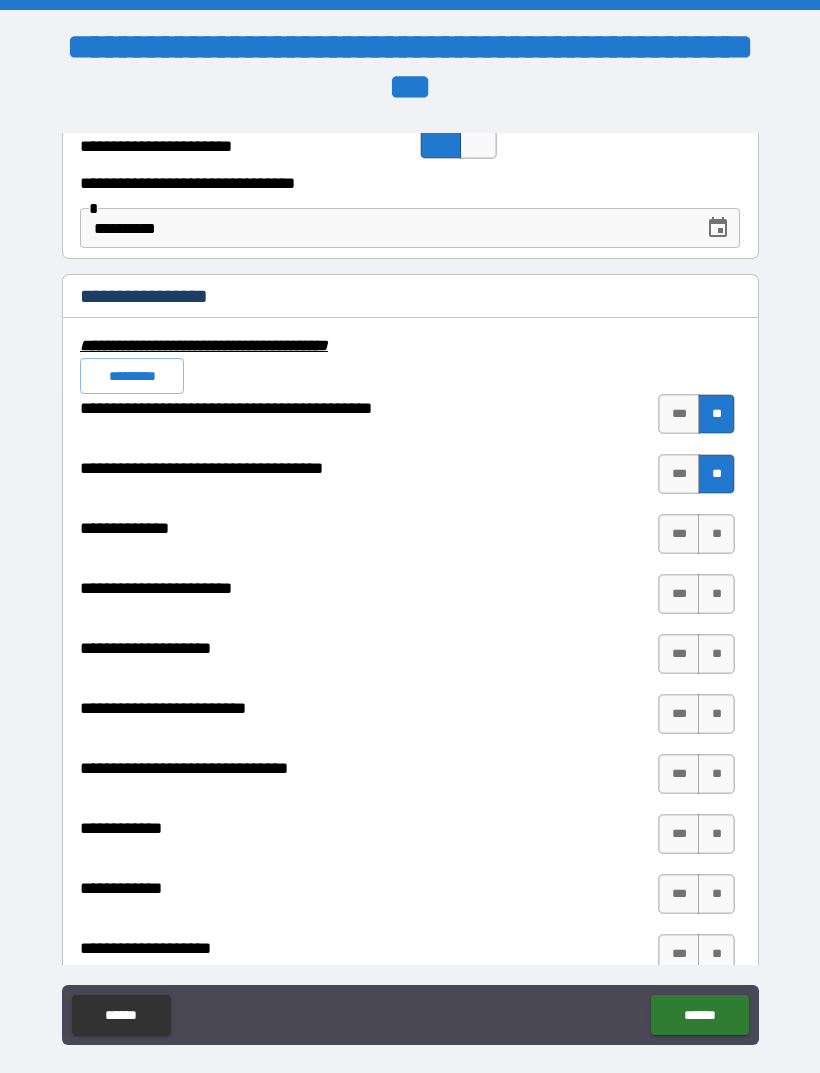 click on "**" at bounding box center (716, 534) 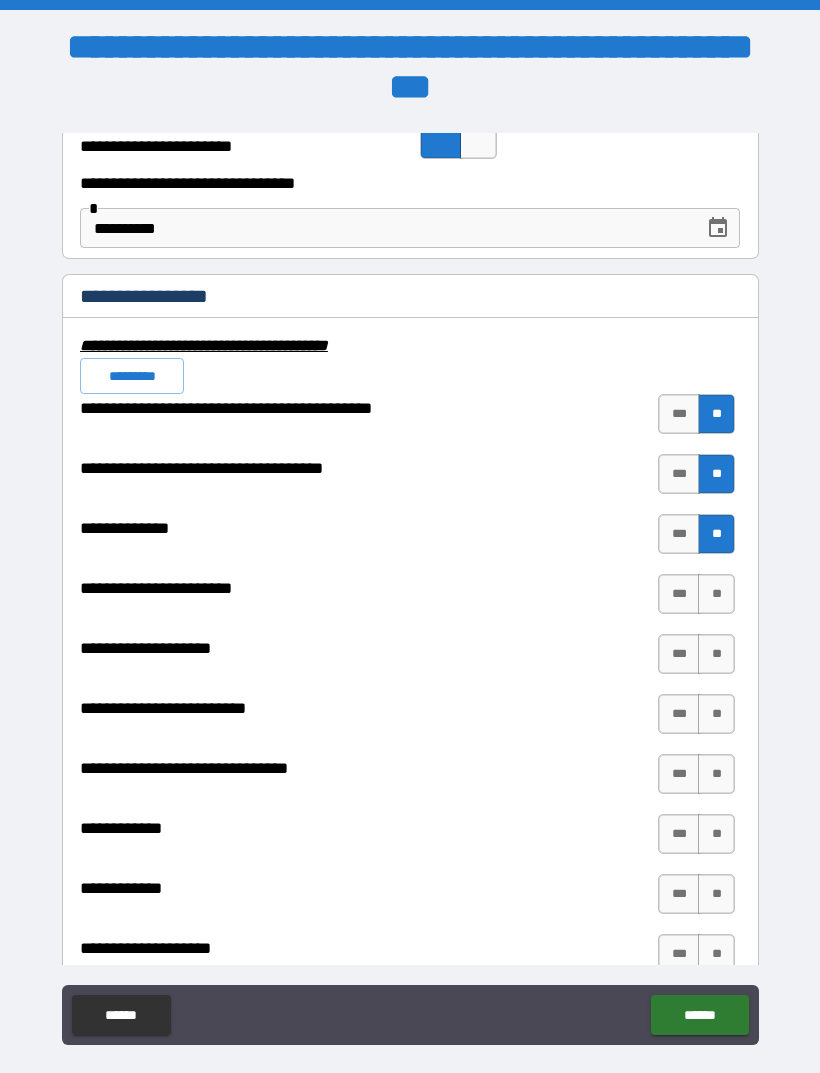 click on "**" at bounding box center [716, 594] 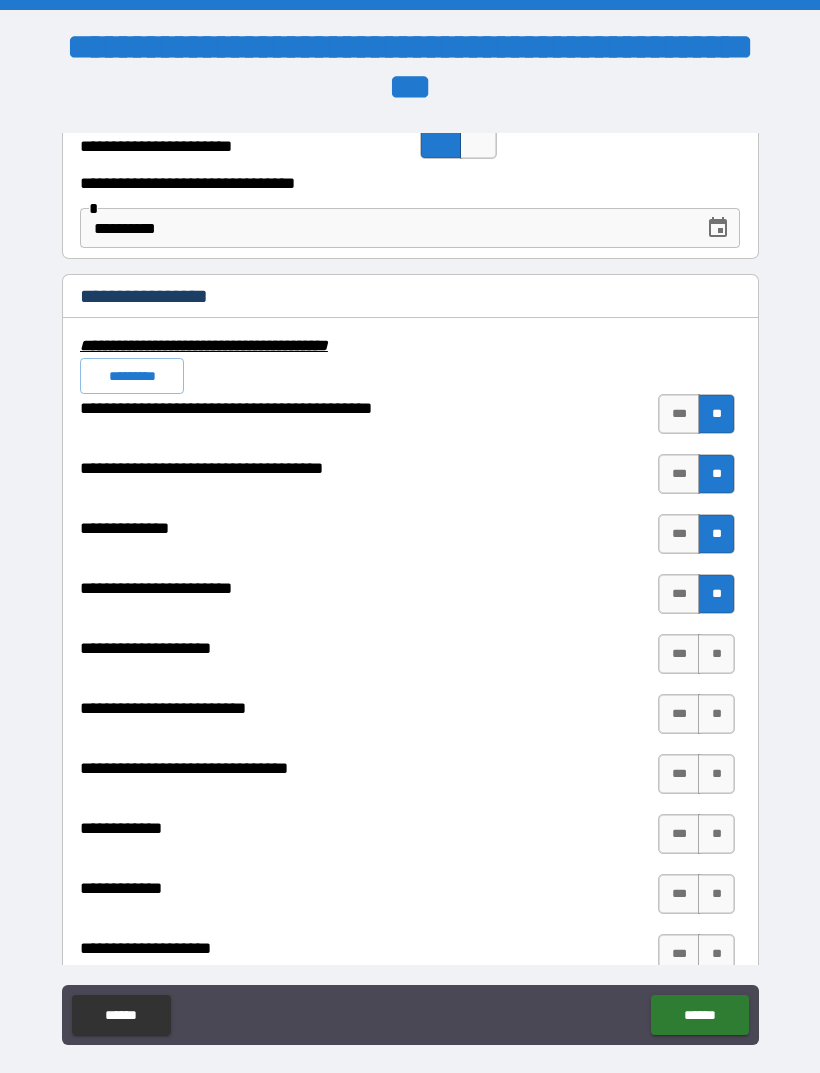 click on "**" at bounding box center [716, 654] 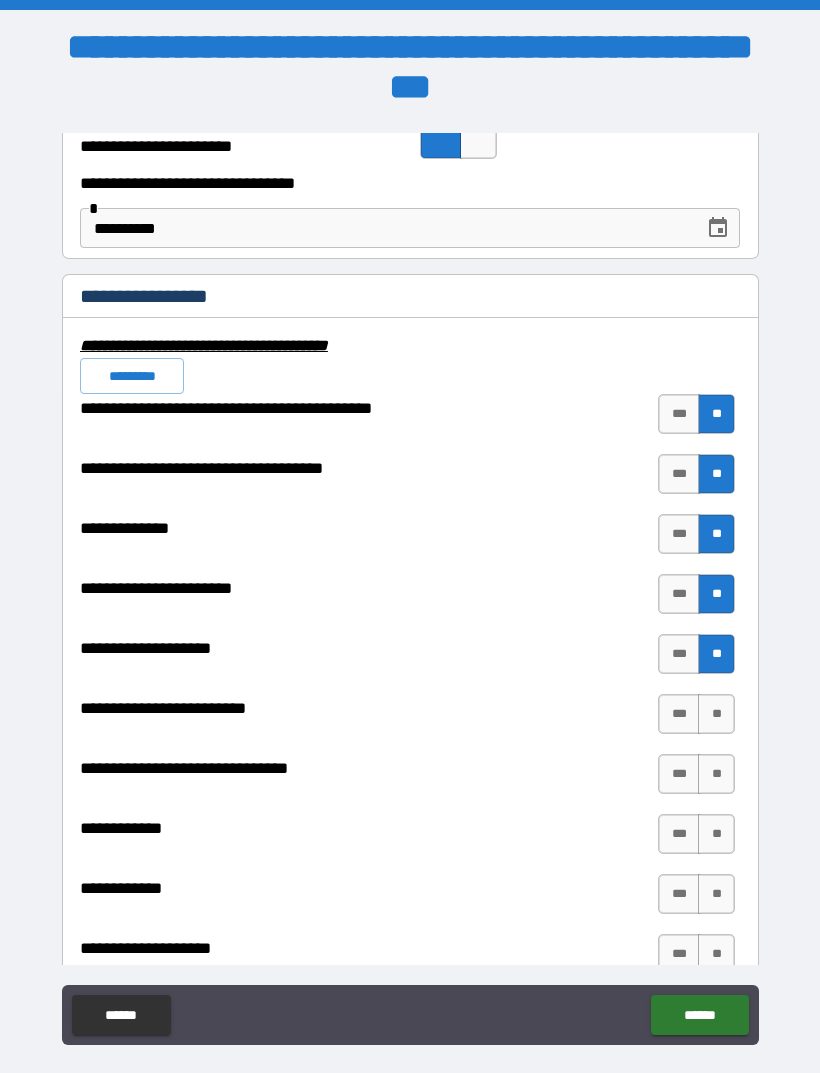 click on "**" at bounding box center [716, 714] 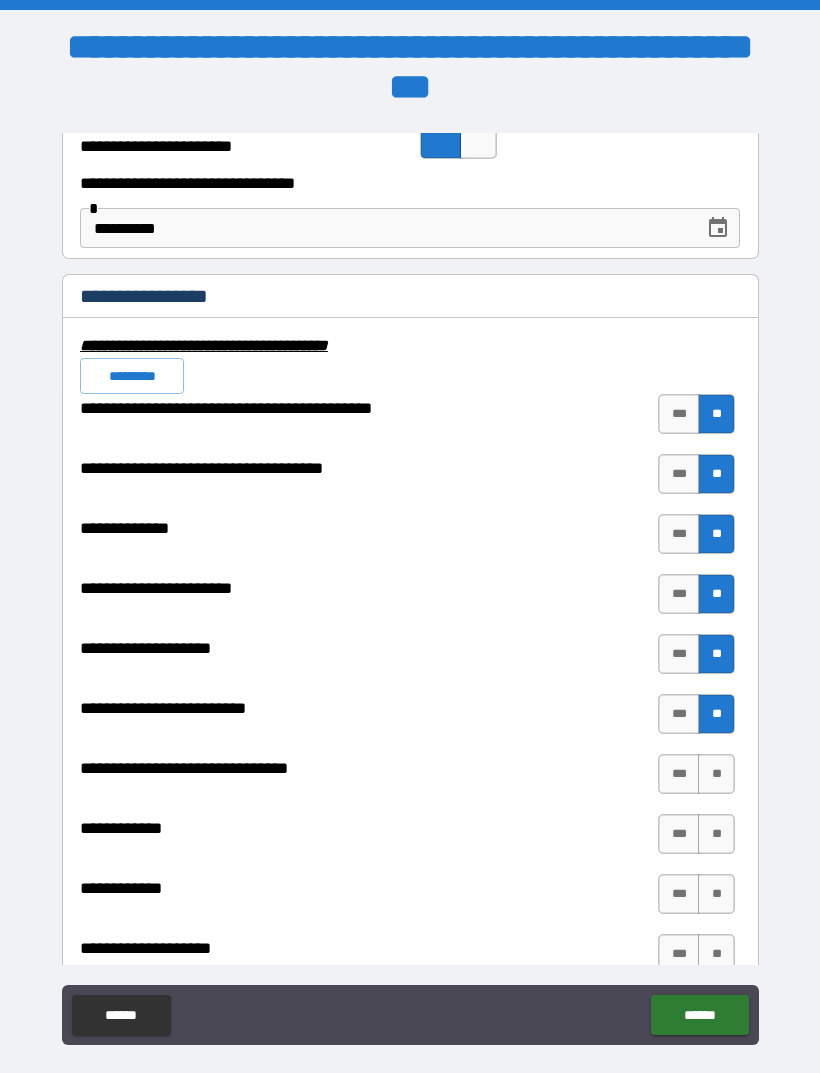click on "**" at bounding box center (716, 774) 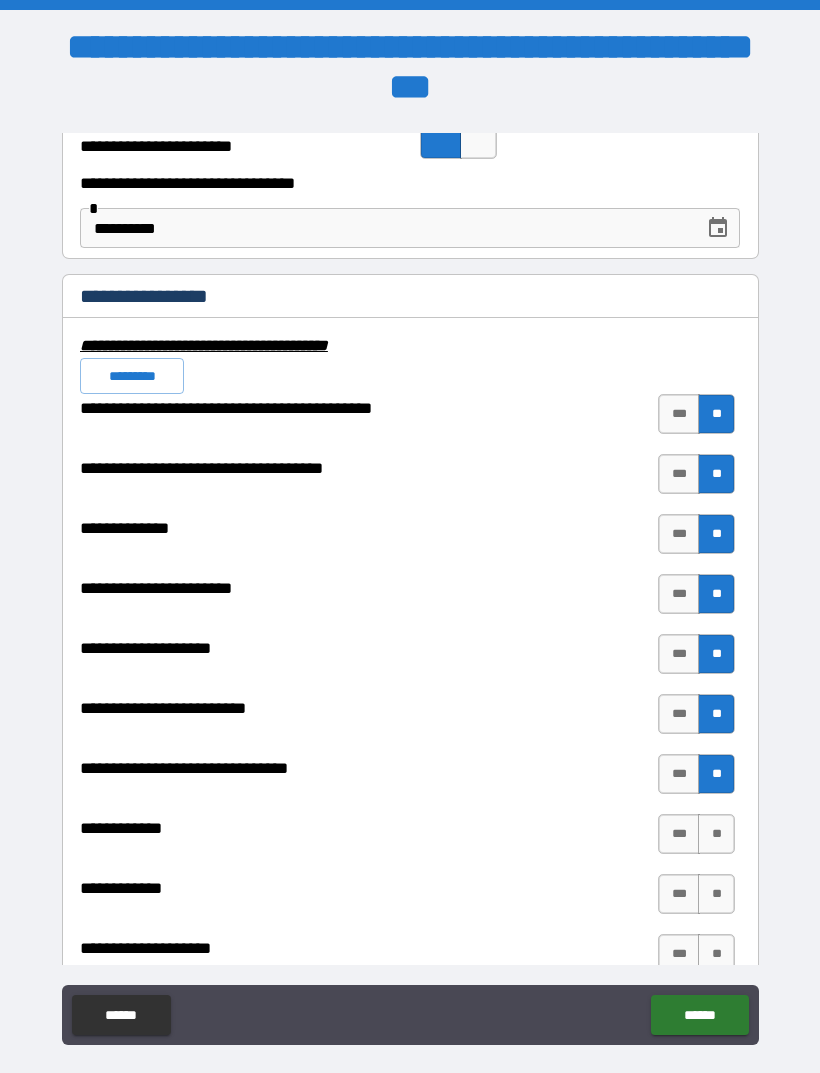 click on "**" at bounding box center [716, 834] 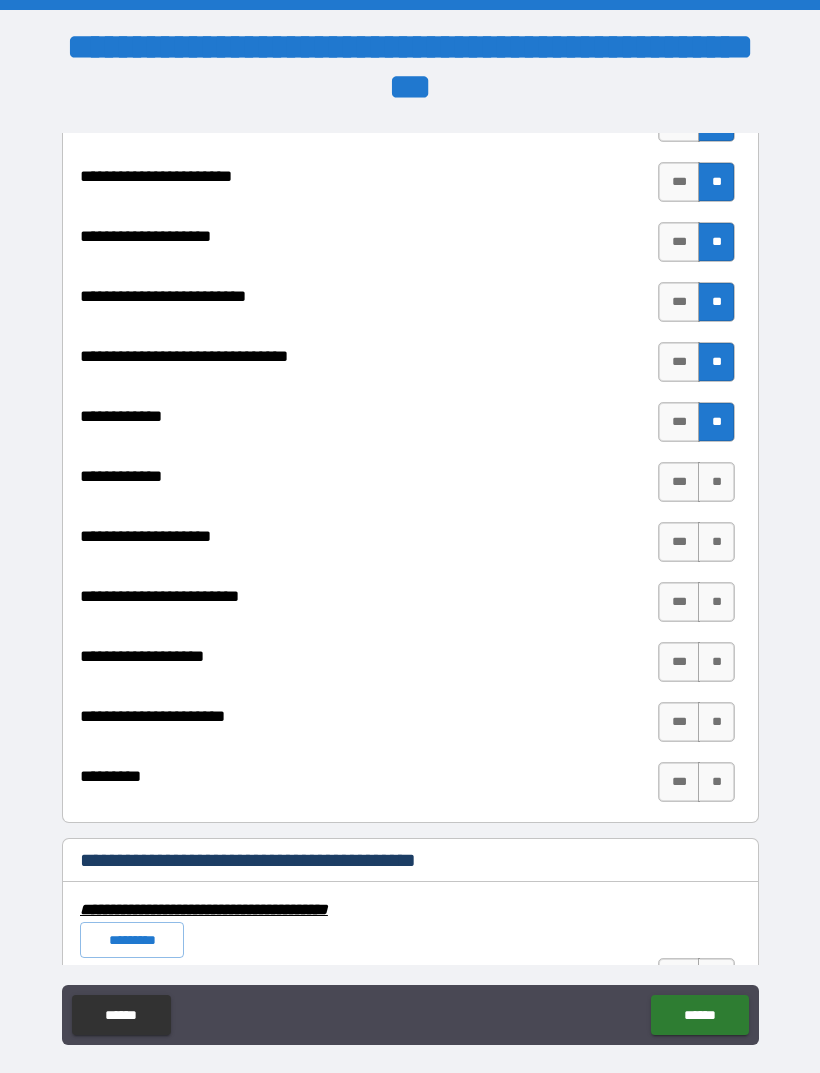 scroll, scrollTop: 7263, scrollLeft: 0, axis: vertical 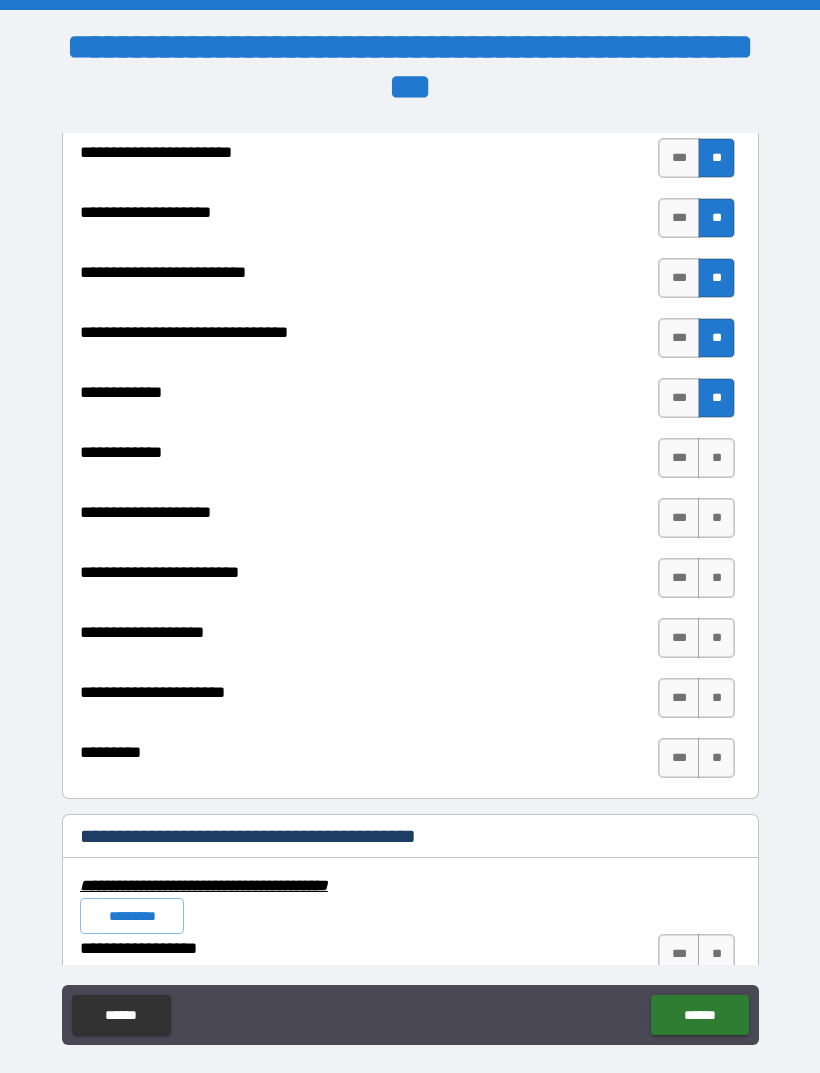 click on "**" at bounding box center (716, 458) 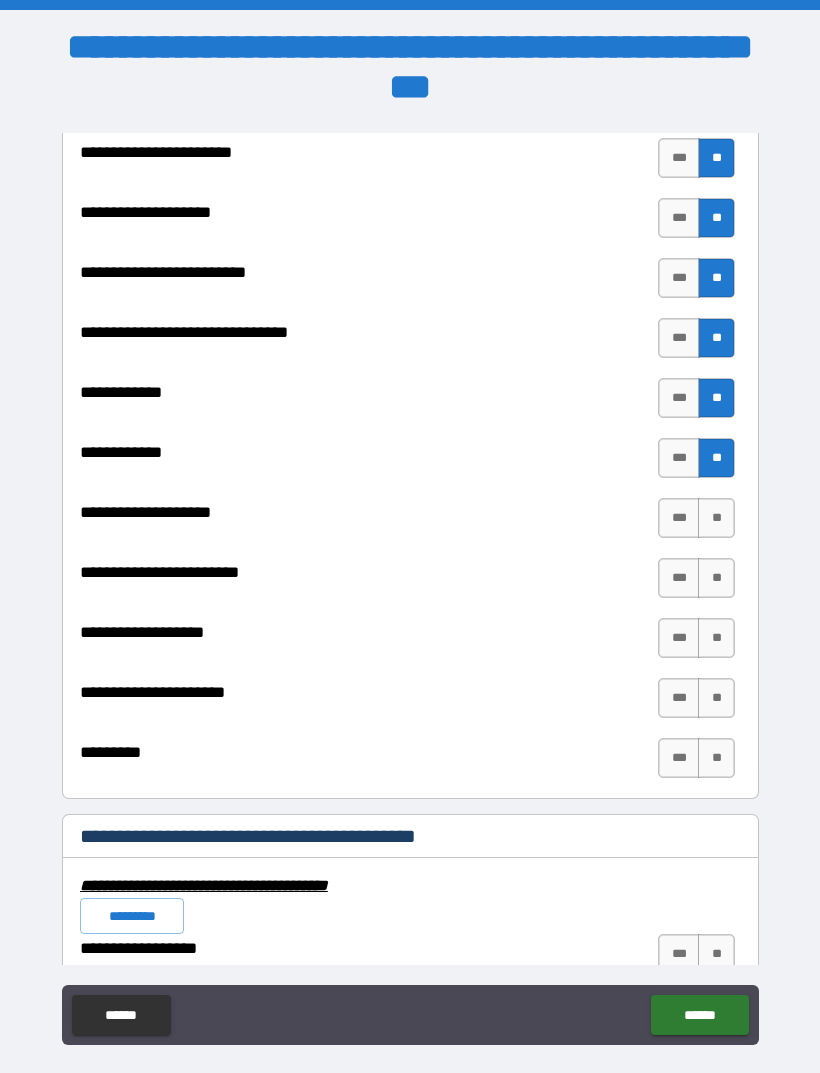 click on "**" at bounding box center [716, 518] 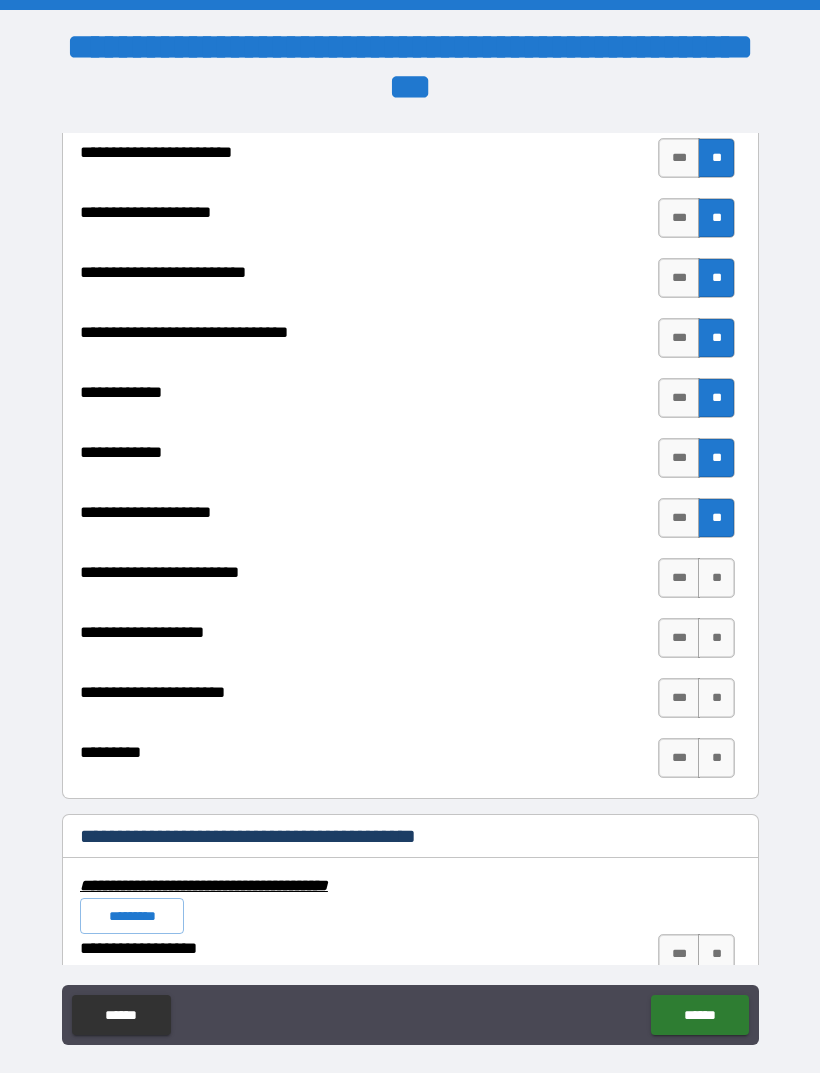 click on "**" at bounding box center [716, 578] 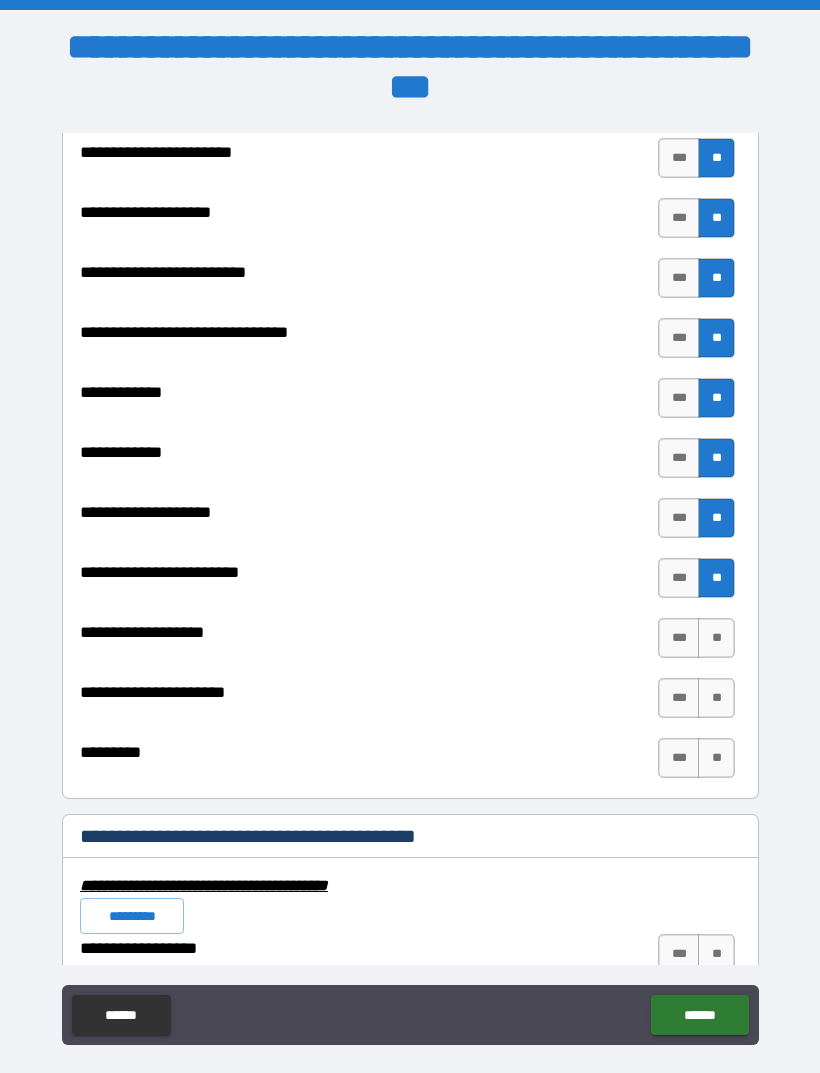 click on "**" at bounding box center [716, 638] 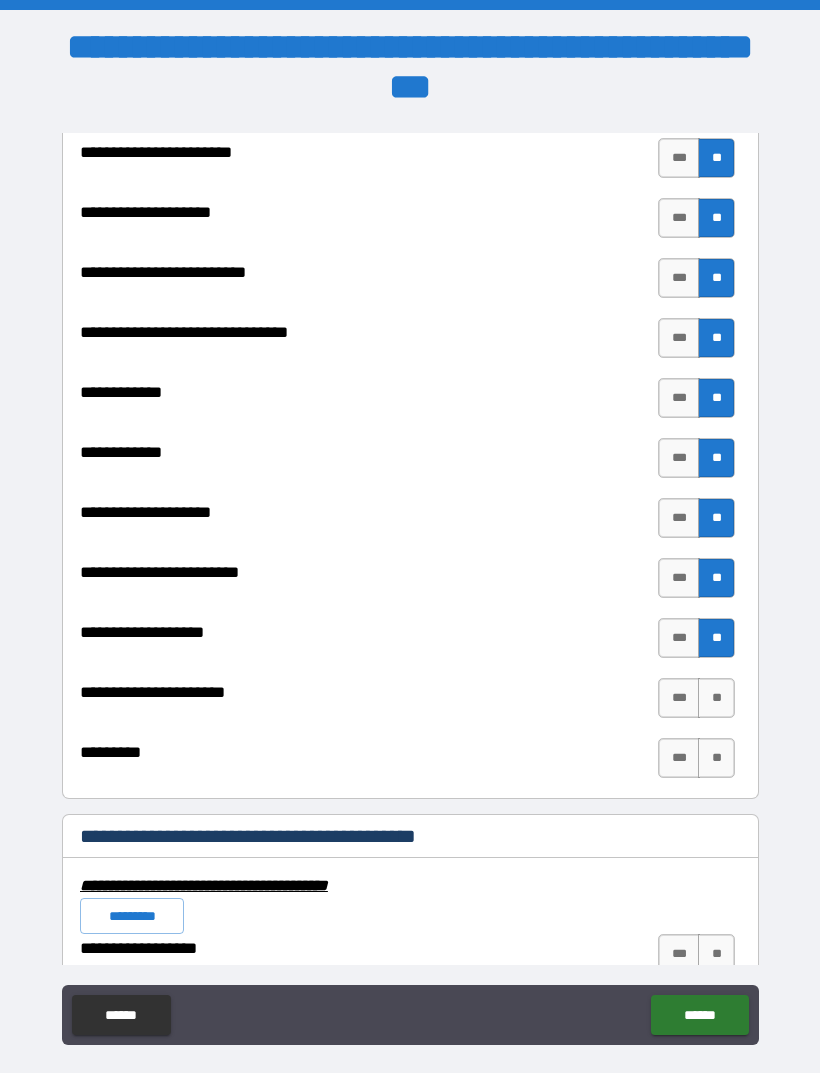 click on "**" at bounding box center [716, 698] 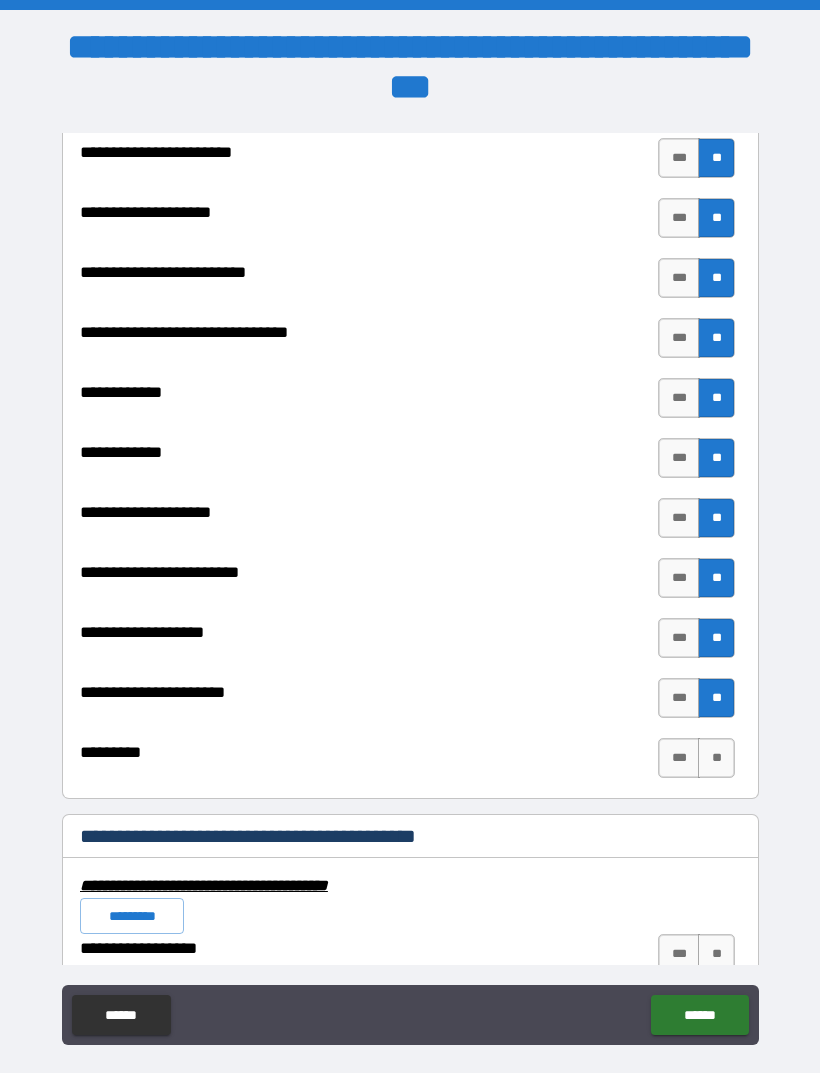 click on "**" at bounding box center [716, 758] 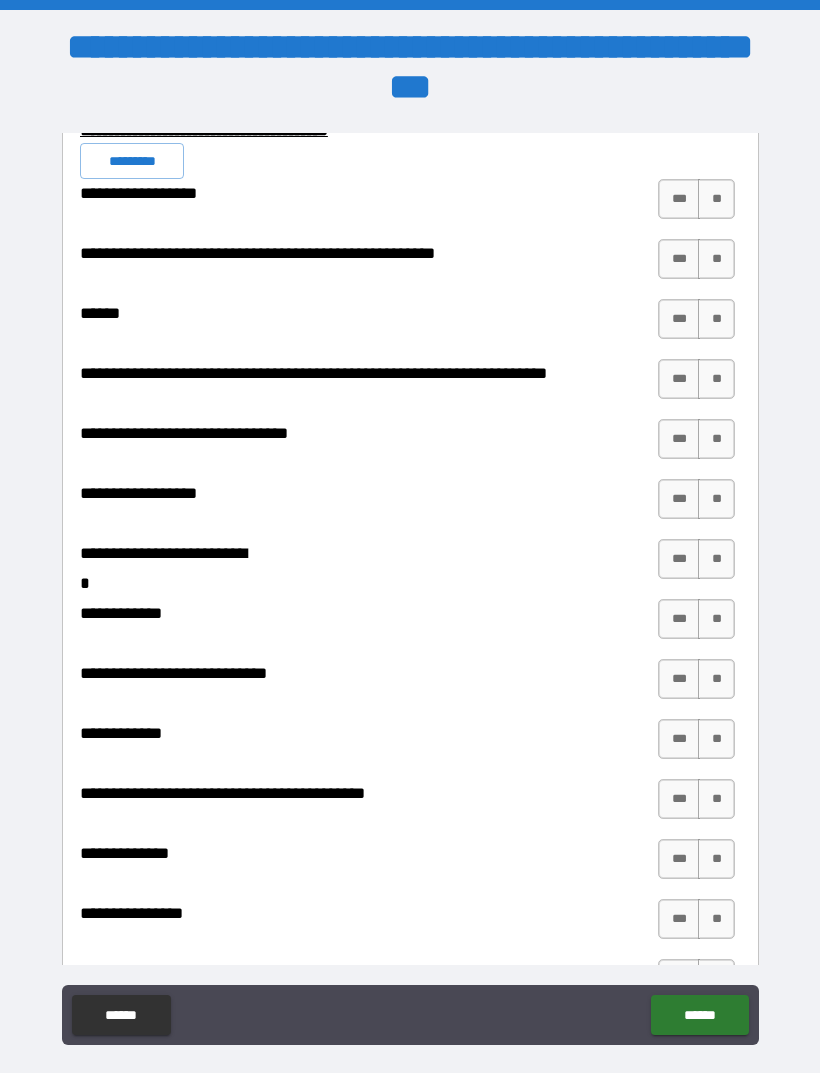 scroll, scrollTop: 8019, scrollLeft: 0, axis: vertical 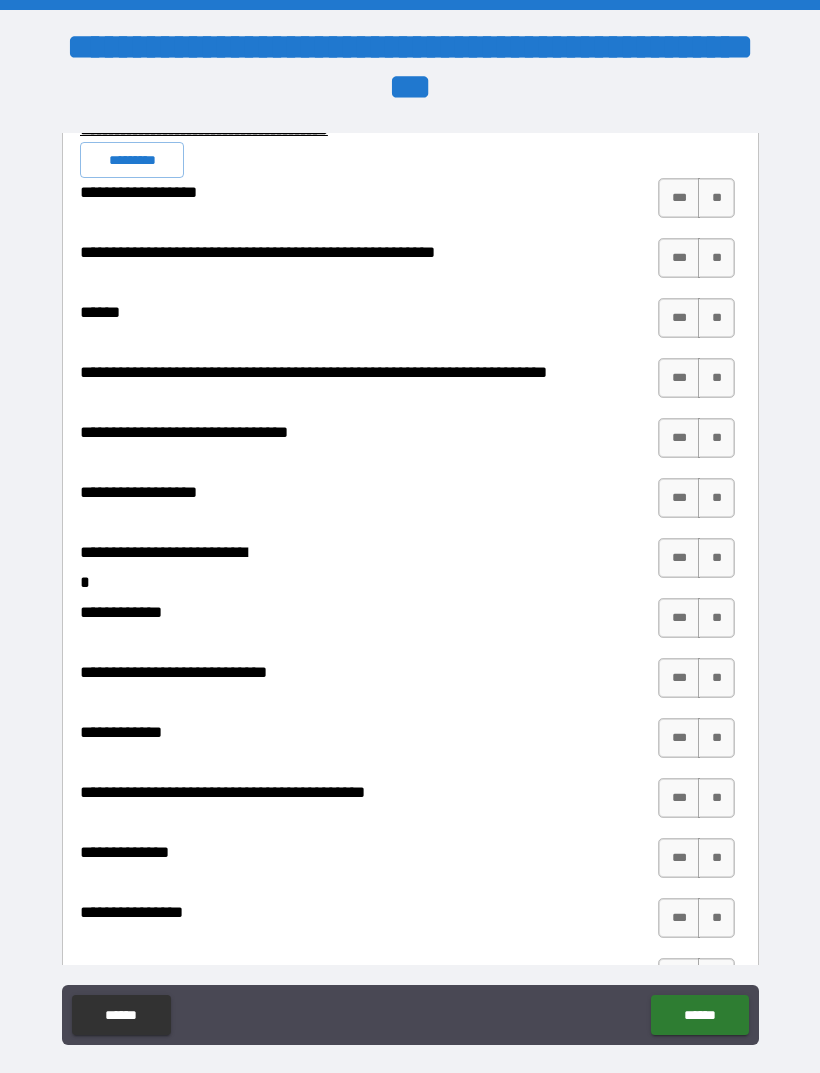 click on "**" at bounding box center (716, 198) 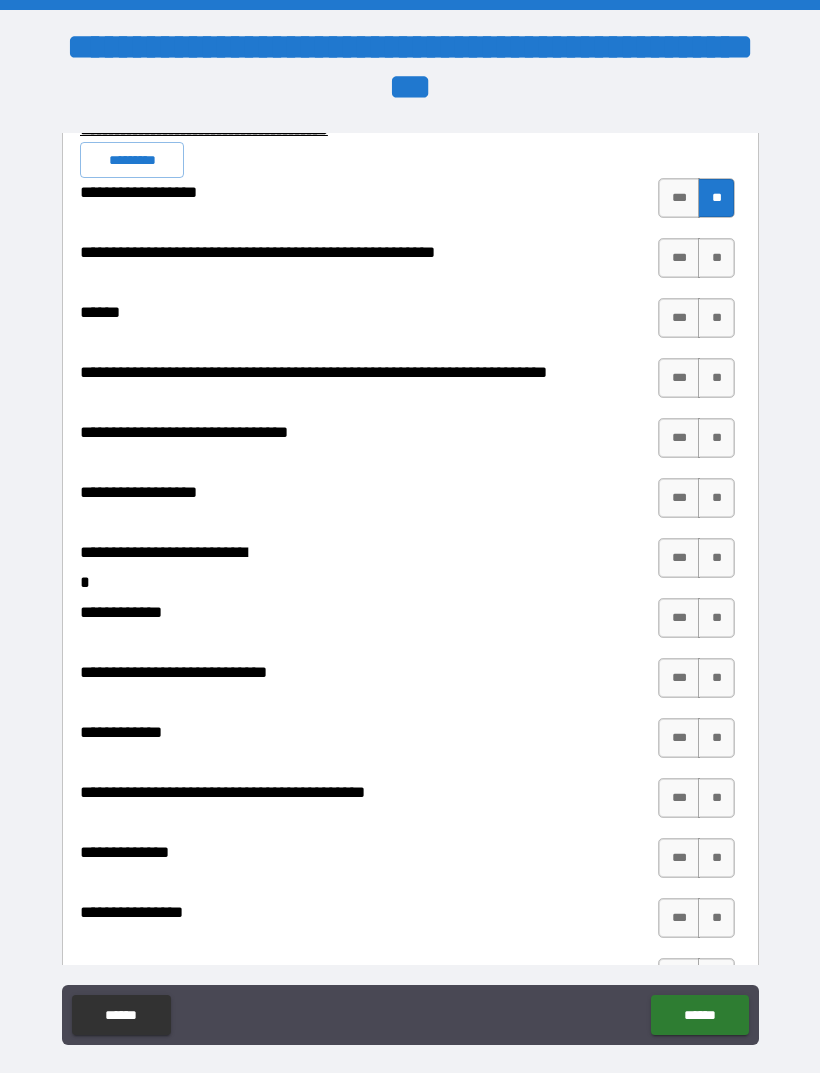 click on "*********" at bounding box center (132, 160) 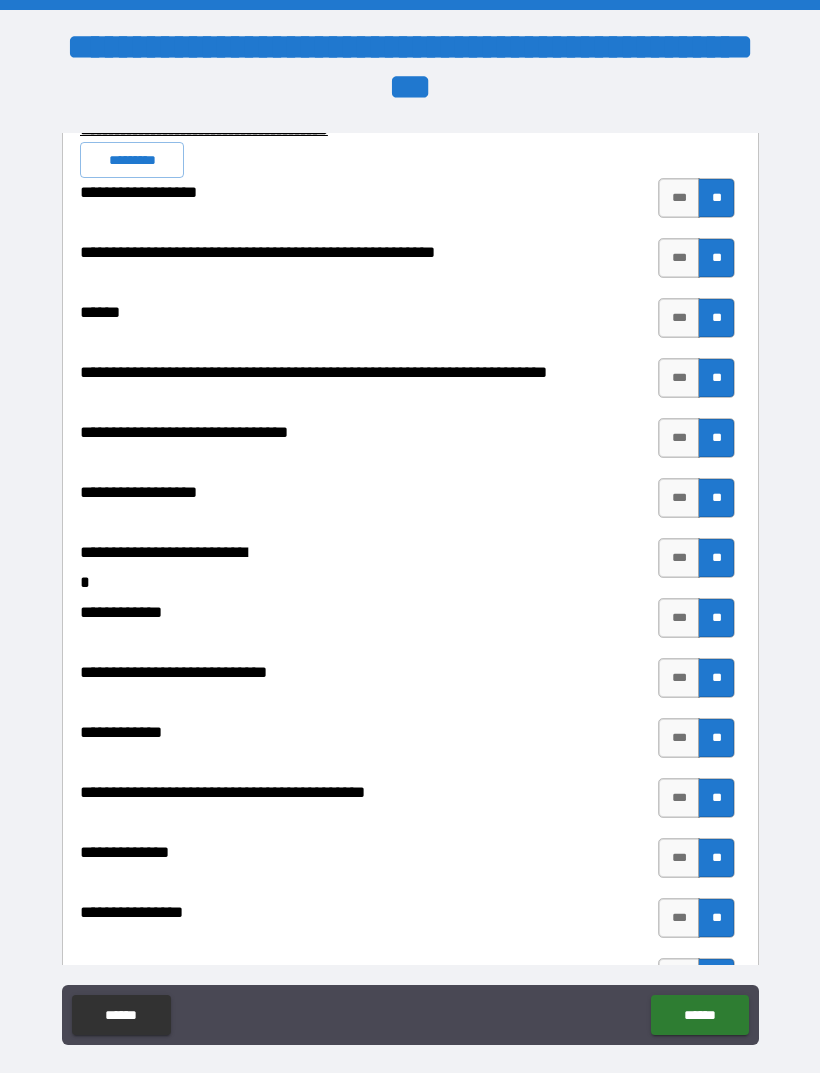 click on "***" at bounding box center (679, 558) 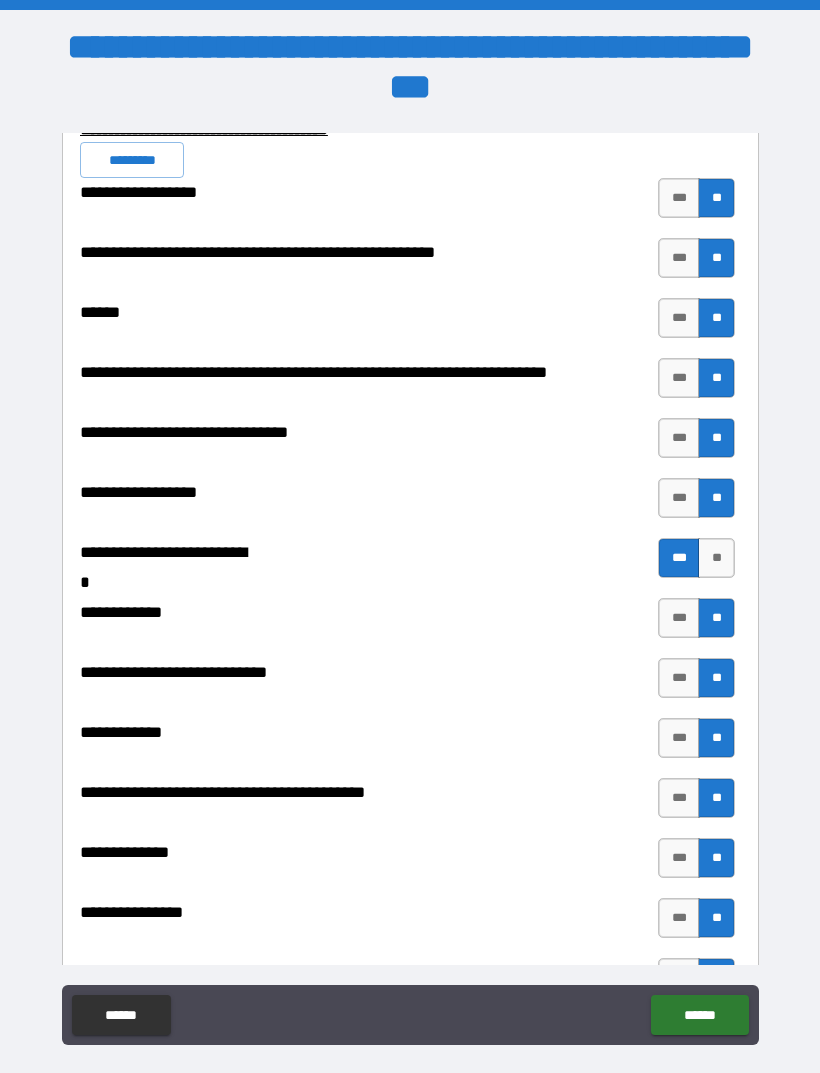 click on "***" at bounding box center (679, 678) 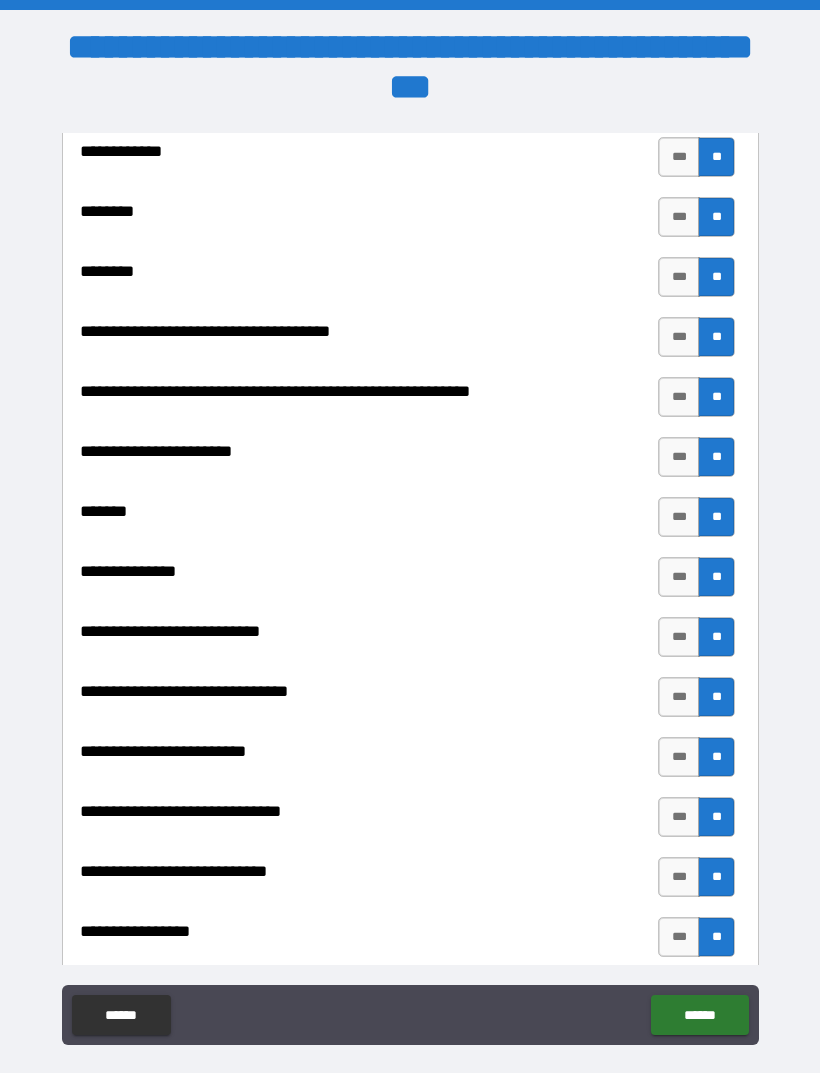 scroll, scrollTop: 8961, scrollLeft: 0, axis: vertical 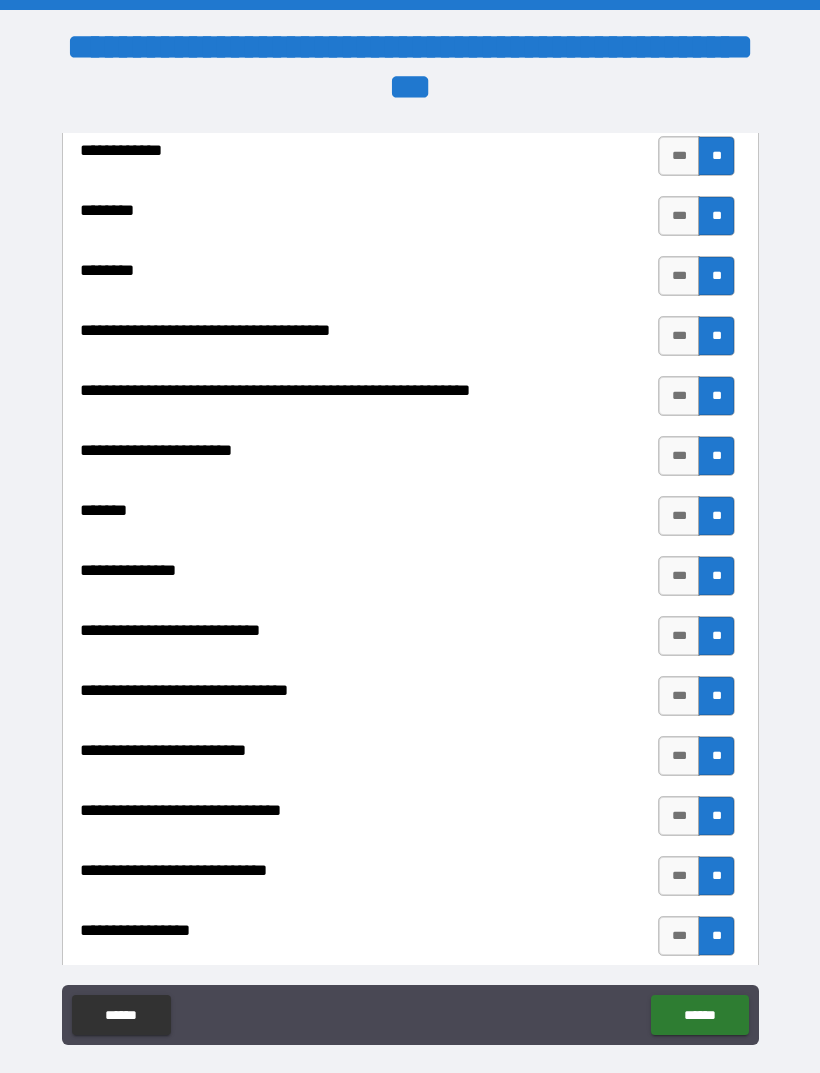 click on "***" at bounding box center [679, 396] 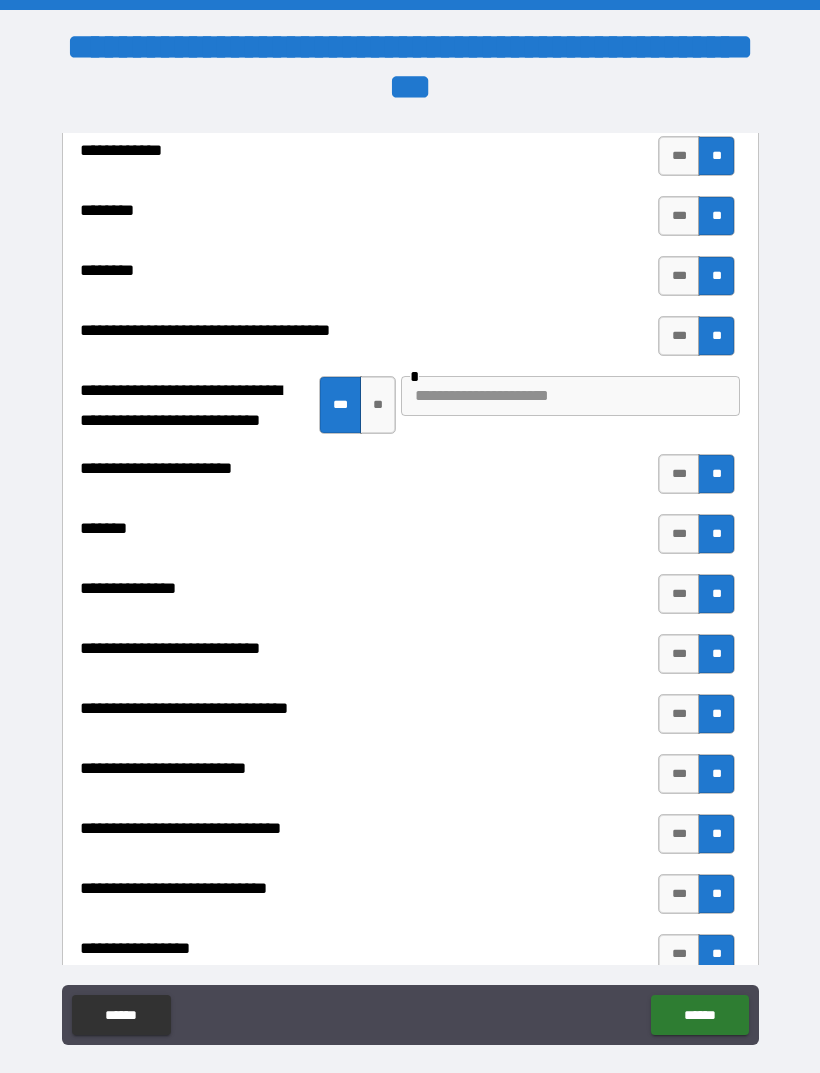 click at bounding box center [570, 396] 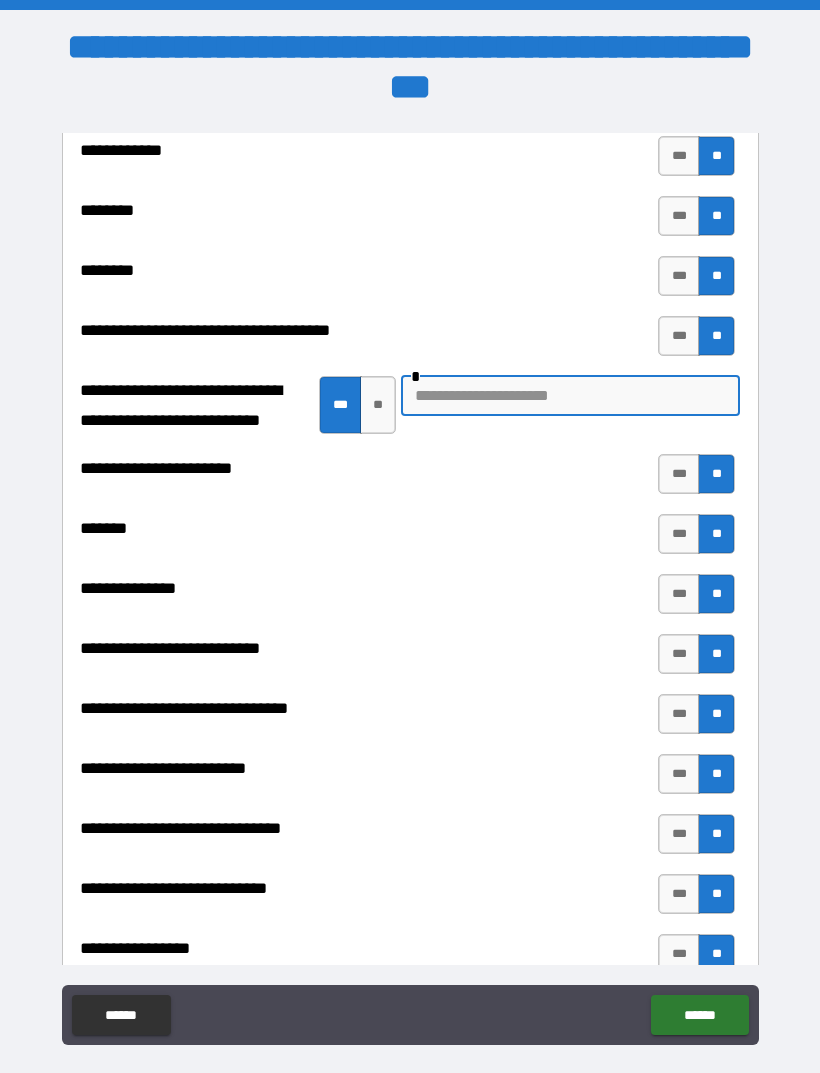 click on "**" at bounding box center (378, 405) 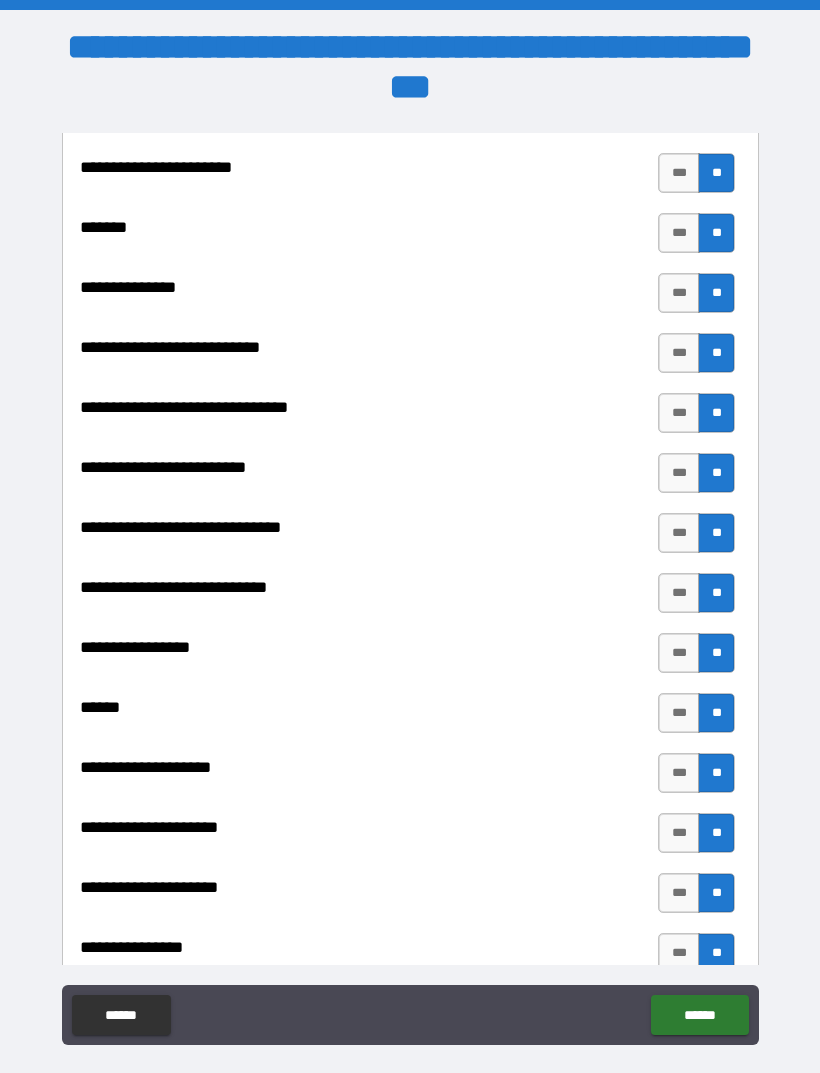 scroll, scrollTop: 9280, scrollLeft: 0, axis: vertical 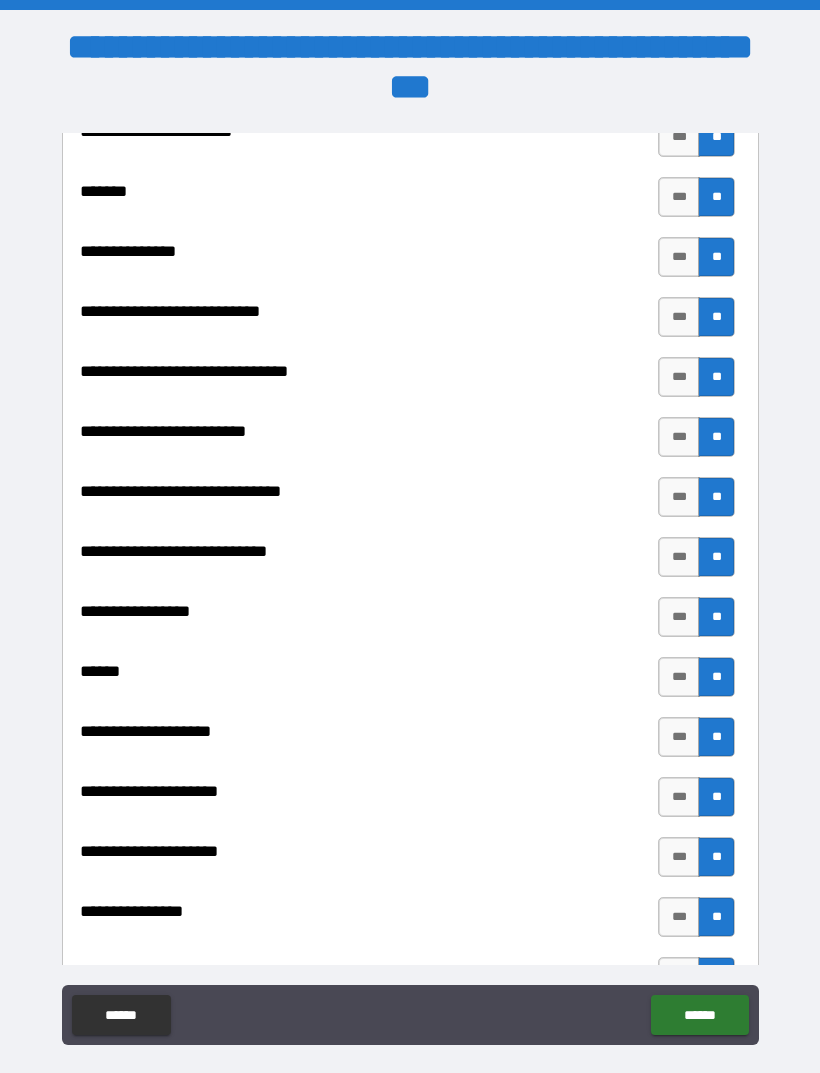 click on "***" at bounding box center (679, 437) 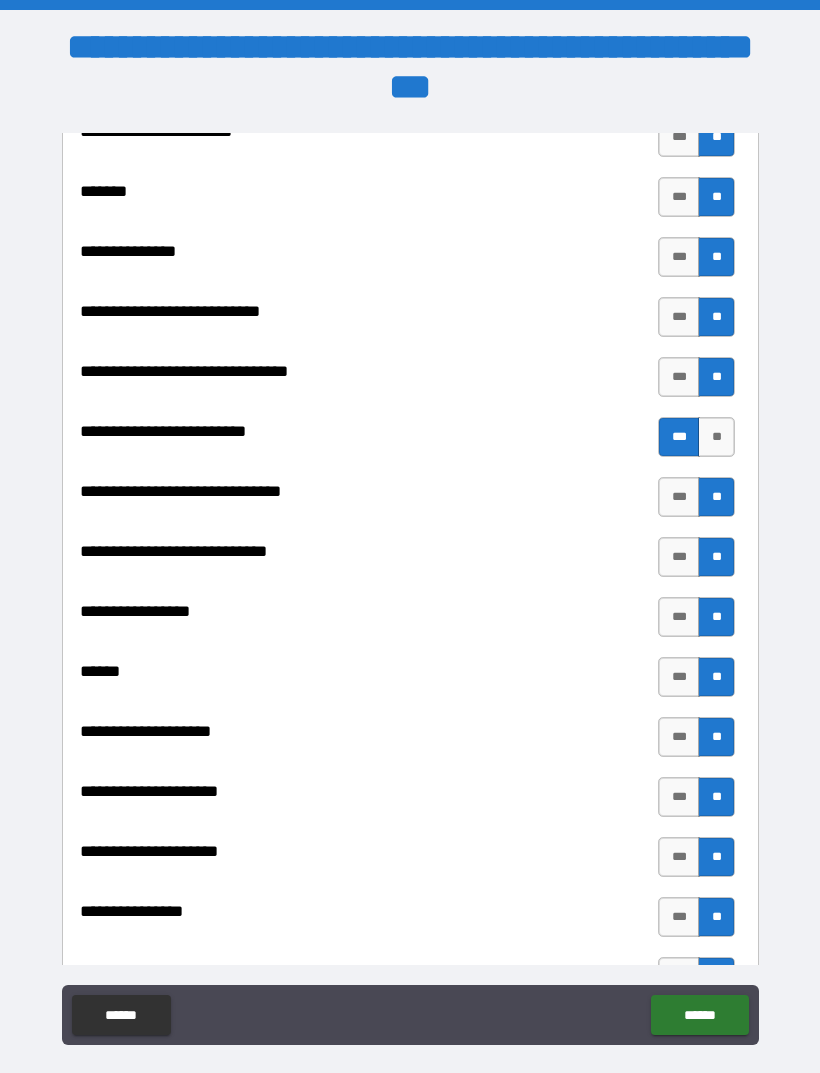 click on "***" at bounding box center [679, 497] 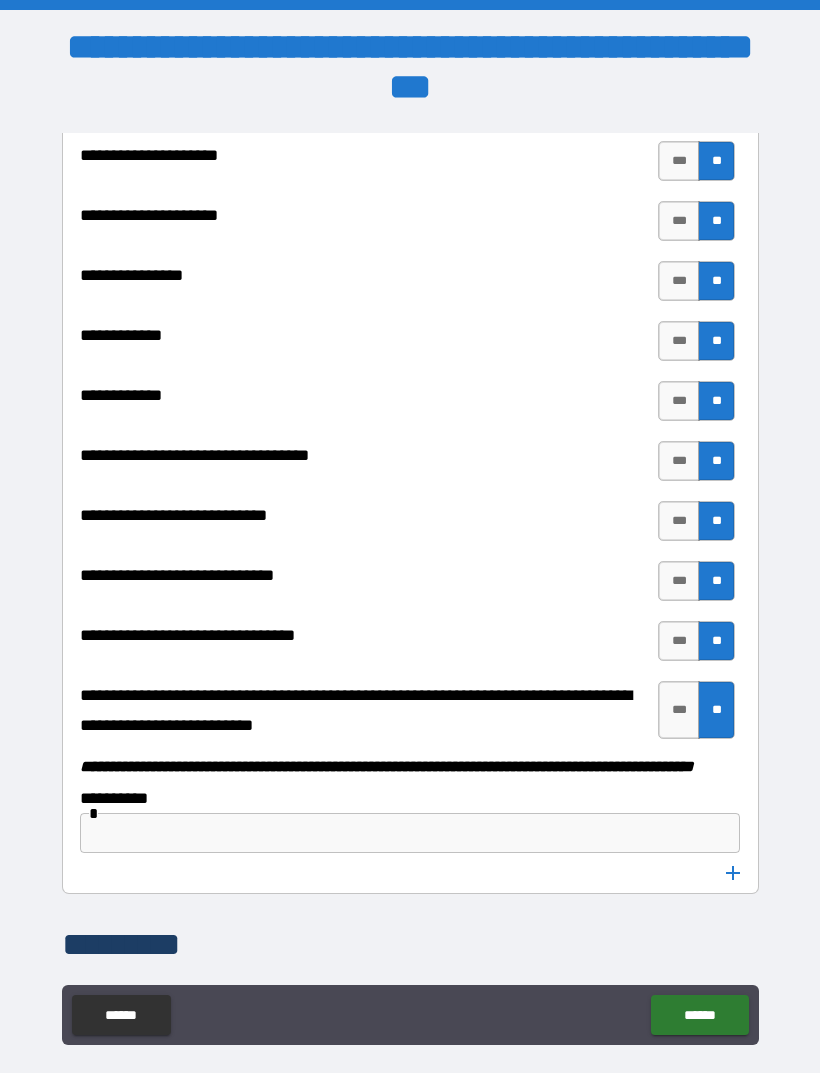 scroll, scrollTop: 9924, scrollLeft: 0, axis: vertical 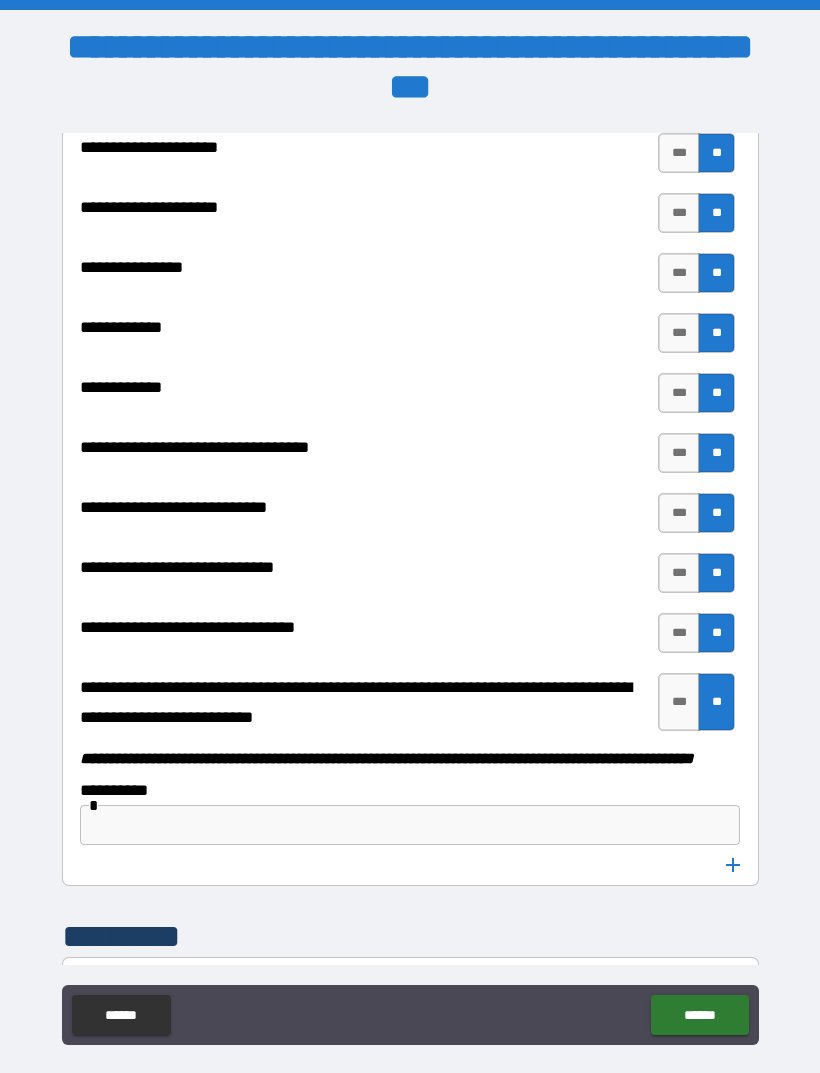 click on "**********" at bounding box center (359, 702) 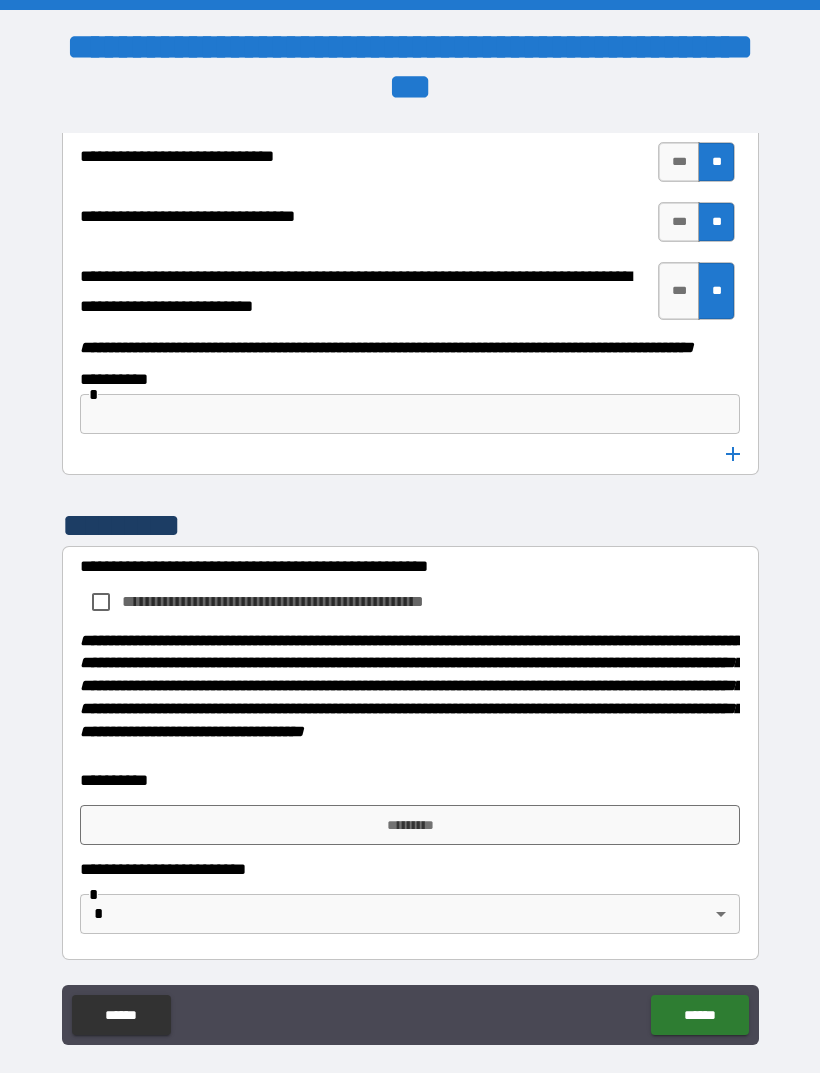 scroll, scrollTop: 10388, scrollLeft: 0, axis: vertical 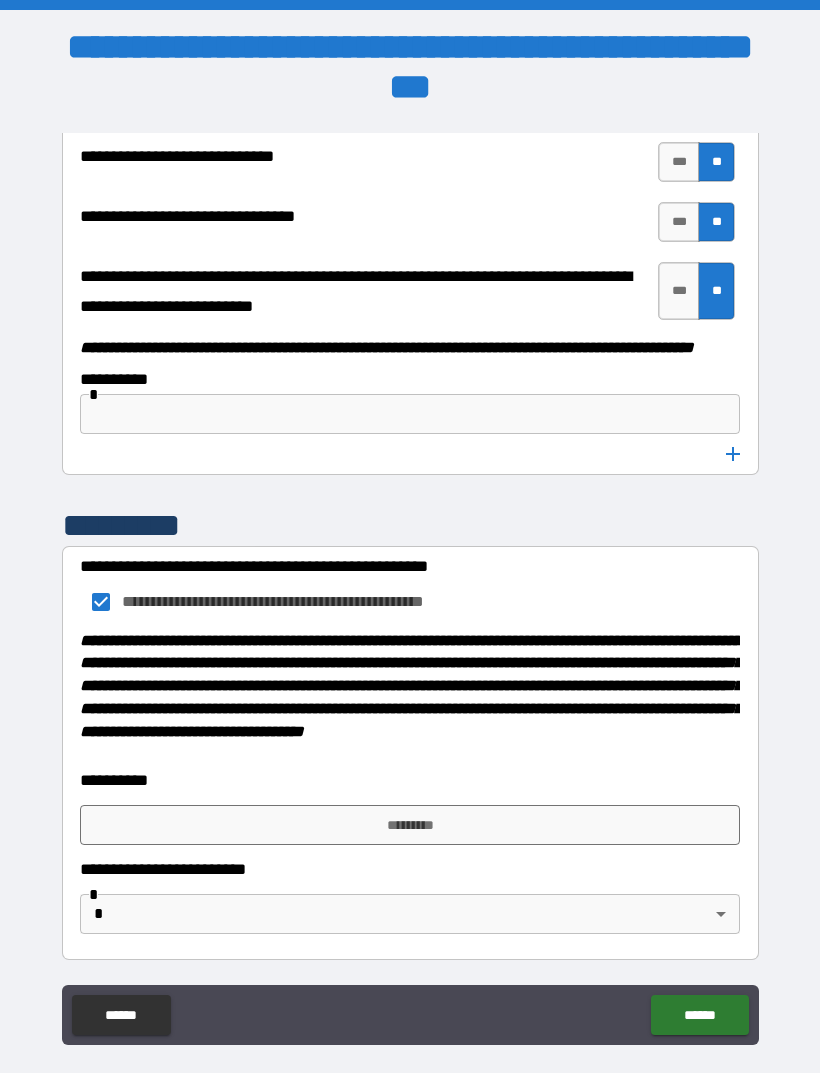 click on "*********" at bounding box center [410, 825] 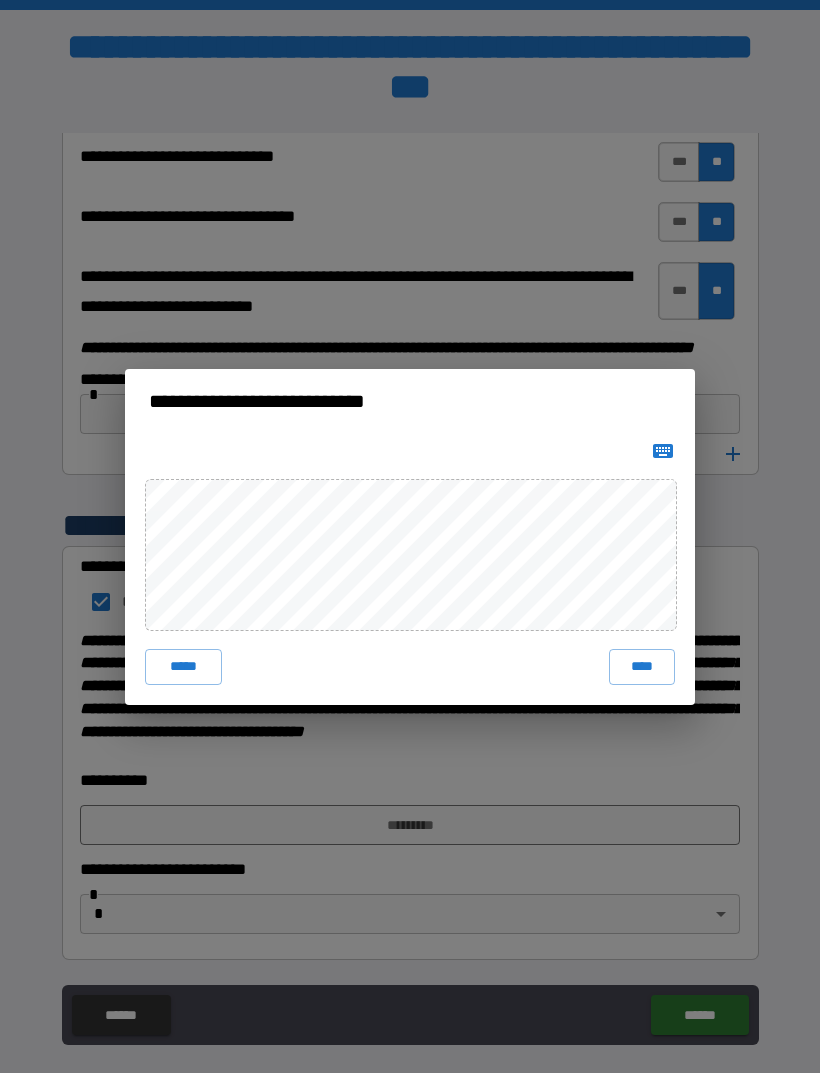 click on "****" at bounding box center (642, 667) 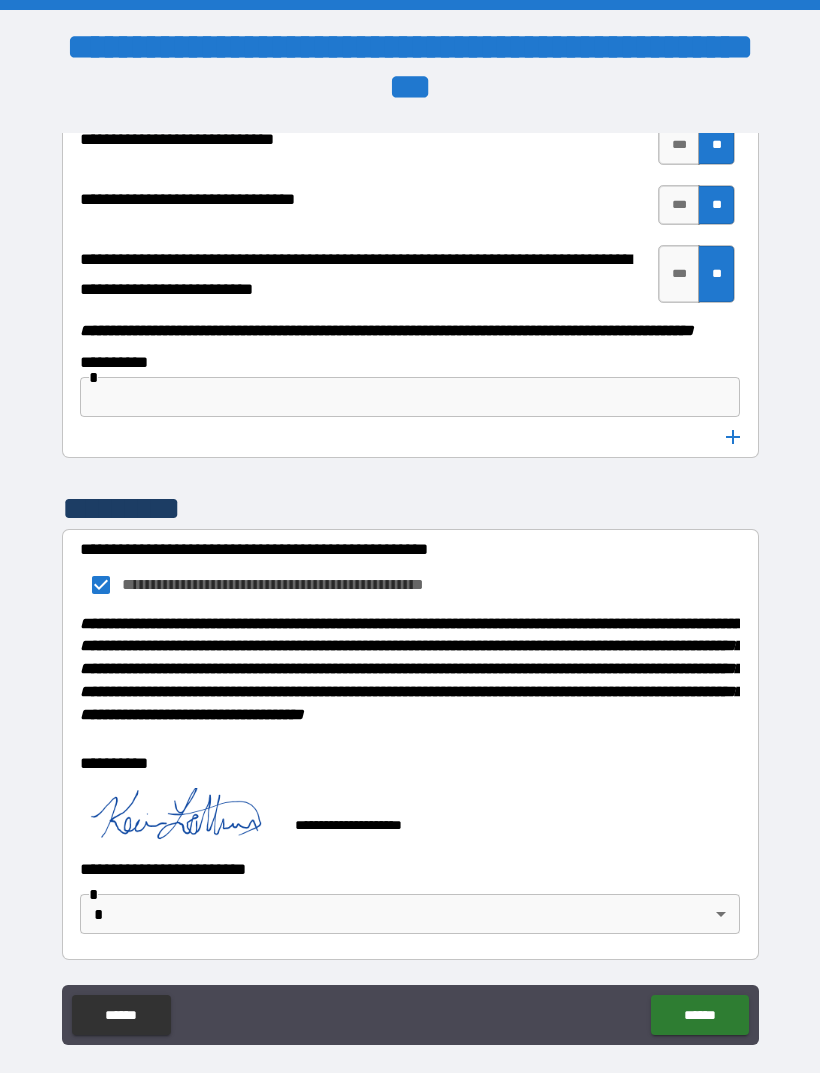 scroll, scrollTop: 10405, scrollLeft: 0, axis: vertical 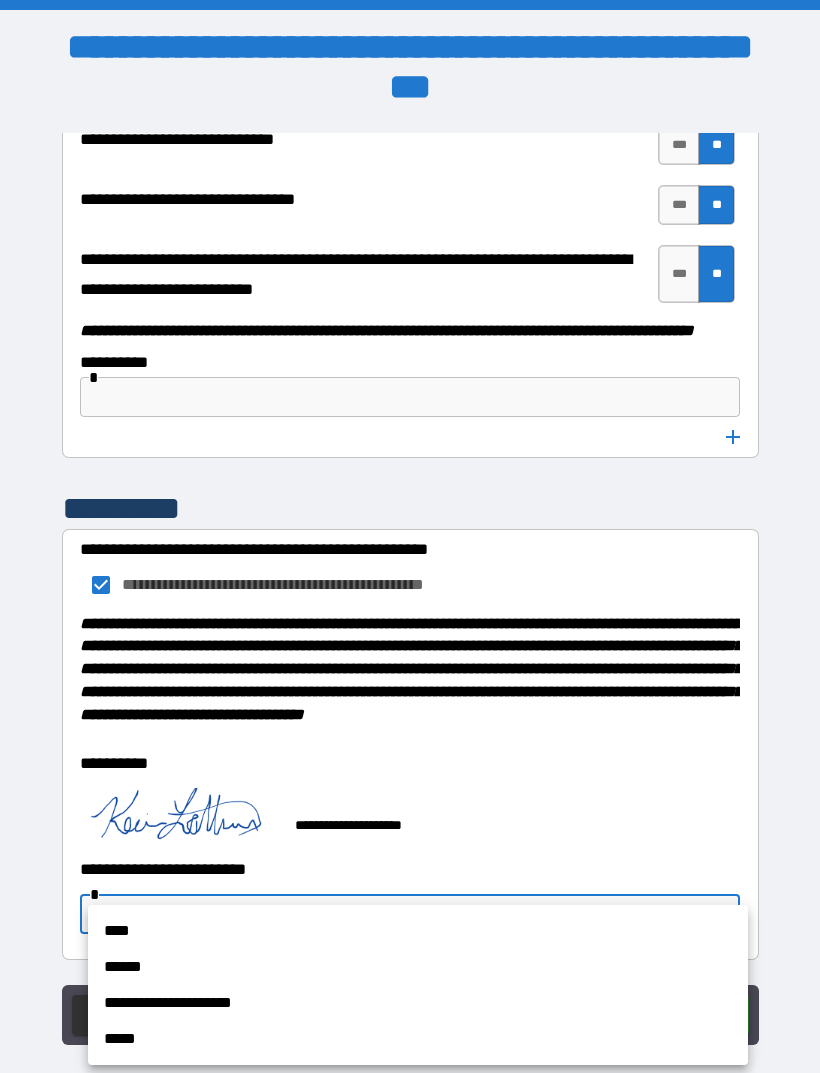 click on "****" at bounding box center (418, 931) 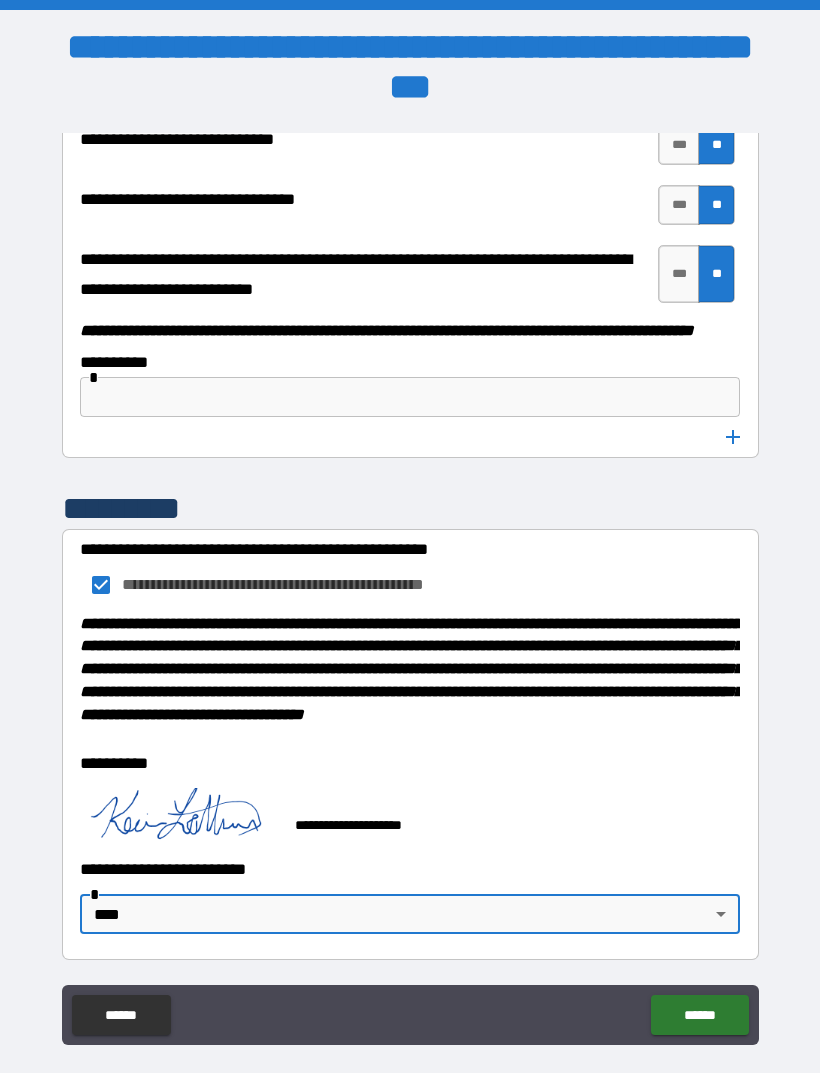 scroll, scrollTop: 10405, scrollLeft: 0, axis: vertical 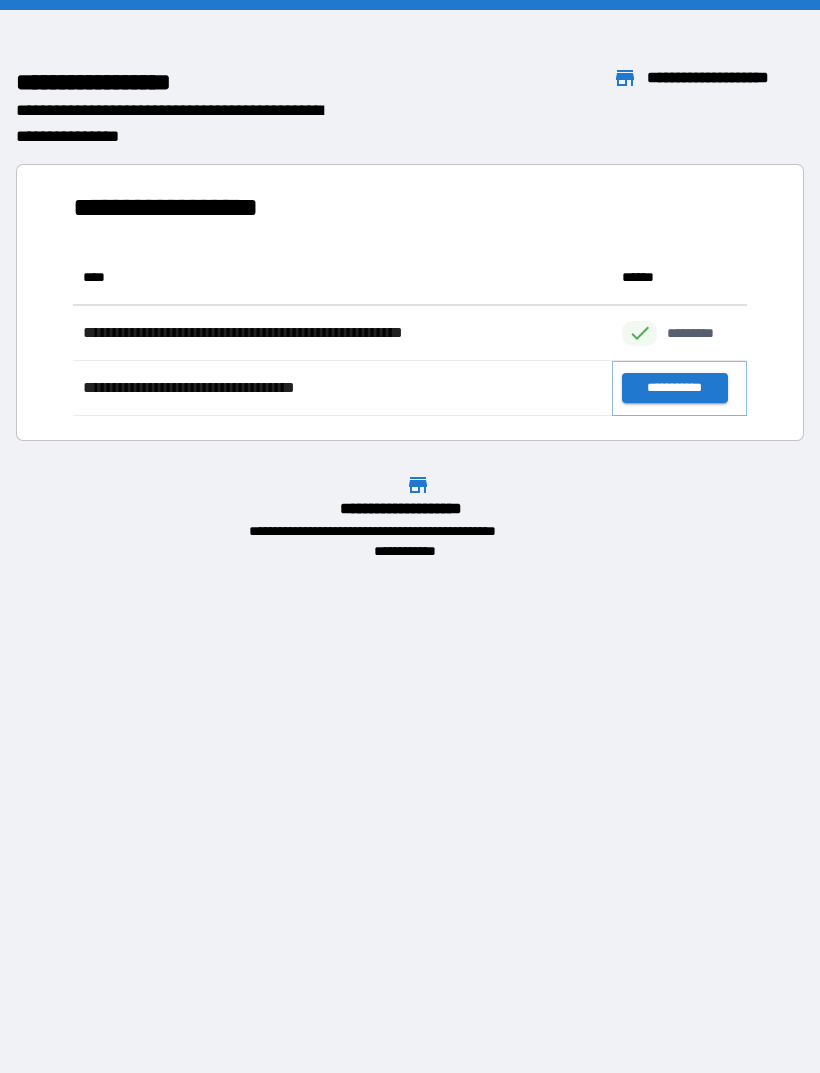 click on "**********" at bounding box center [674, 388] 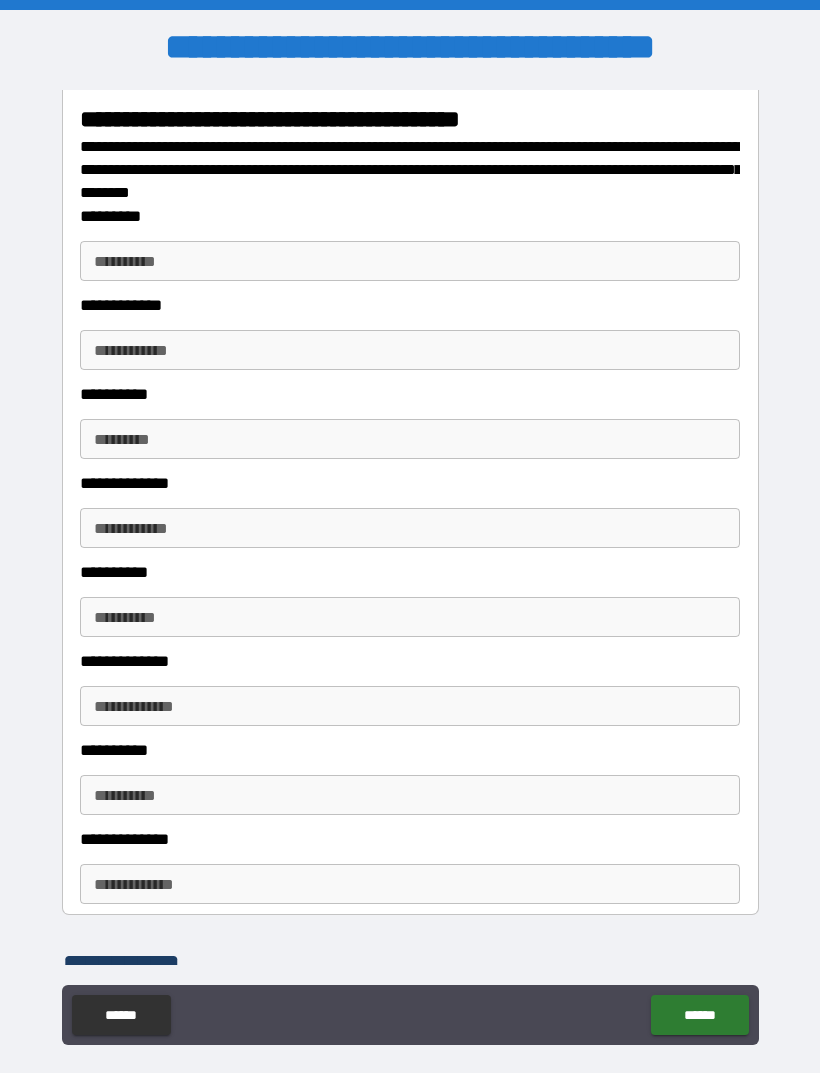 scroll, scrollTop: 2731, scrollLeft: 0, axis: vertical 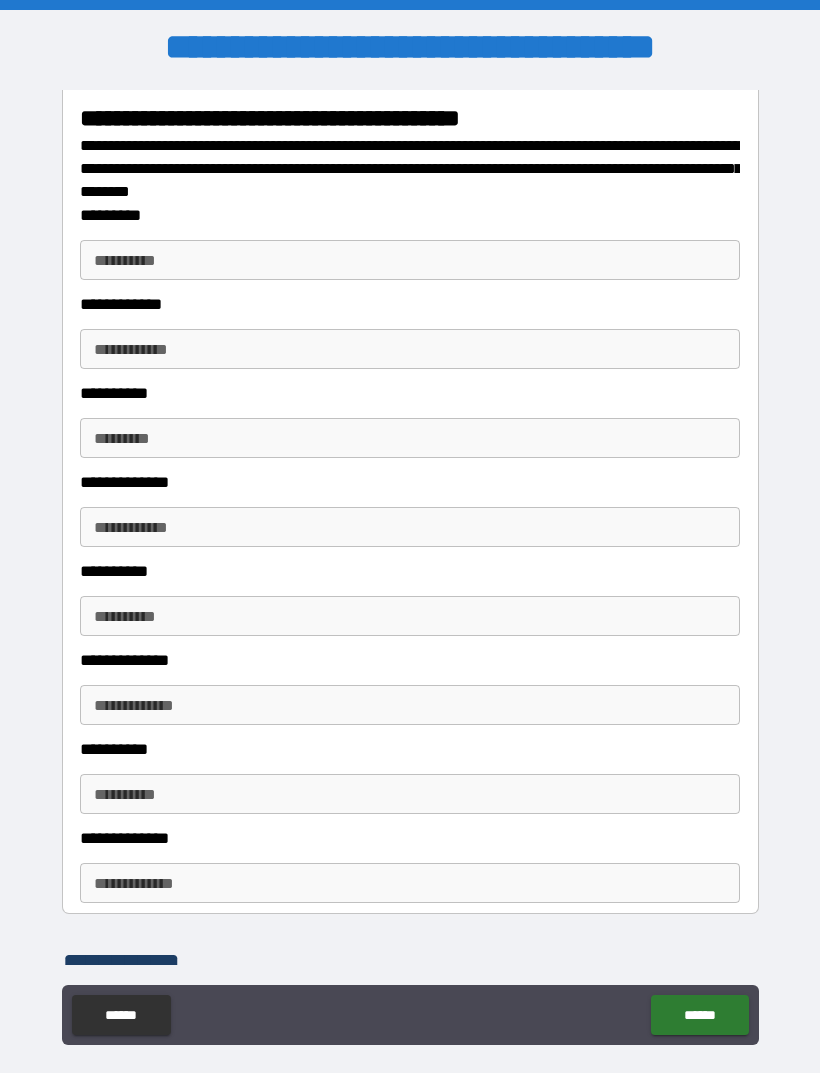 click on "**********" at bounding box center [410, 260] 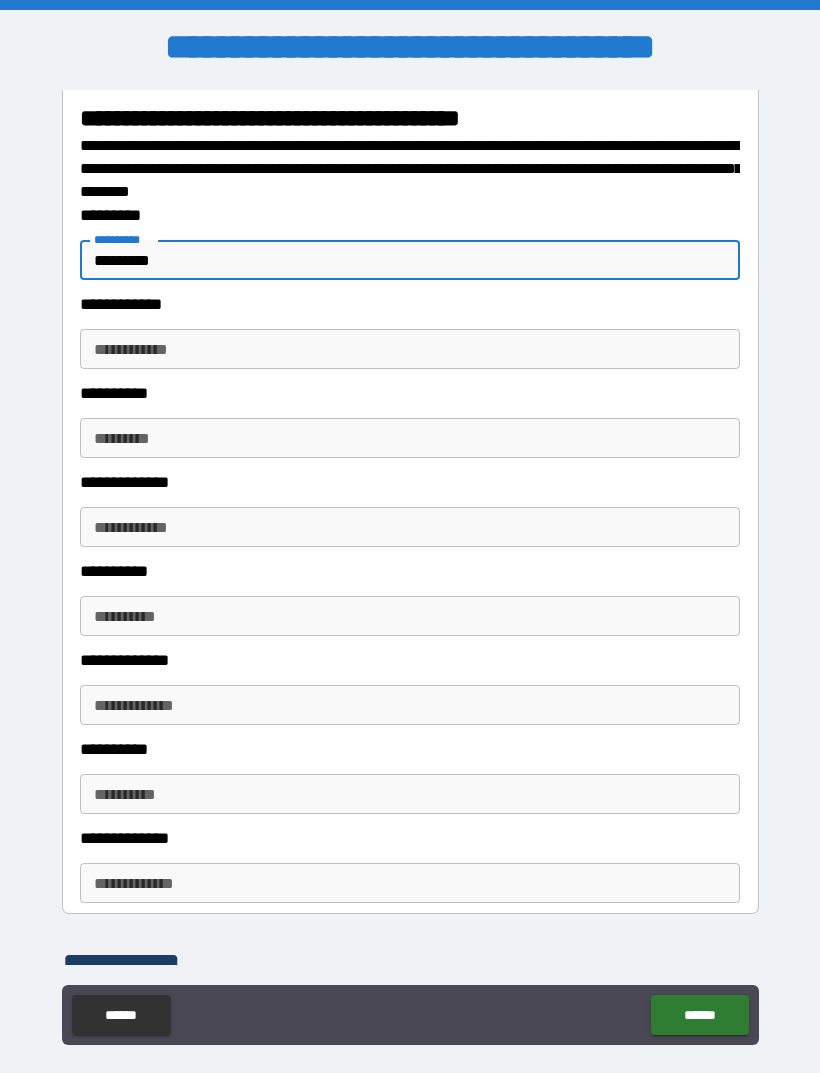 type on "*********" 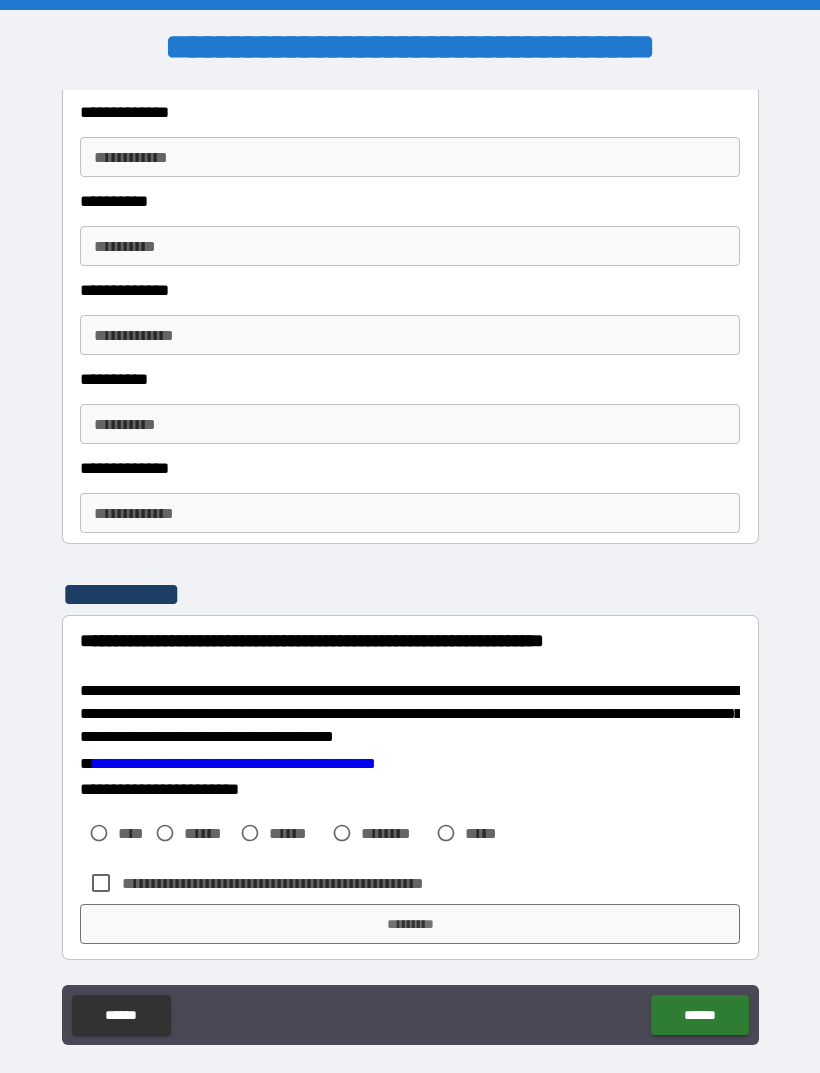 scroll, scrollTop: 3114, scrollLeft: 0, axis: vertical 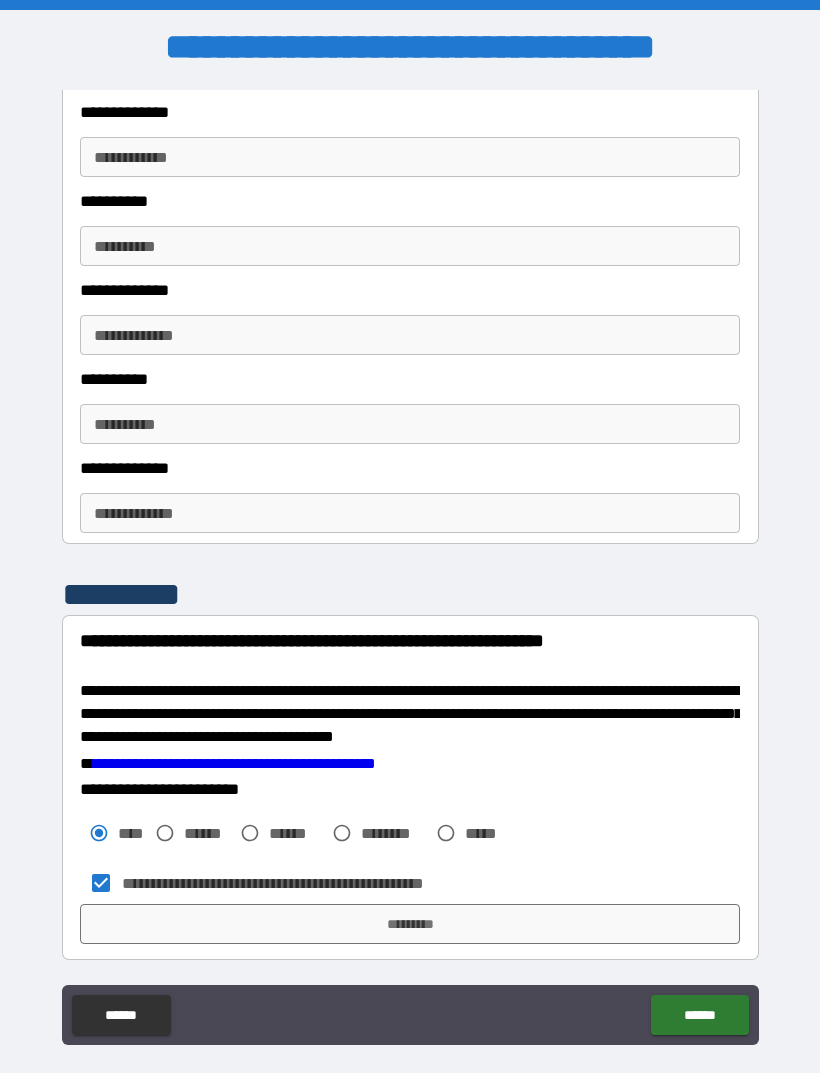click on "*********" at bounding box center [410, 924] 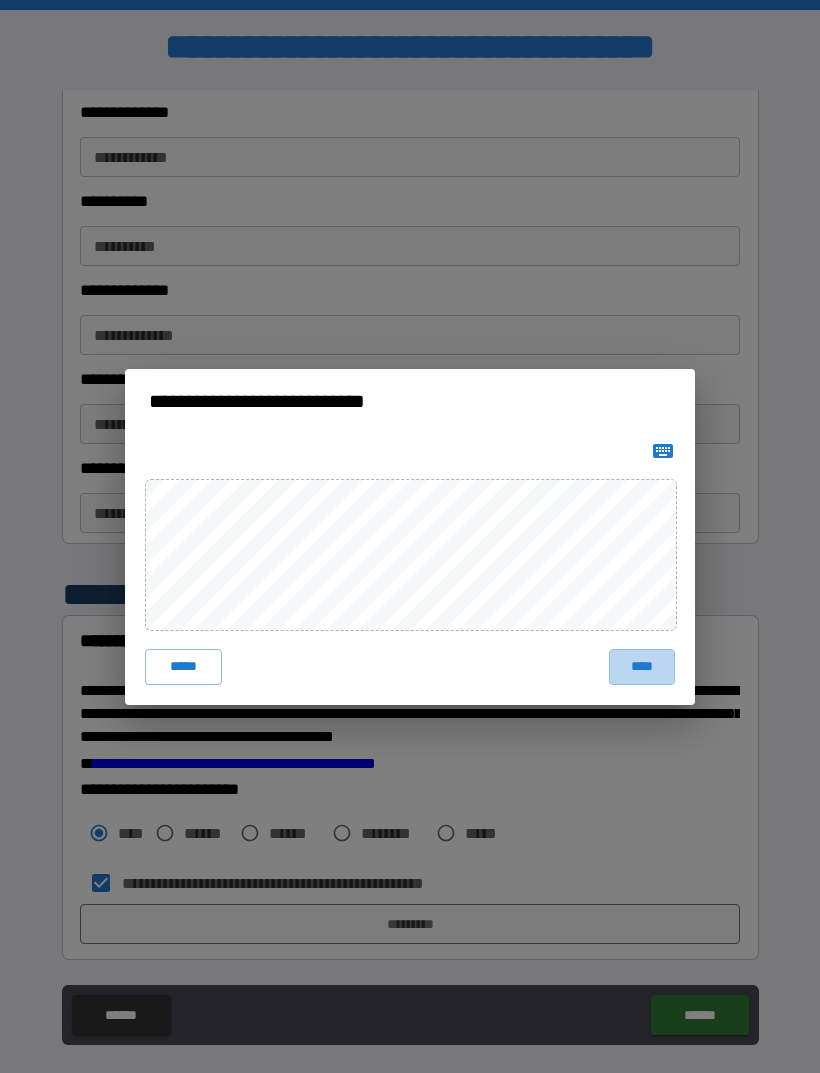 click on "****" at bounding box center [642, 667] 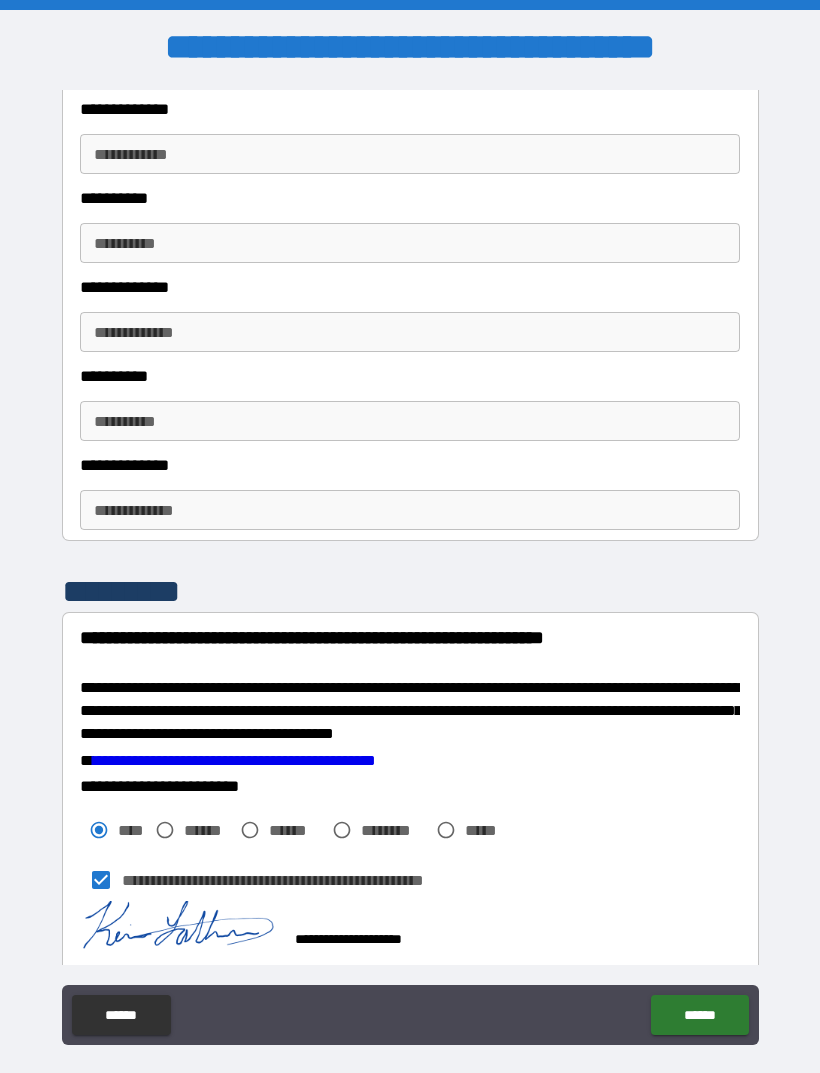 click on "******" at bounding box center [699, 1015] 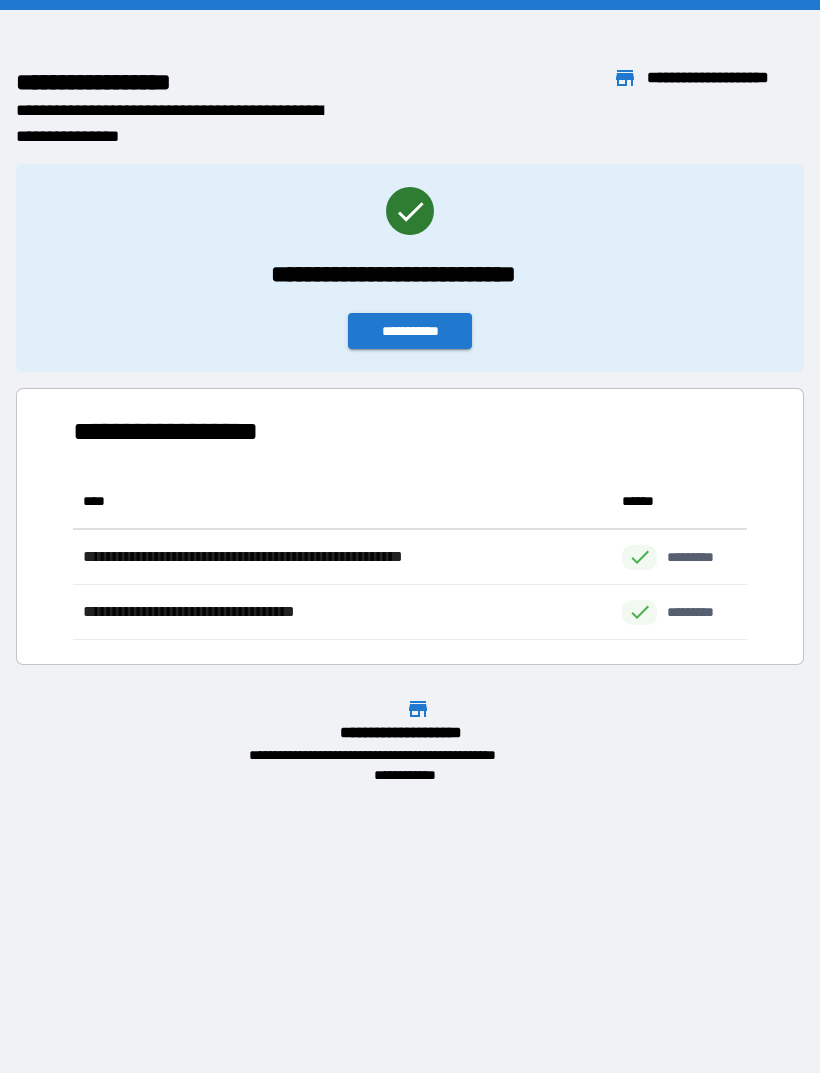 scroll, scrollTop: 1, scrollLeft: 1, axis: both 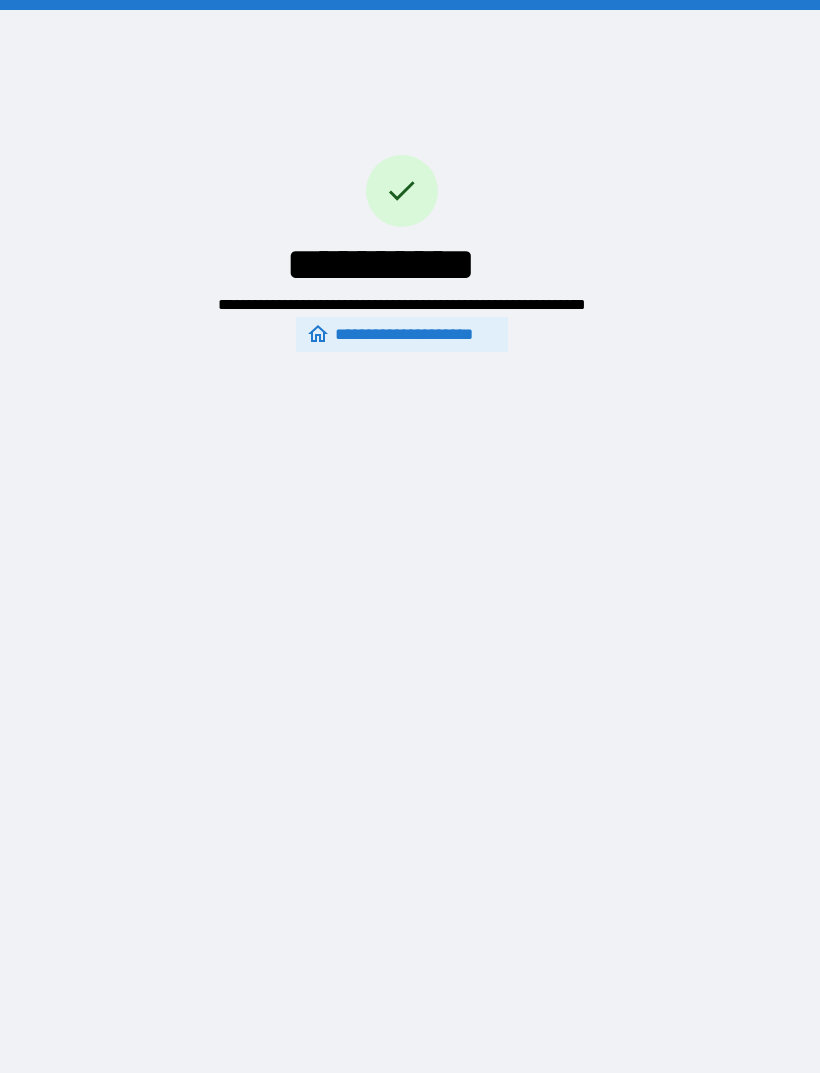 click on "**********" at bounding box center (402, 334) 